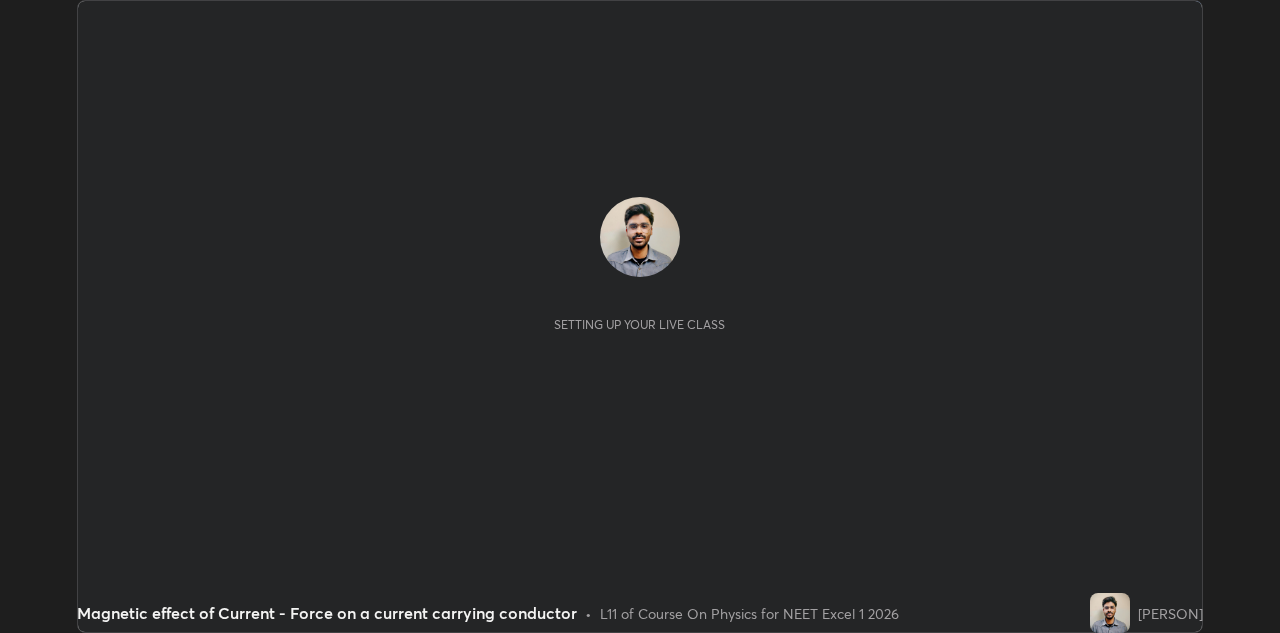 scroll, scrollTop: 0, scrollLeft: 0, axis: both 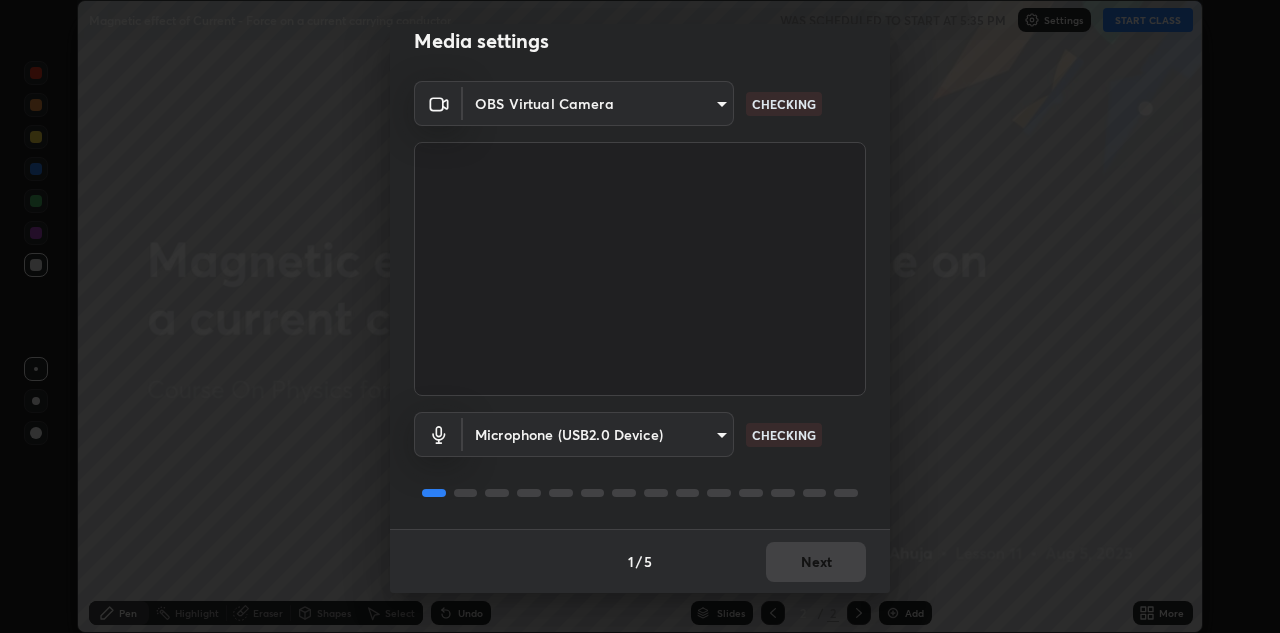 click on "1 / 5 Next" at bounding box center [640, 561] 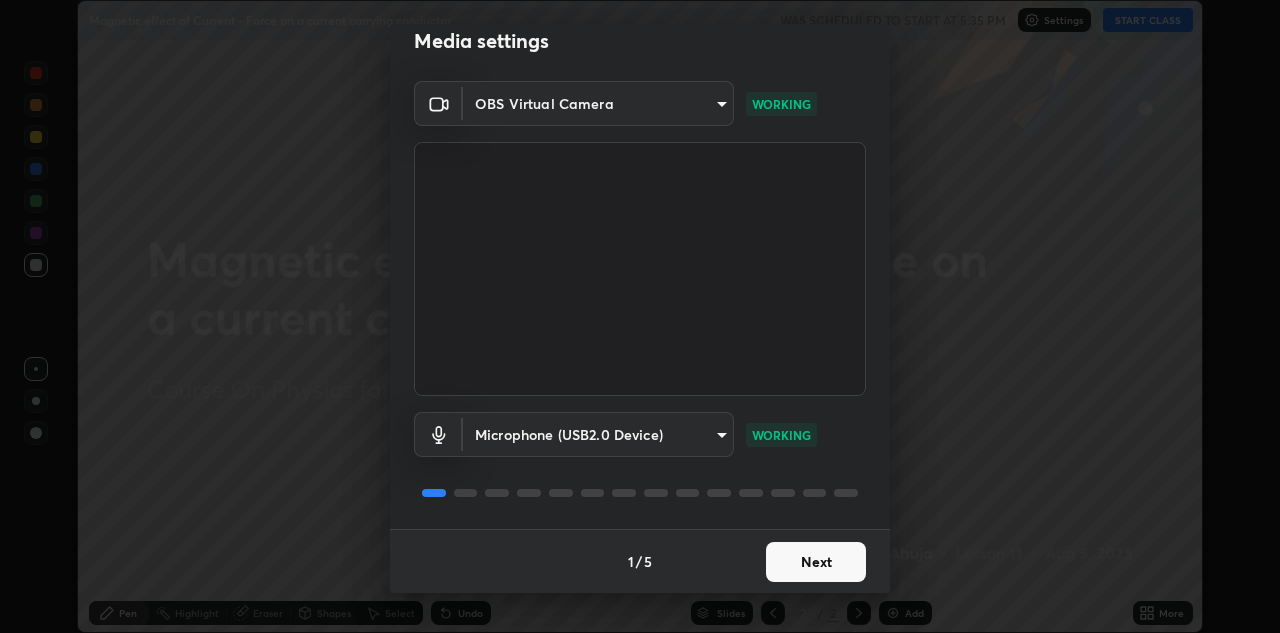 click on "Next" at bounding box center [816, 562] 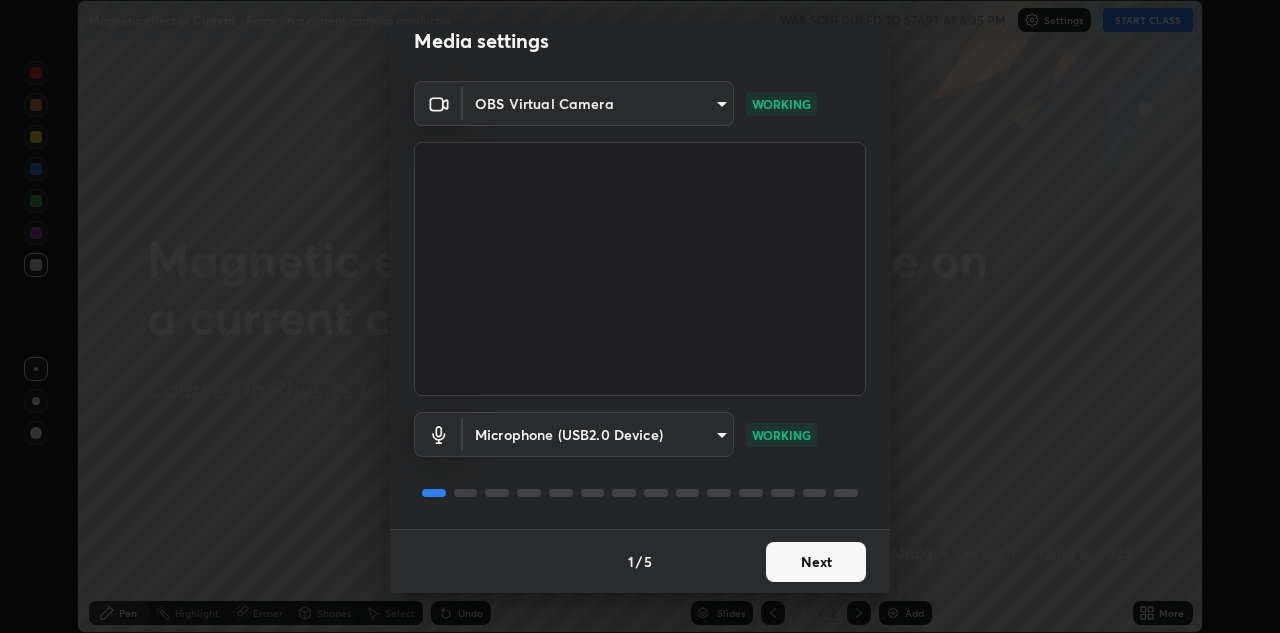 scroll, scrollTop: 0, scrollLeft: 0, axis: both 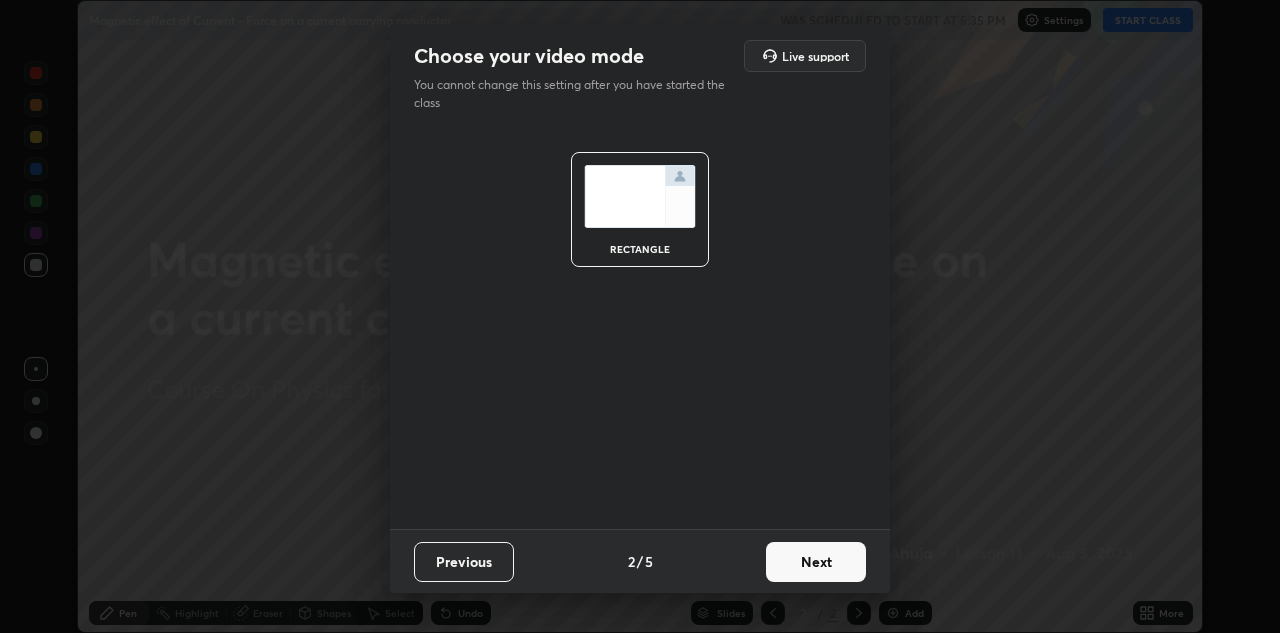 click on "Next" at bounding box center [816, 562] 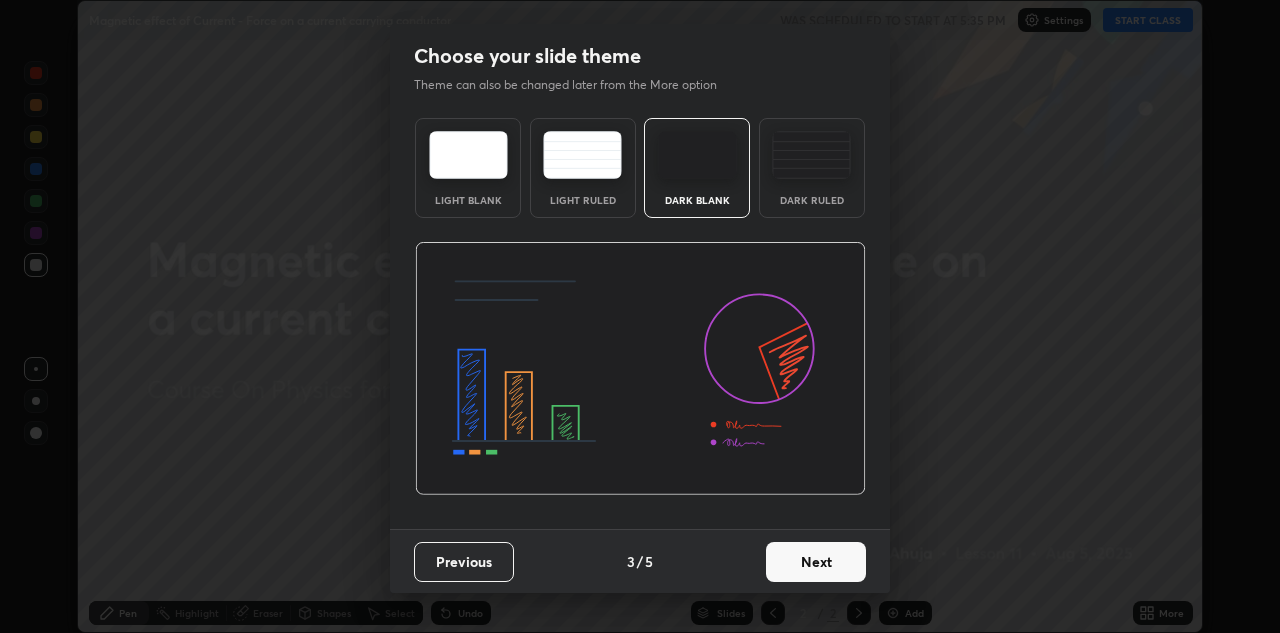 click on "Dark Ruled" at bounding box center (812, 168) 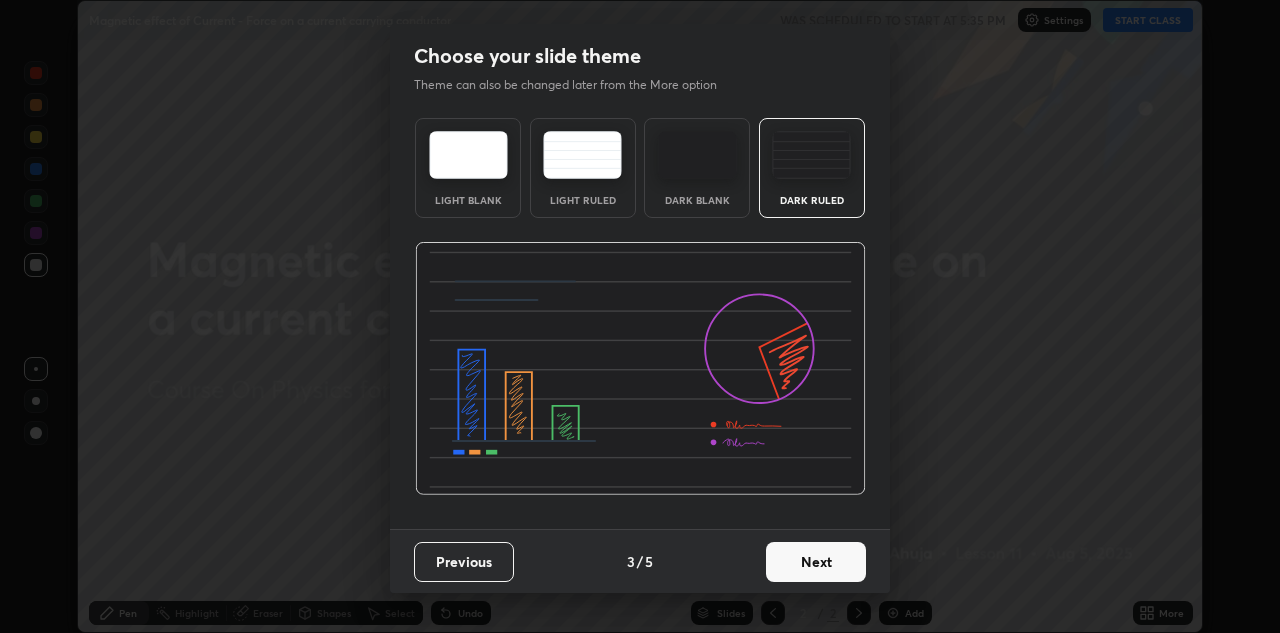 click on "Next" at bounding box center (816, 562) 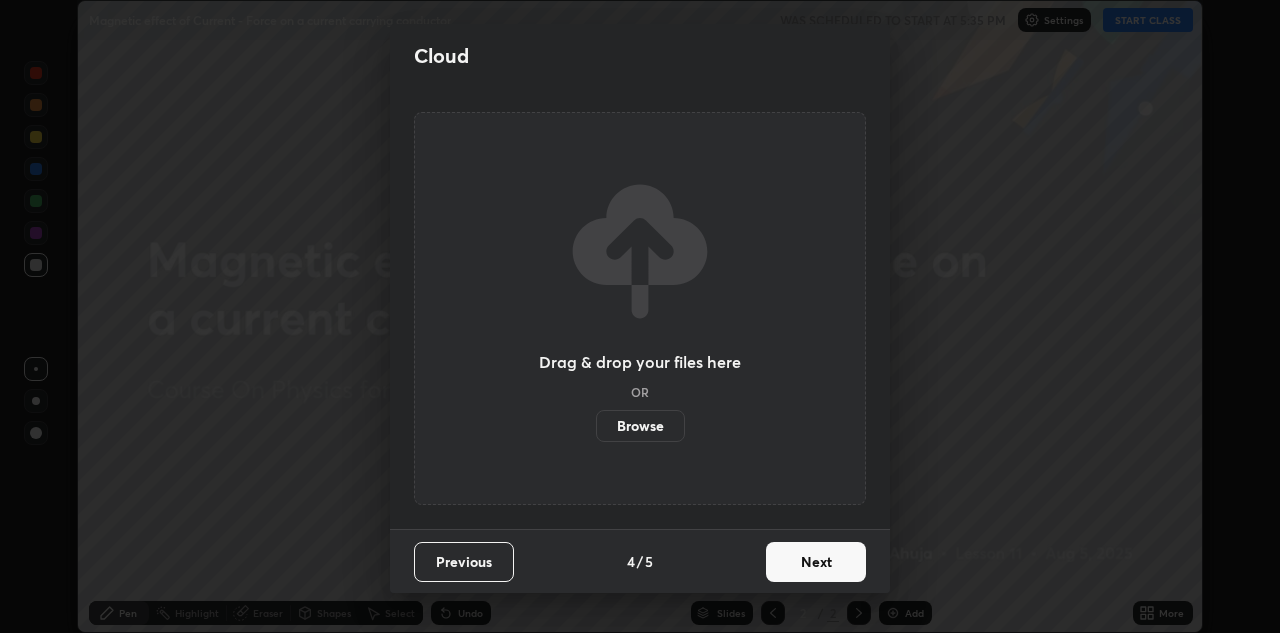 click on "Next" at bounding box center [816, 562] 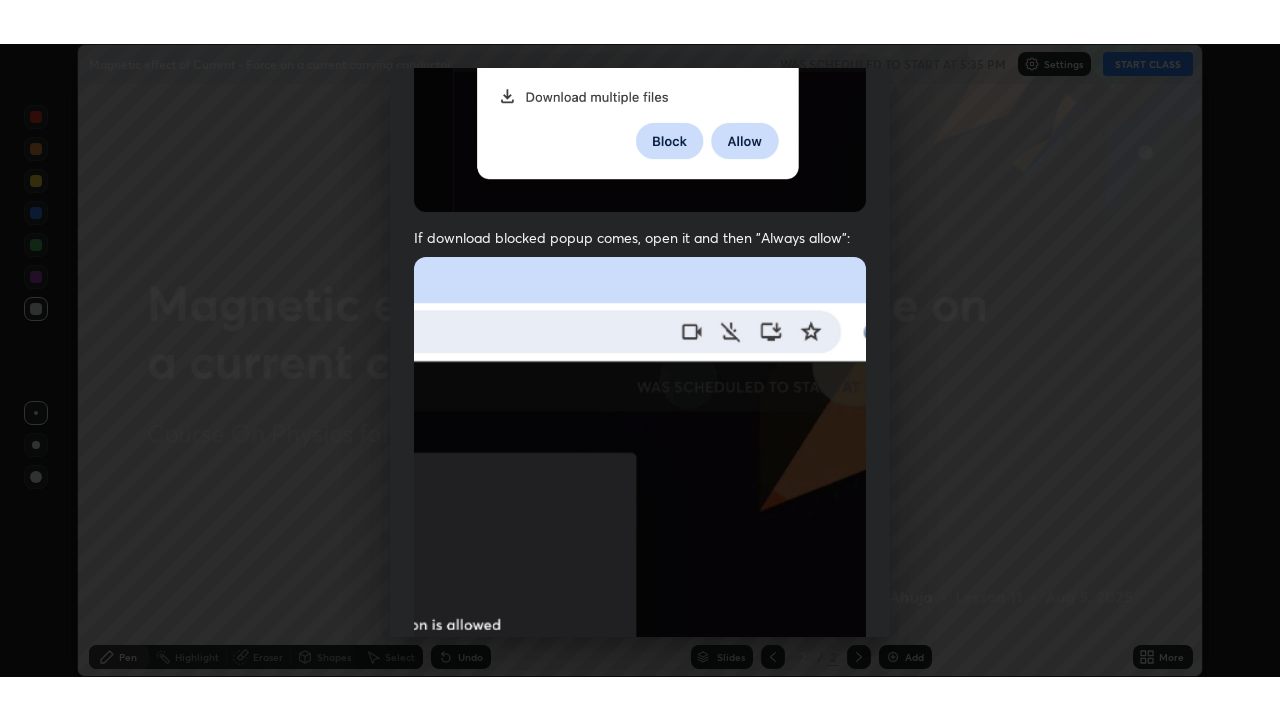 scroll, scrollTop: 431, scrollLeft: 0, axis: vertical 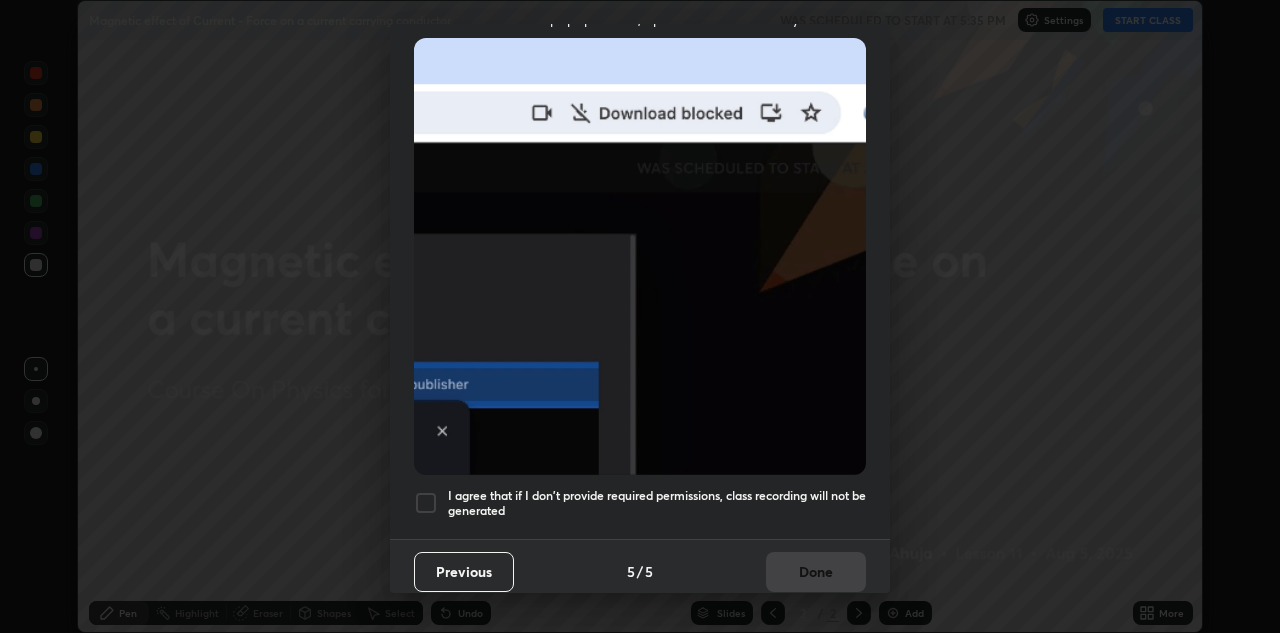 click on "I agree that if I don't provide required permissions, class recording will not be generated" at bounding box center [657, 503] 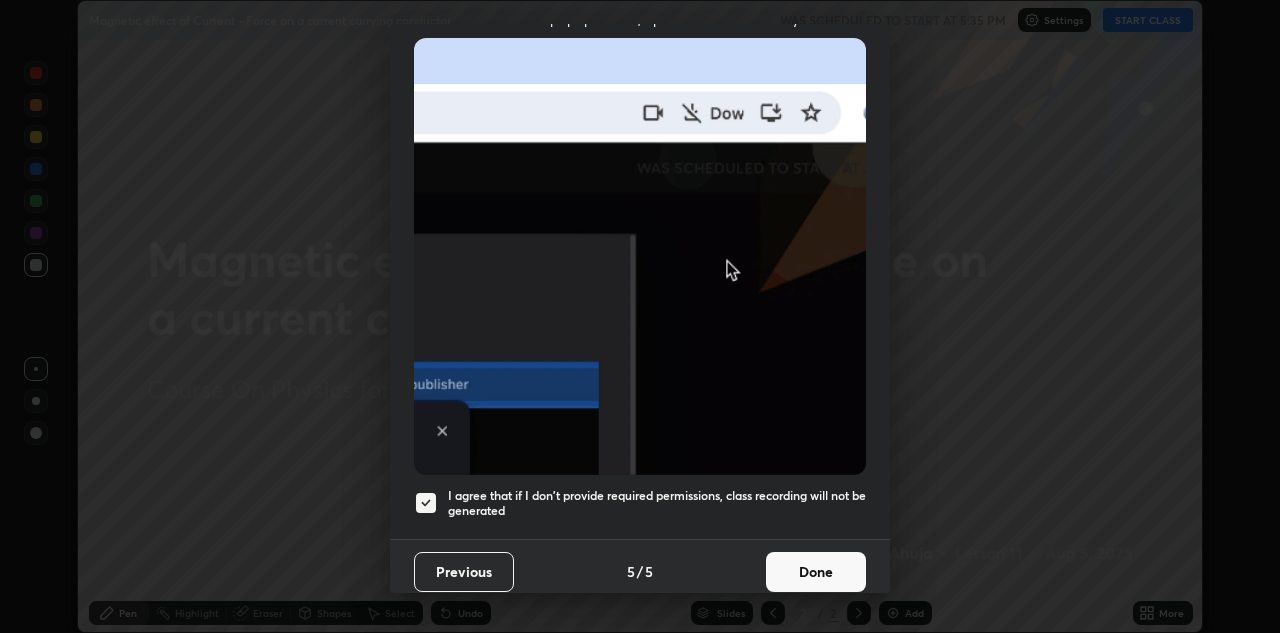 click on "Done" at bounding box center (816, 572) 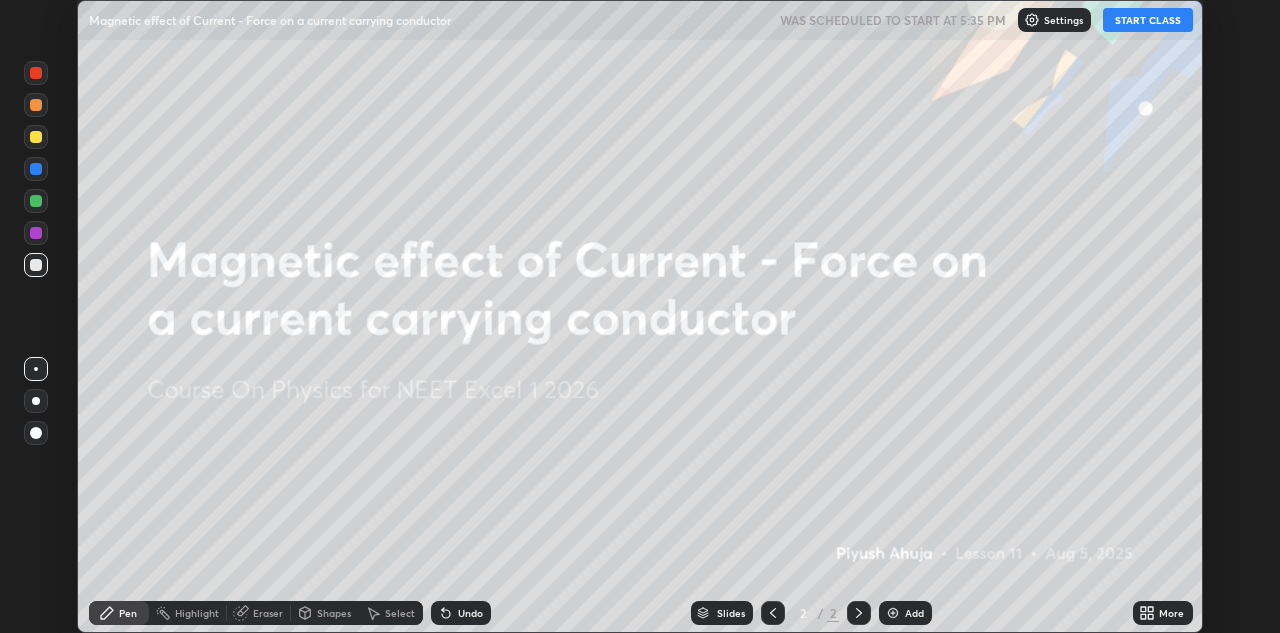 click on "START CLASS" at bounding box center (1148, 20) 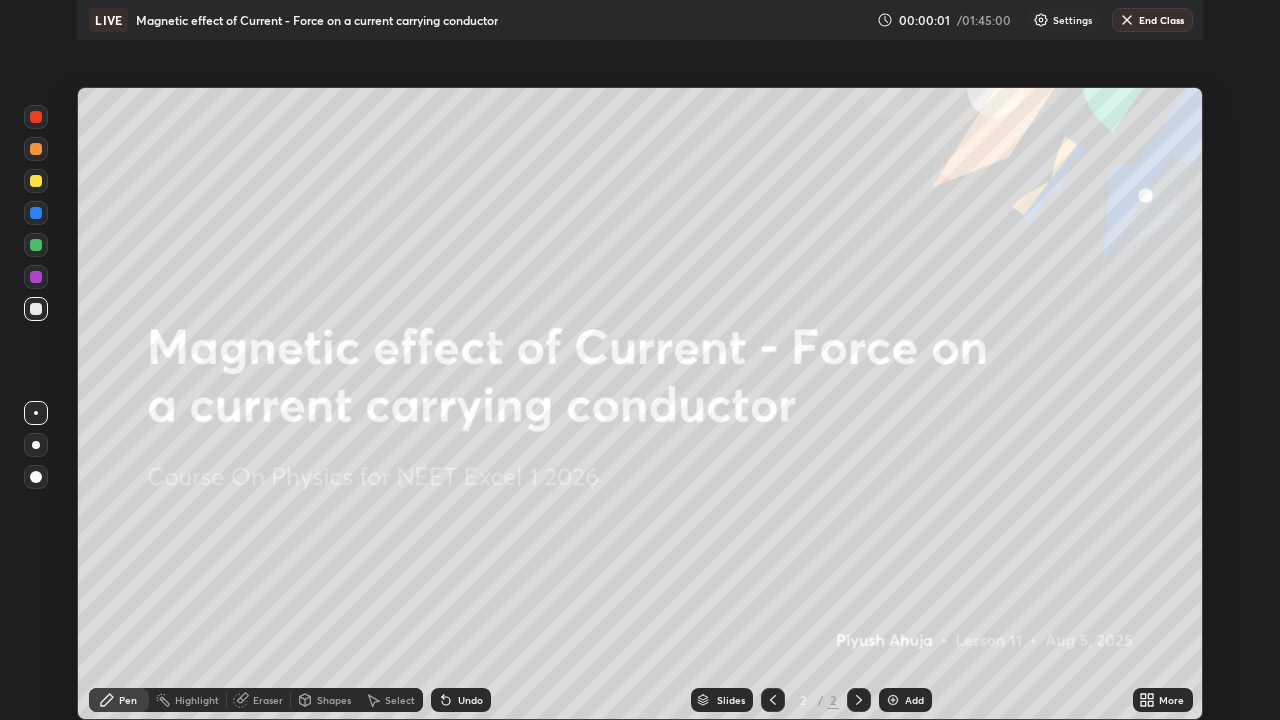 scroll, scrollTop: 99280, scrollLeft: 98720, axis: both 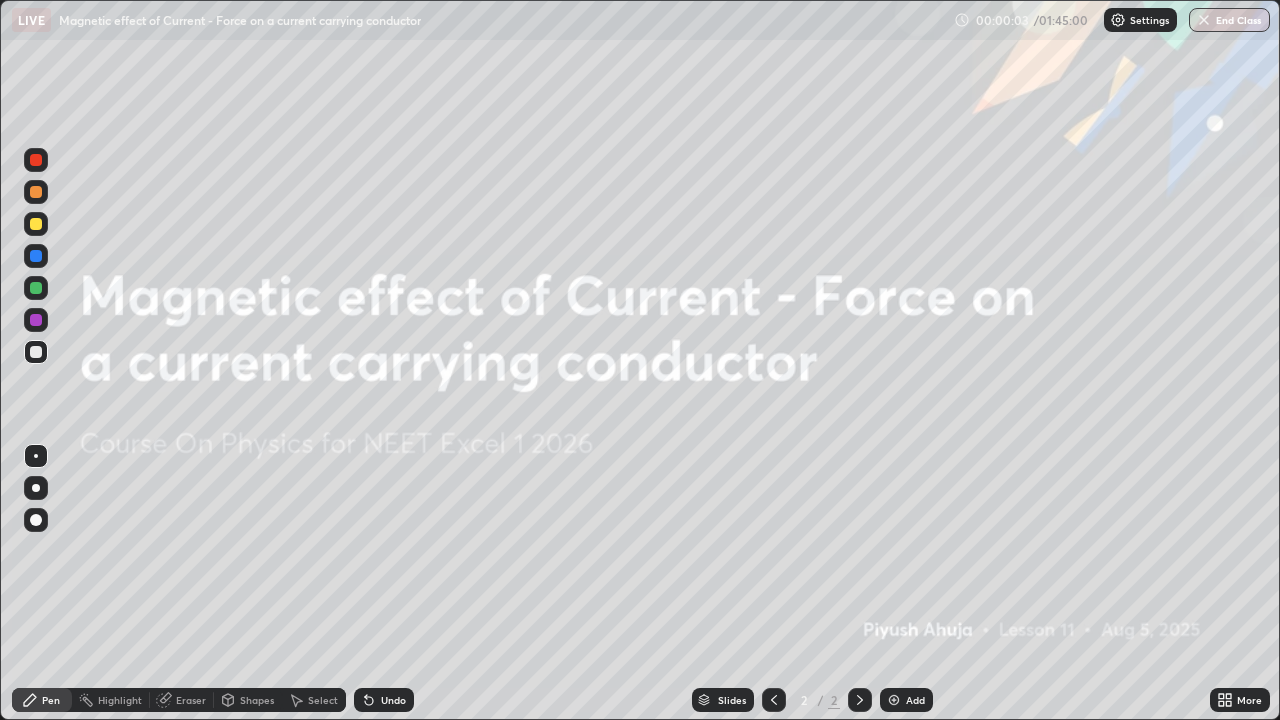 click 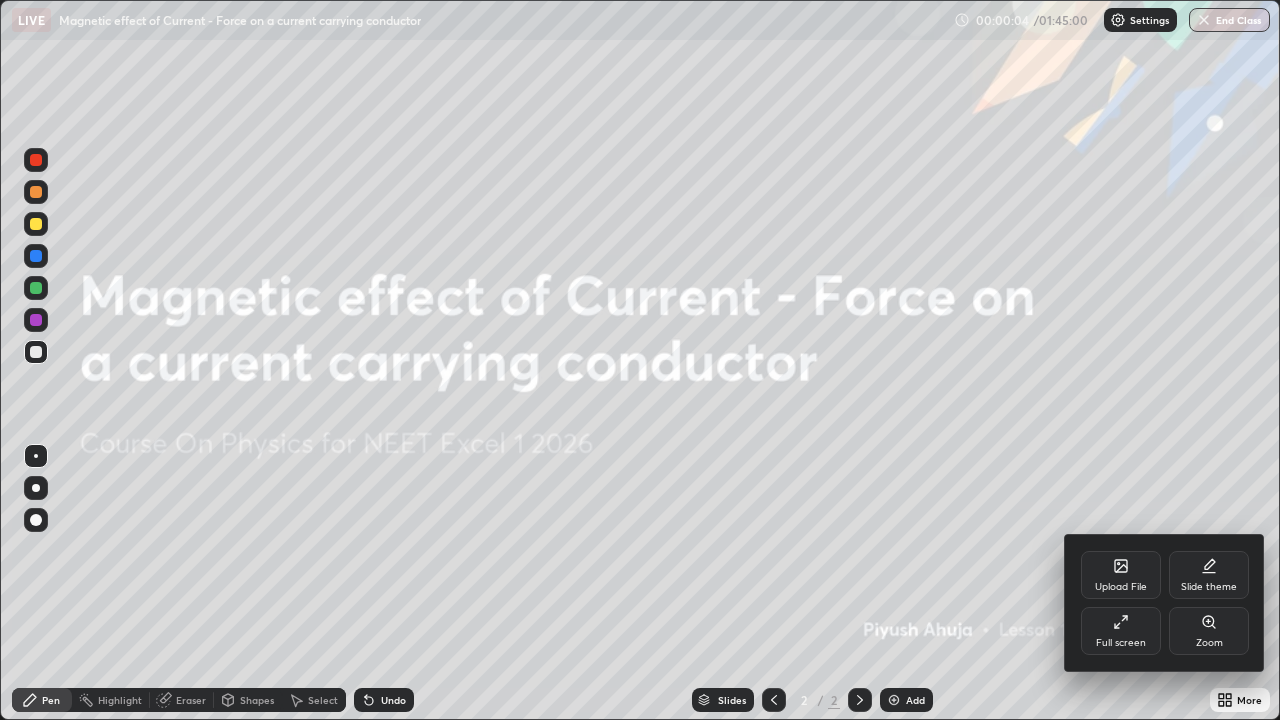 click 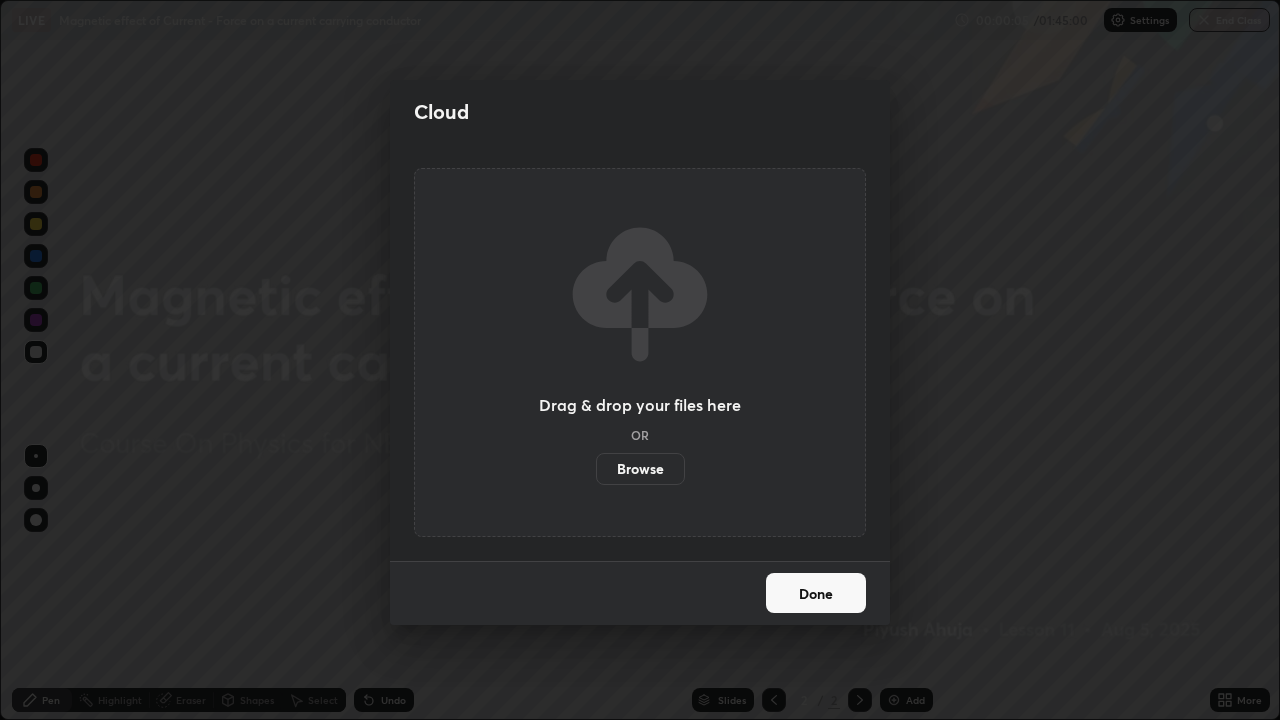 click on "Browse" at bounding box center (640, 469) 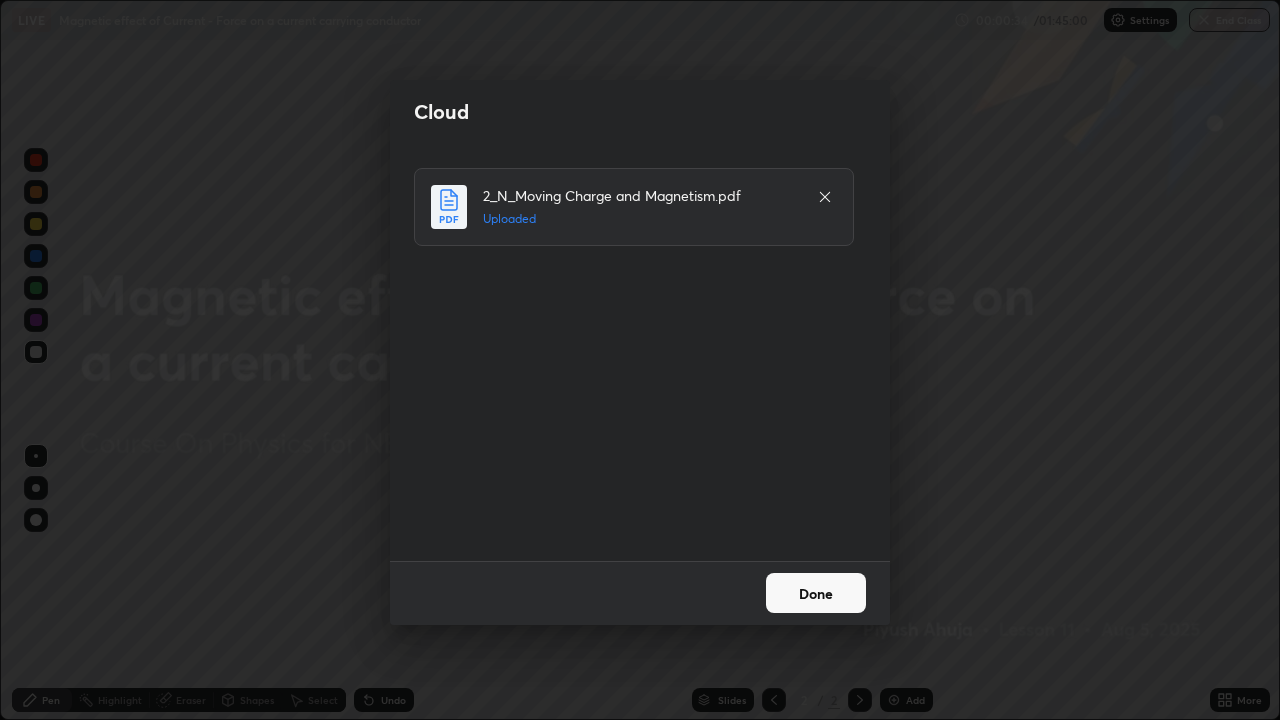 click on "Done" at bounding box center [816, 593] 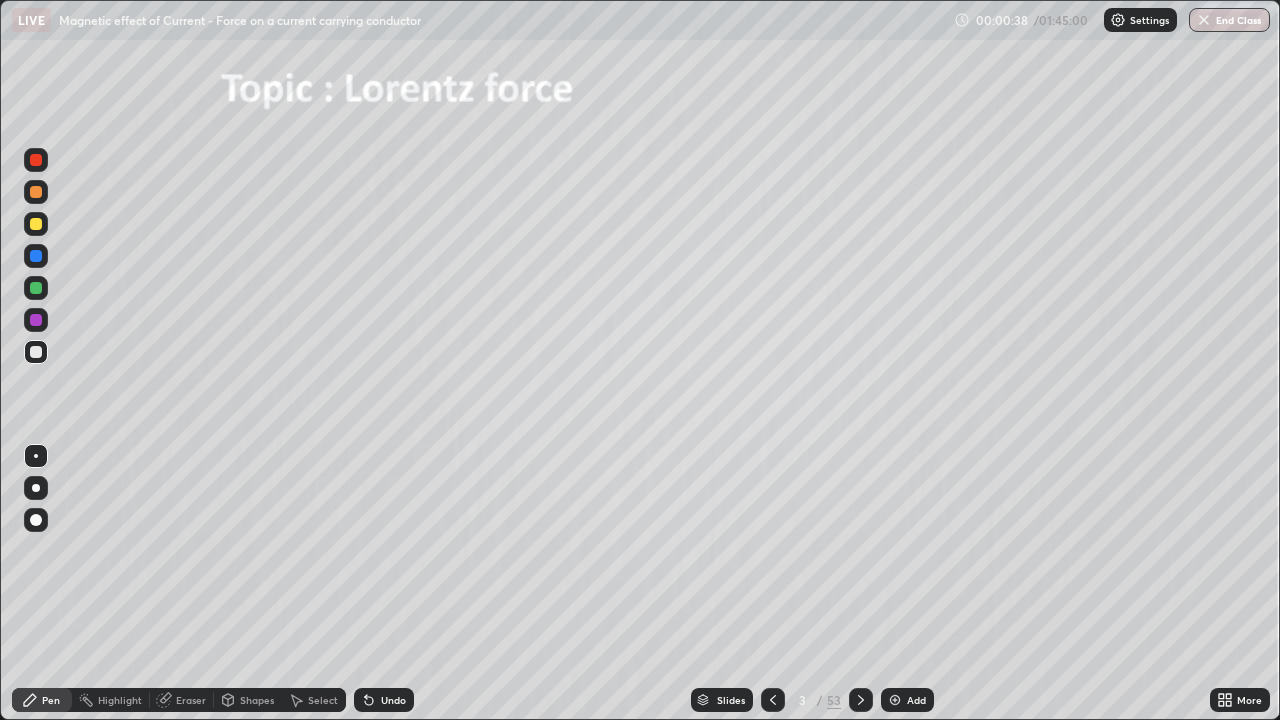 click 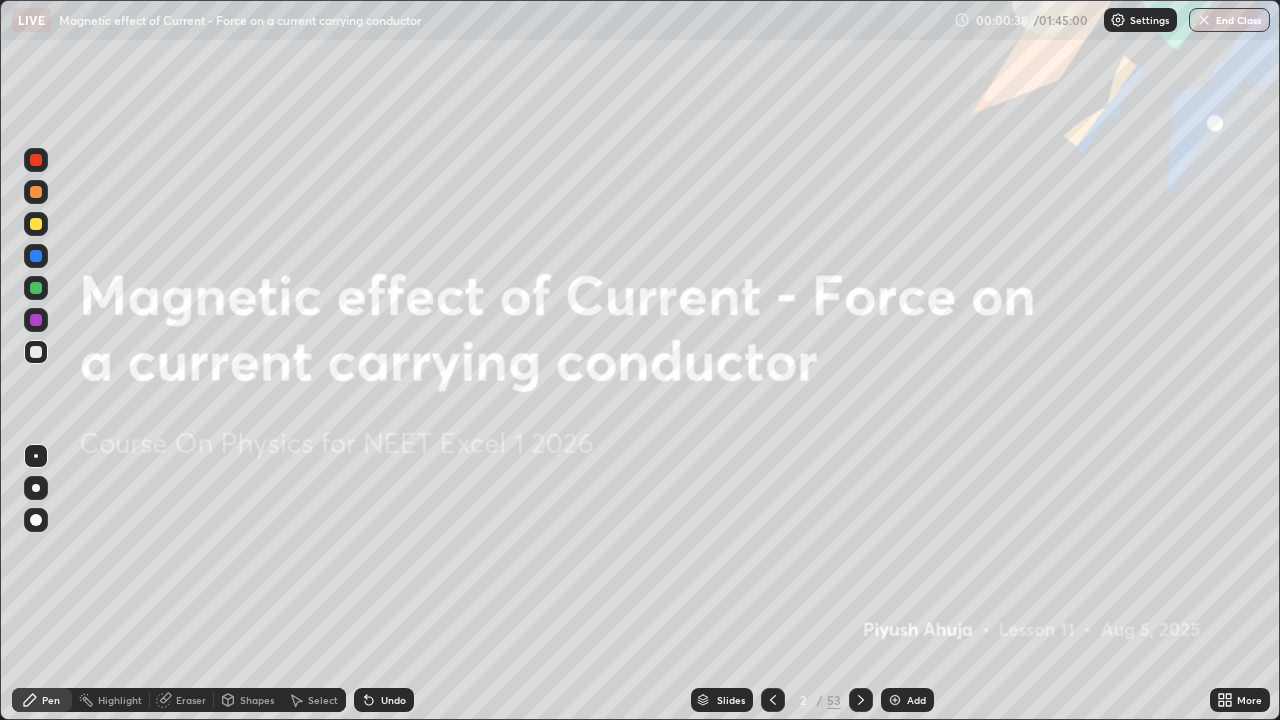 click at bounding box center [895, 700] 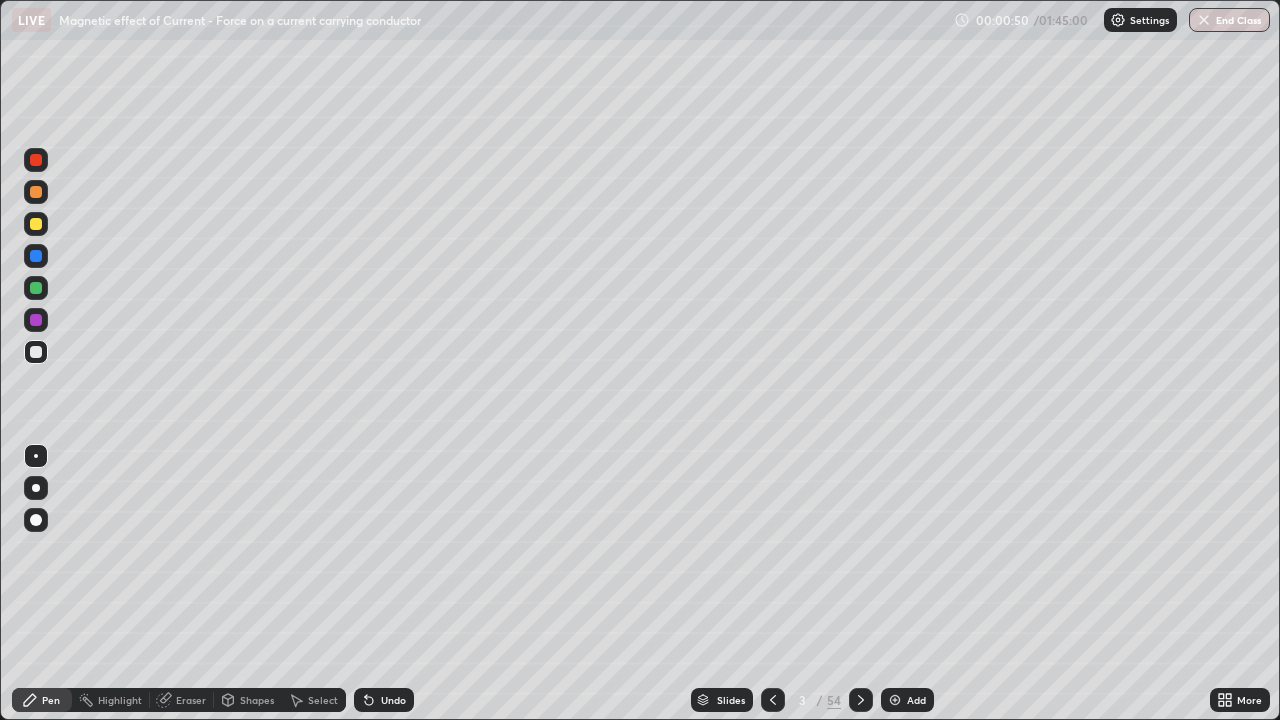 click at bounding box center (36, 488) 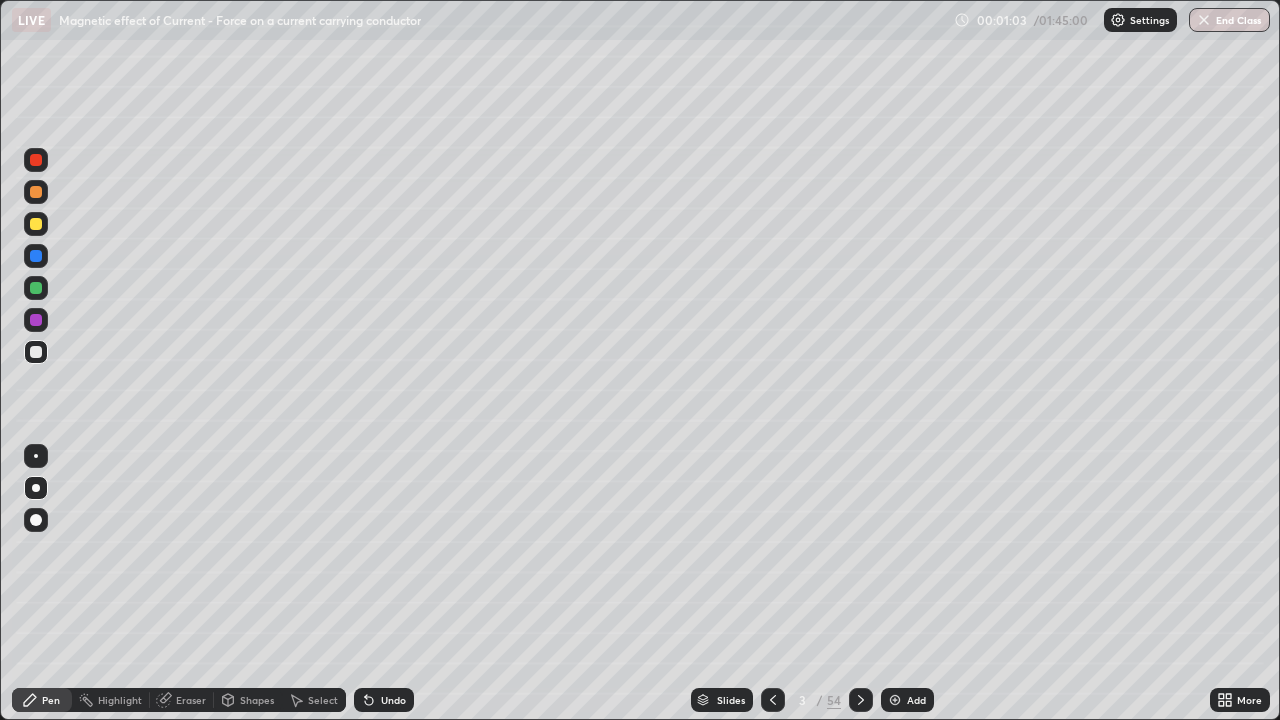 click on "Eraser" at bounding box center [191, 700] 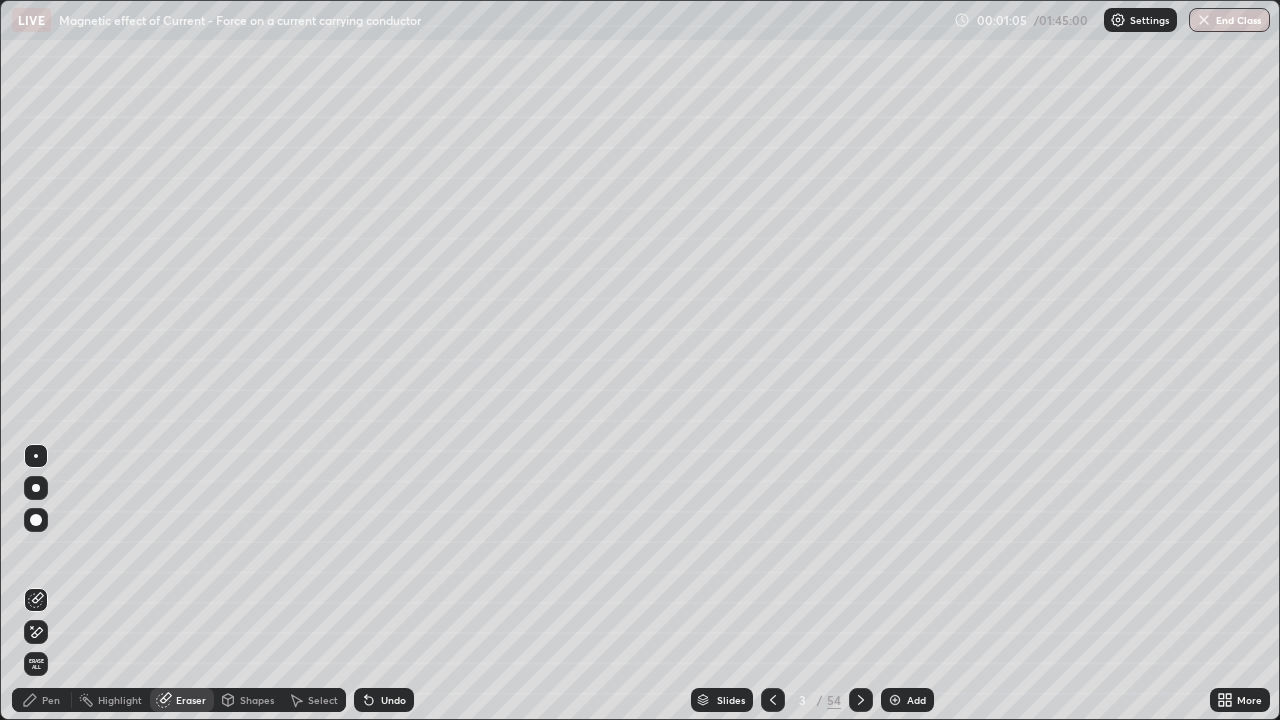 click 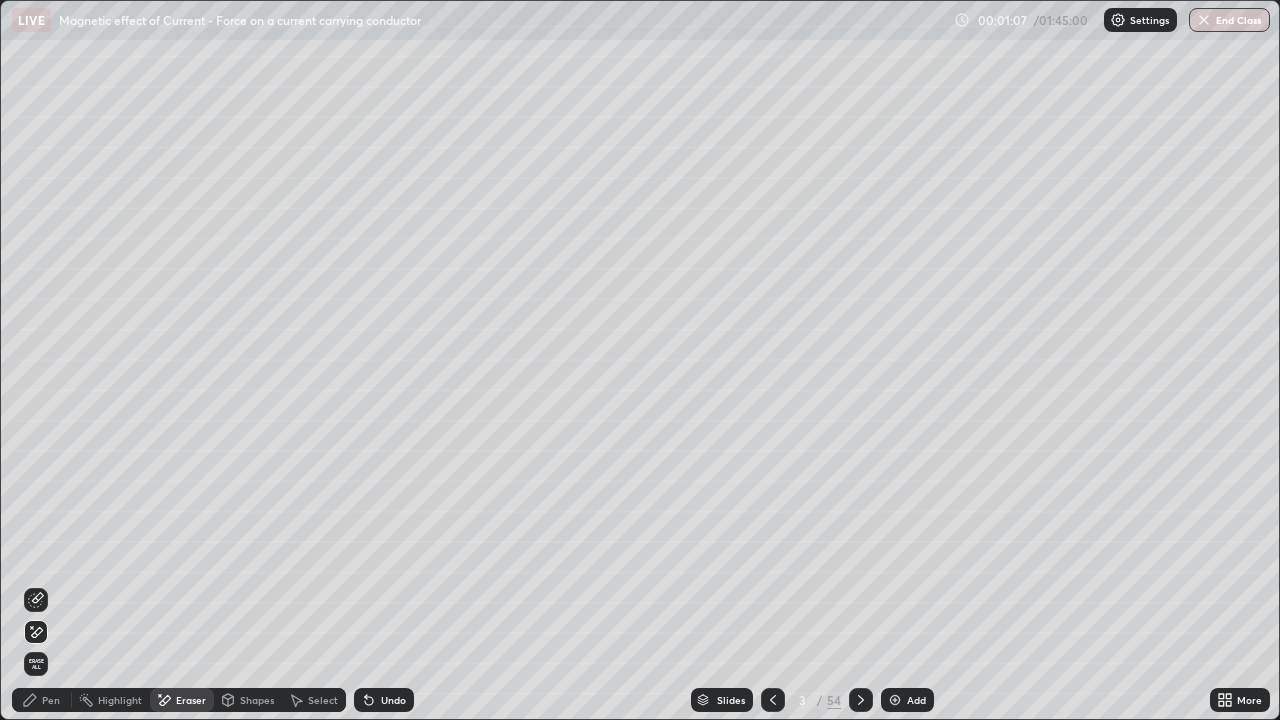 click on "Pen" at bounding box center [51, 700] 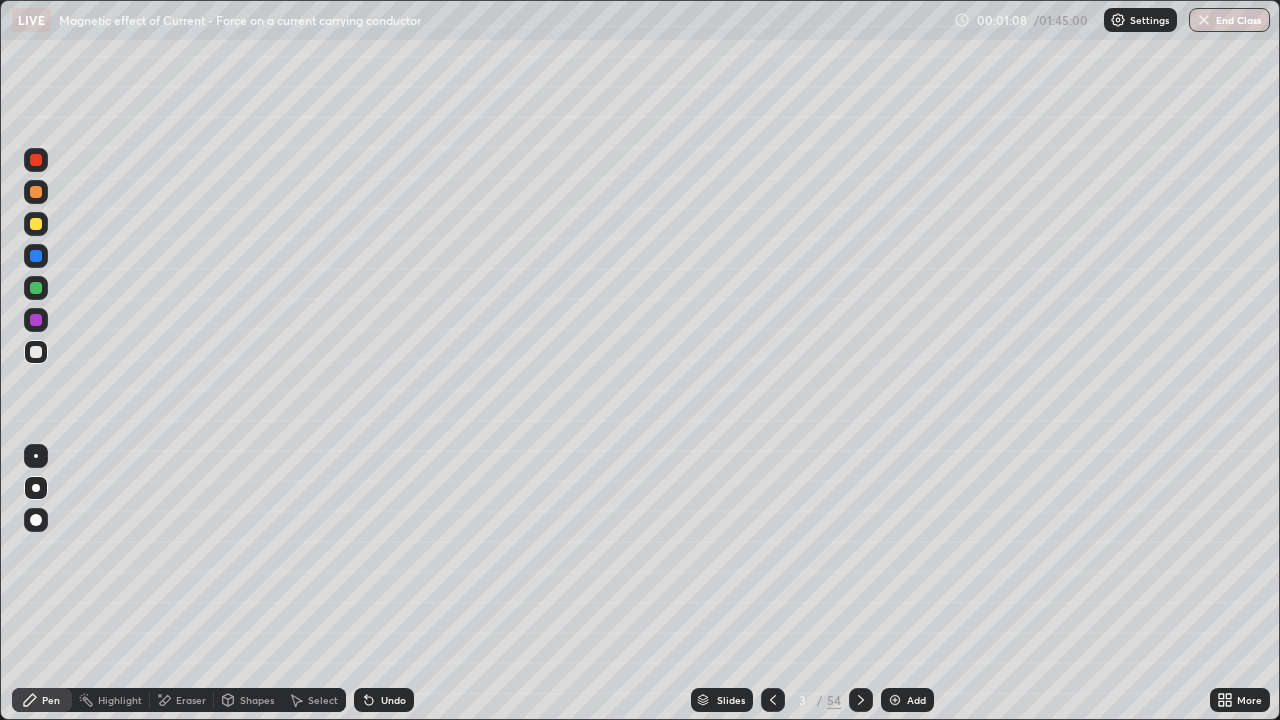 click at bounding box center [36, 288] 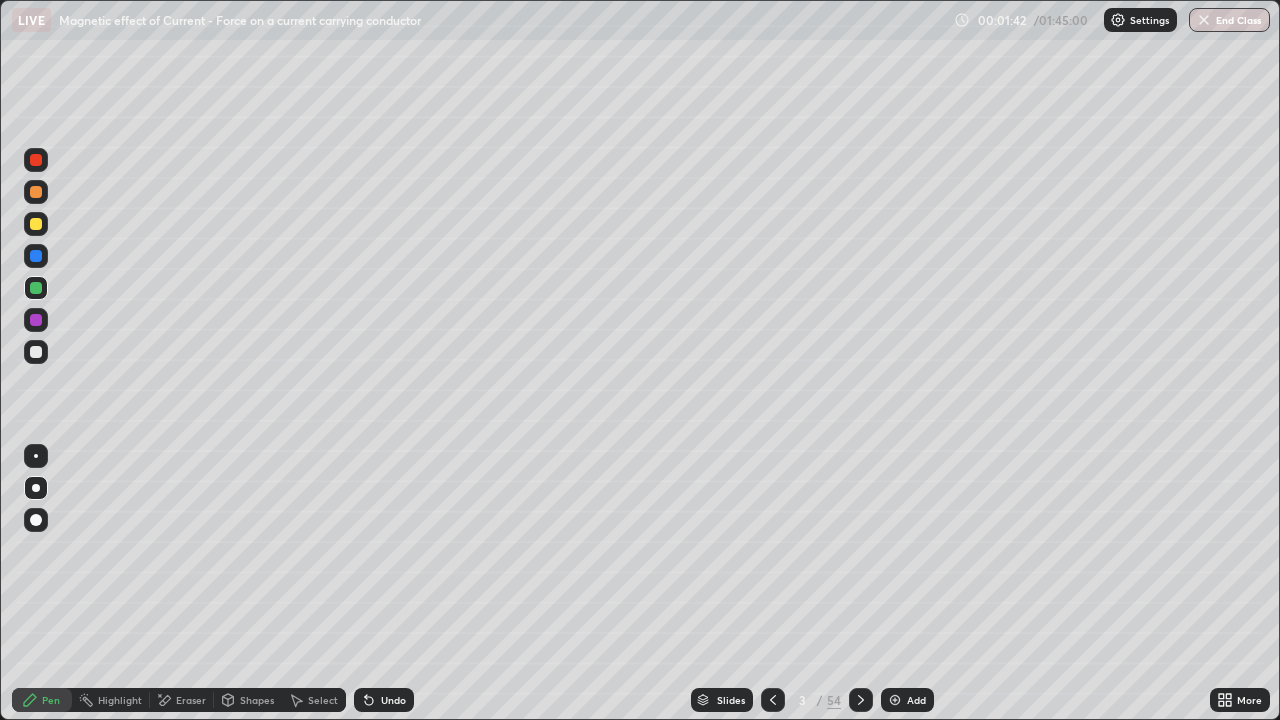 click on "Shapes" at bounding box center (257, 700) 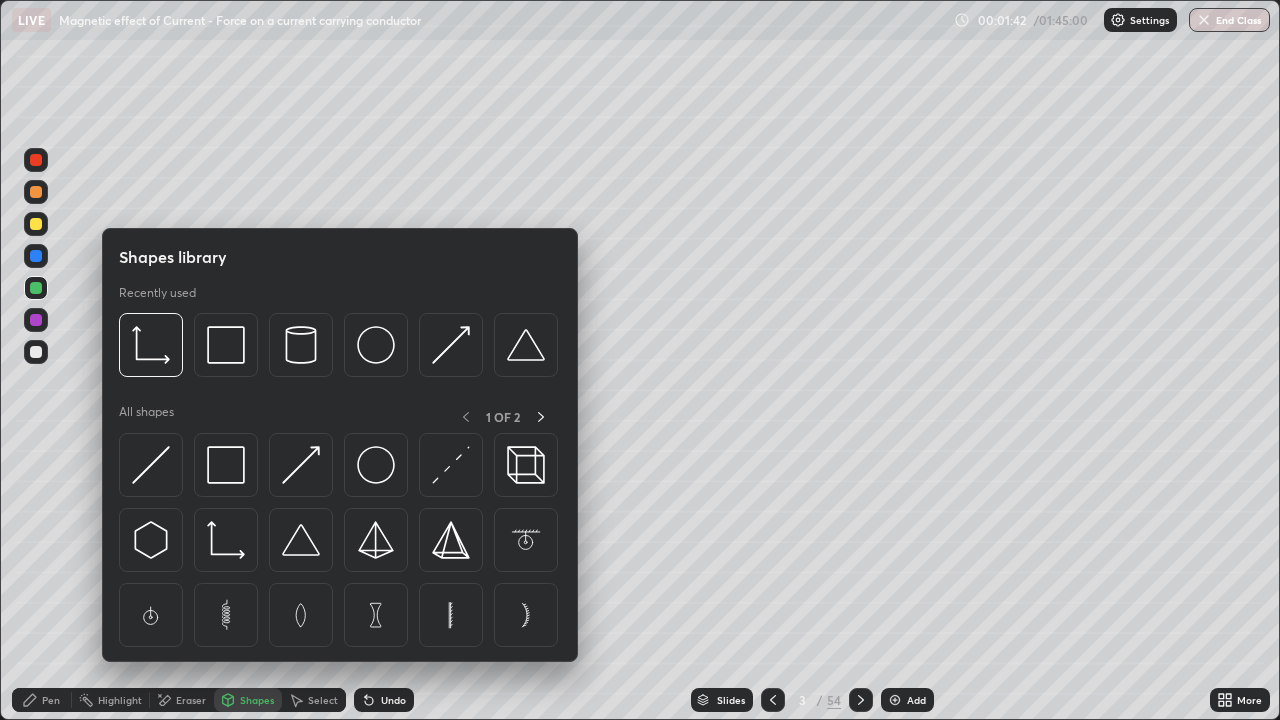 click on "Eraser" at bounding box center (191, 700) 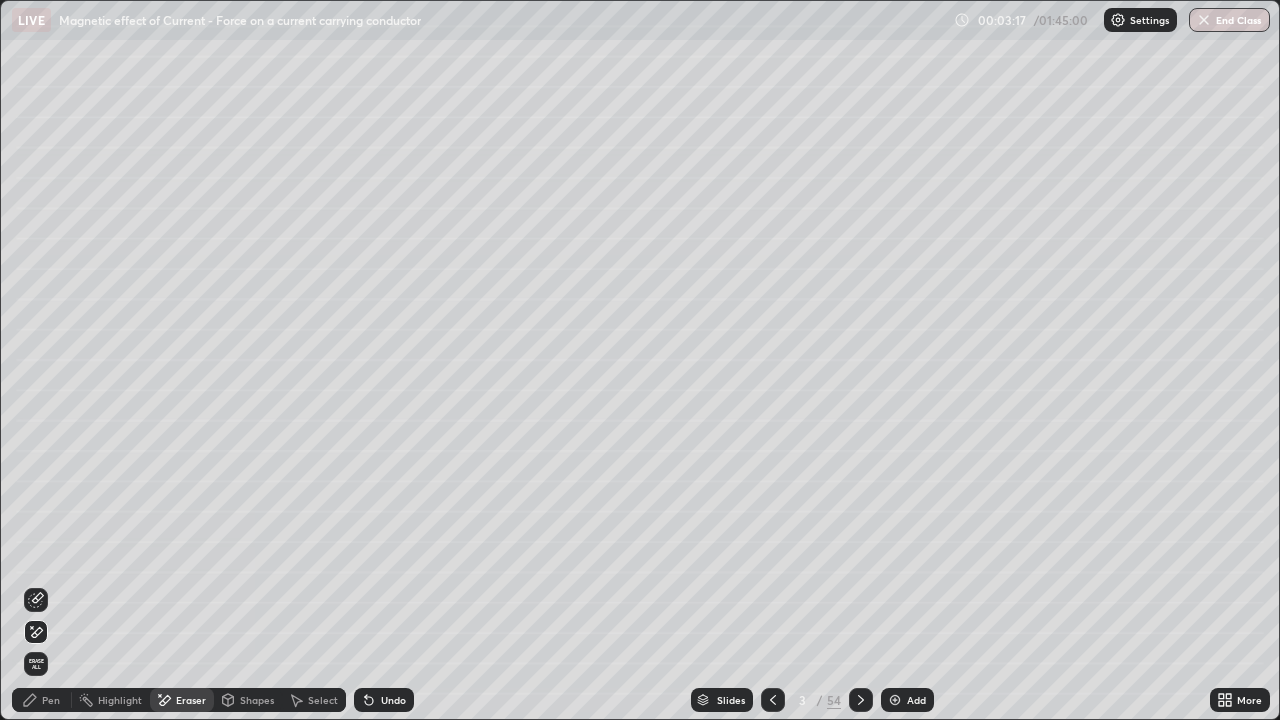 click on "Pen" at bounding box center (42, 700) 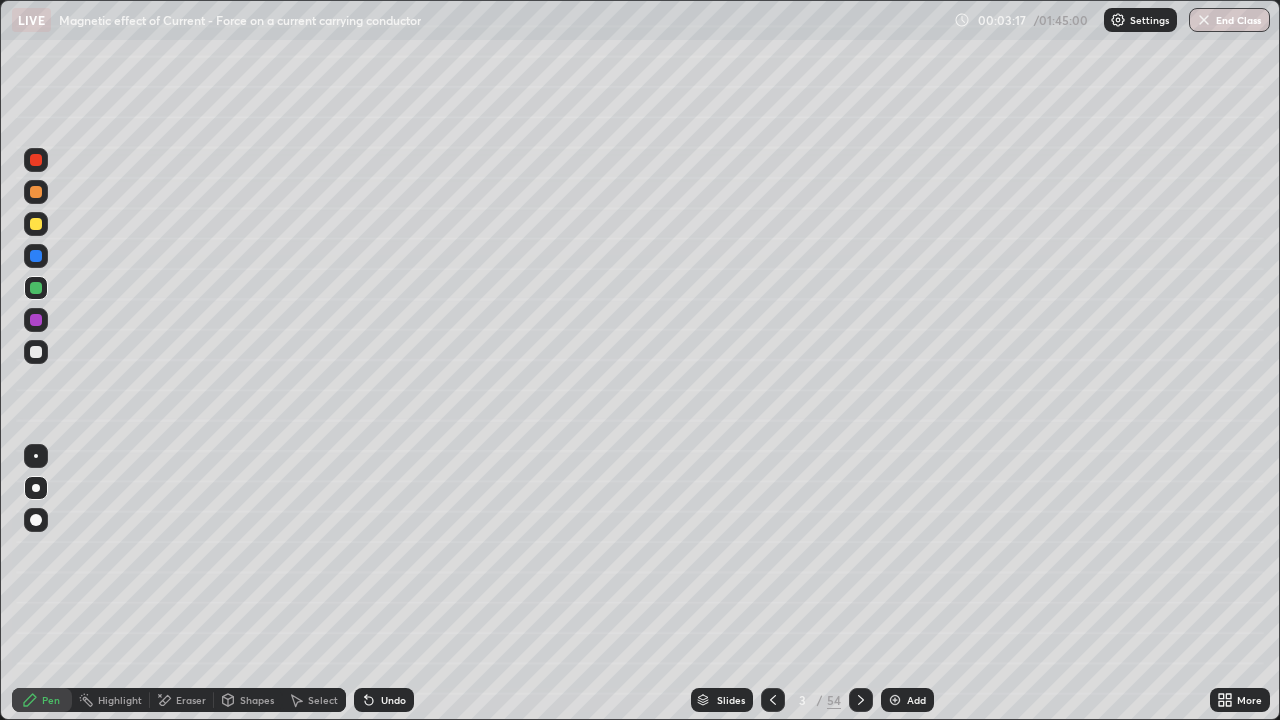 click at bounding box center (36, 352) 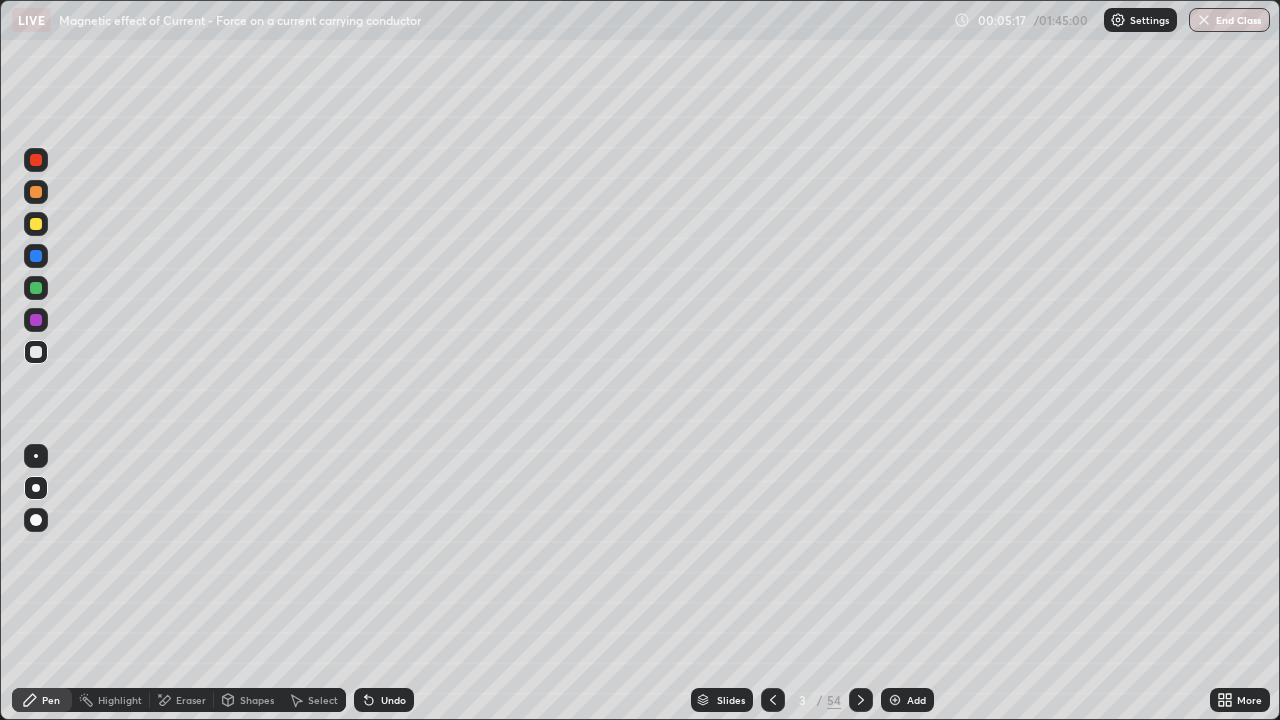 click on "Add" at bounding box center [916, 700] 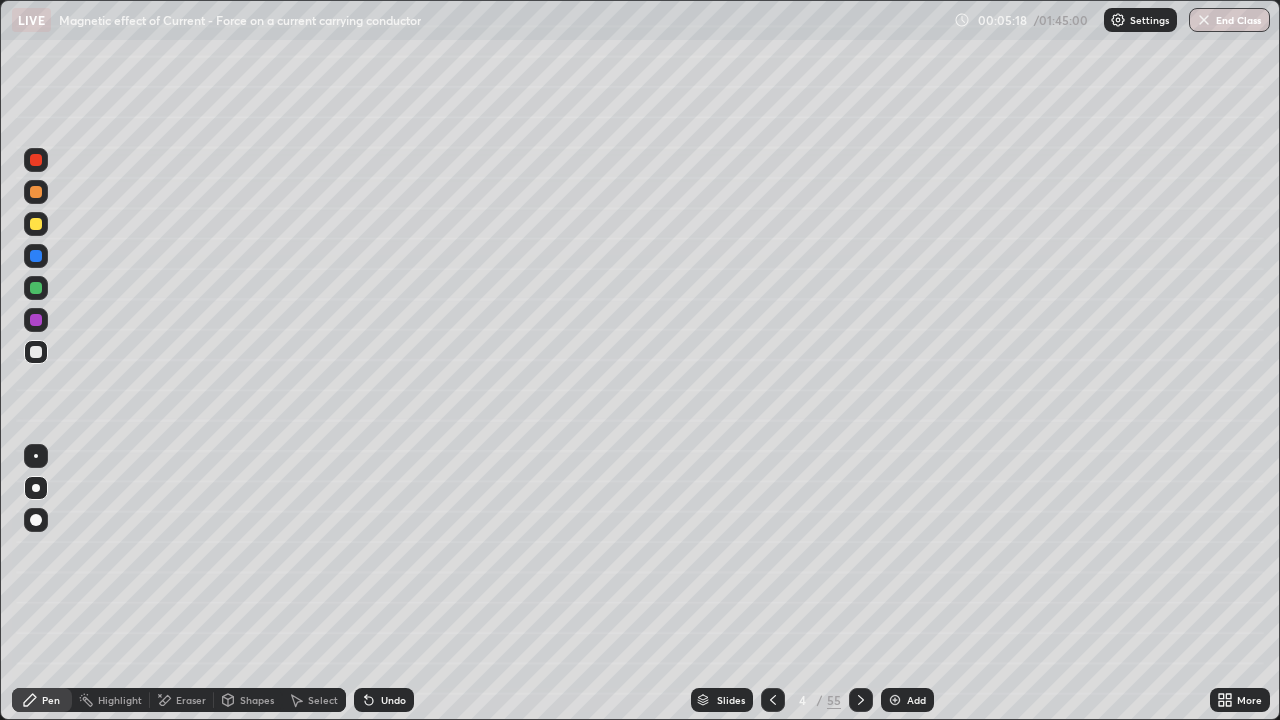 click on "Shapes" at bounding box center [257, 700] 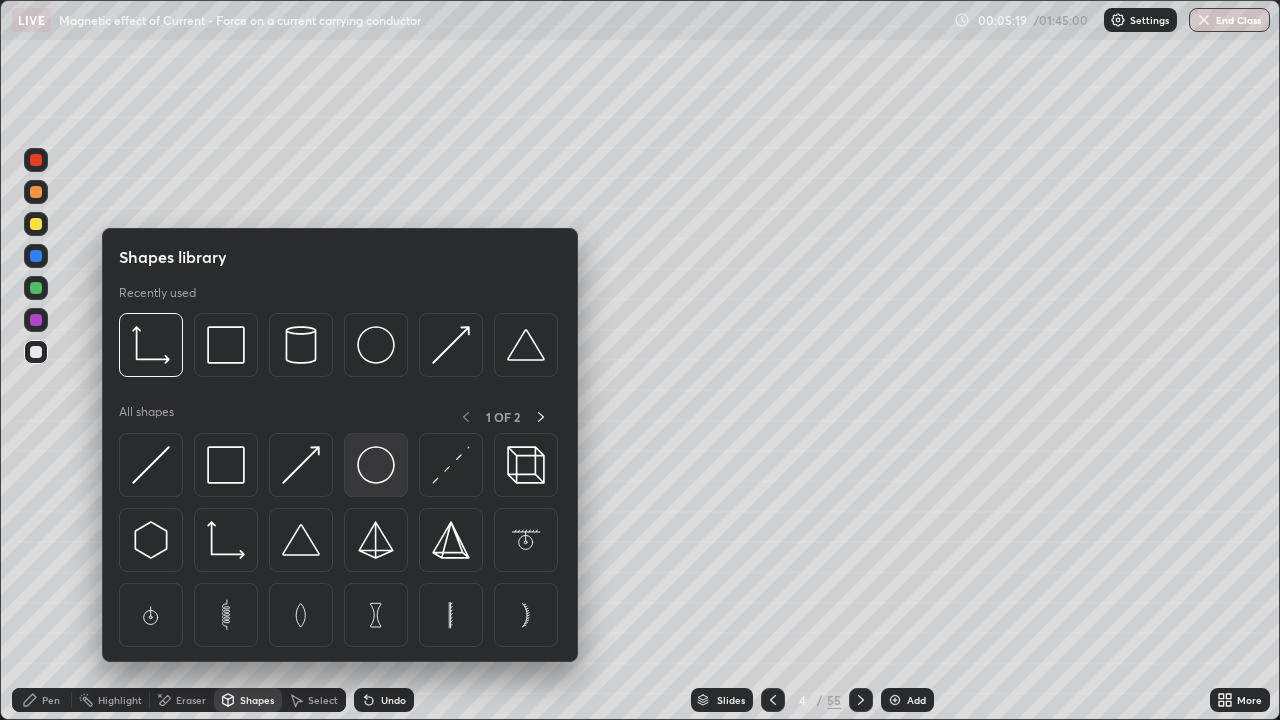 click at bounding box center [376, 465] 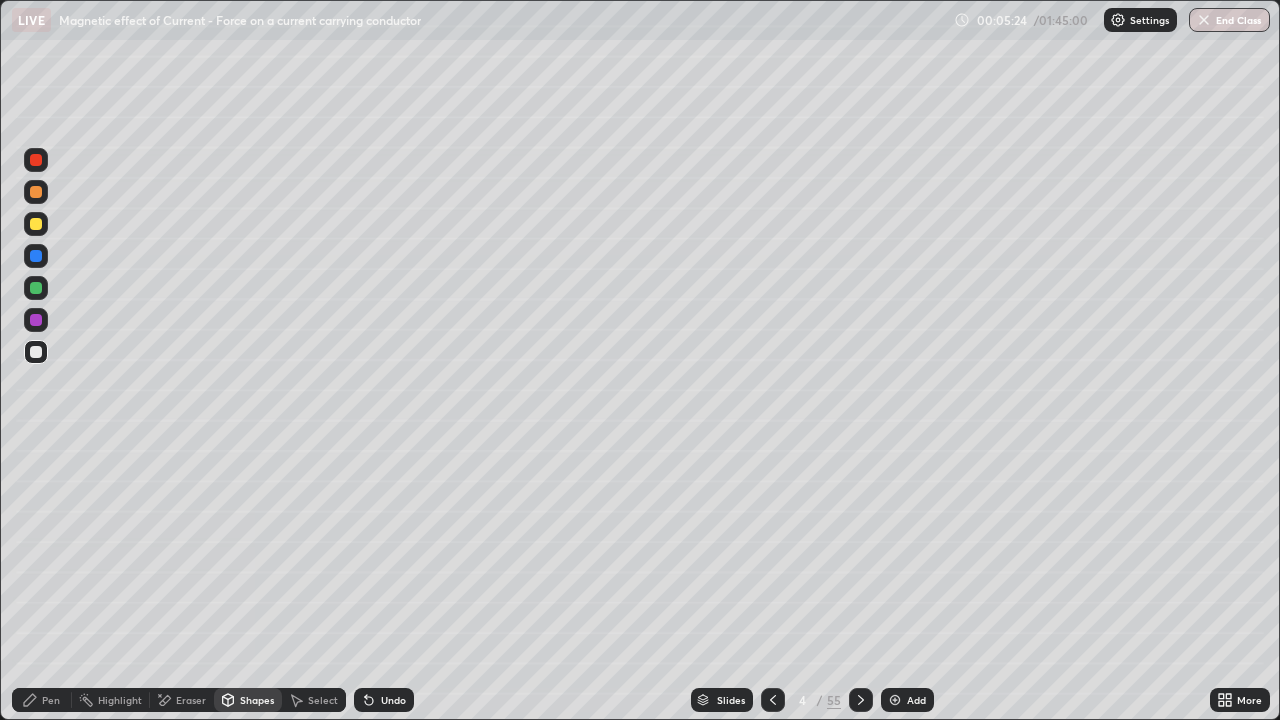 click on "Select" at bounding box center [323, 700] 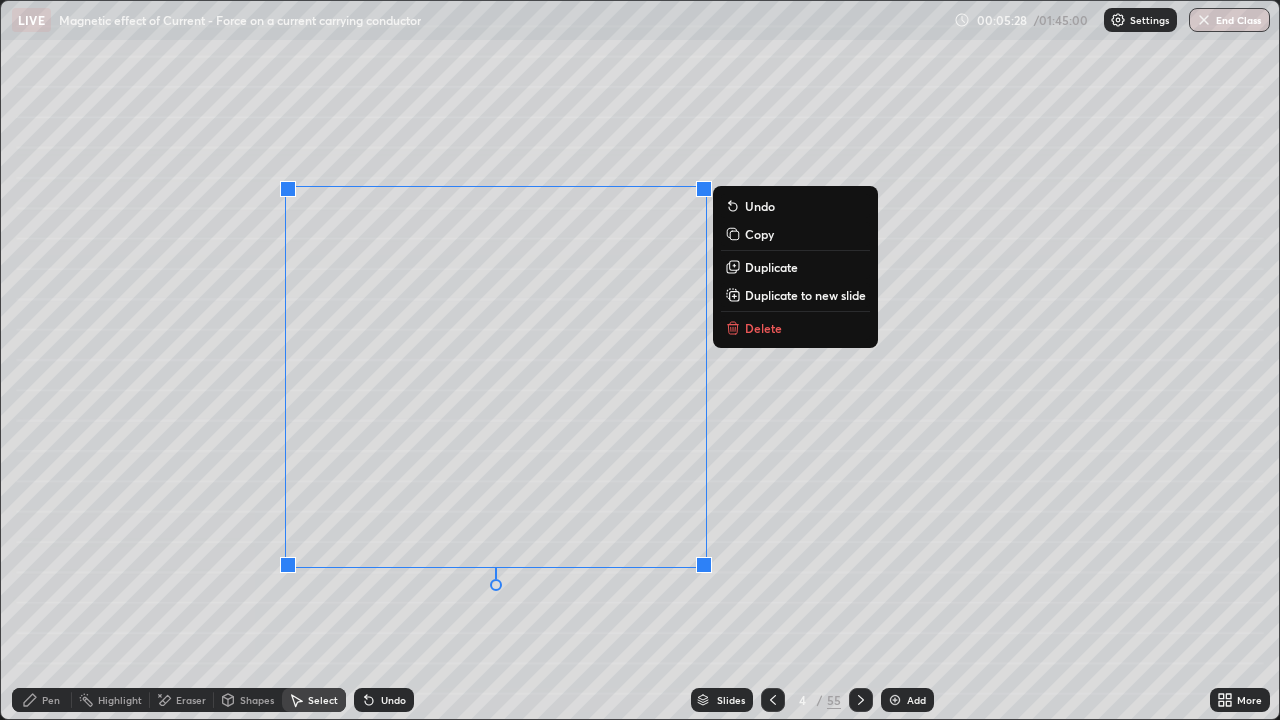 click on "0 ° Undo Copy Duplicate Duplicate to new slide Delete" at bounding box center [640, 360] 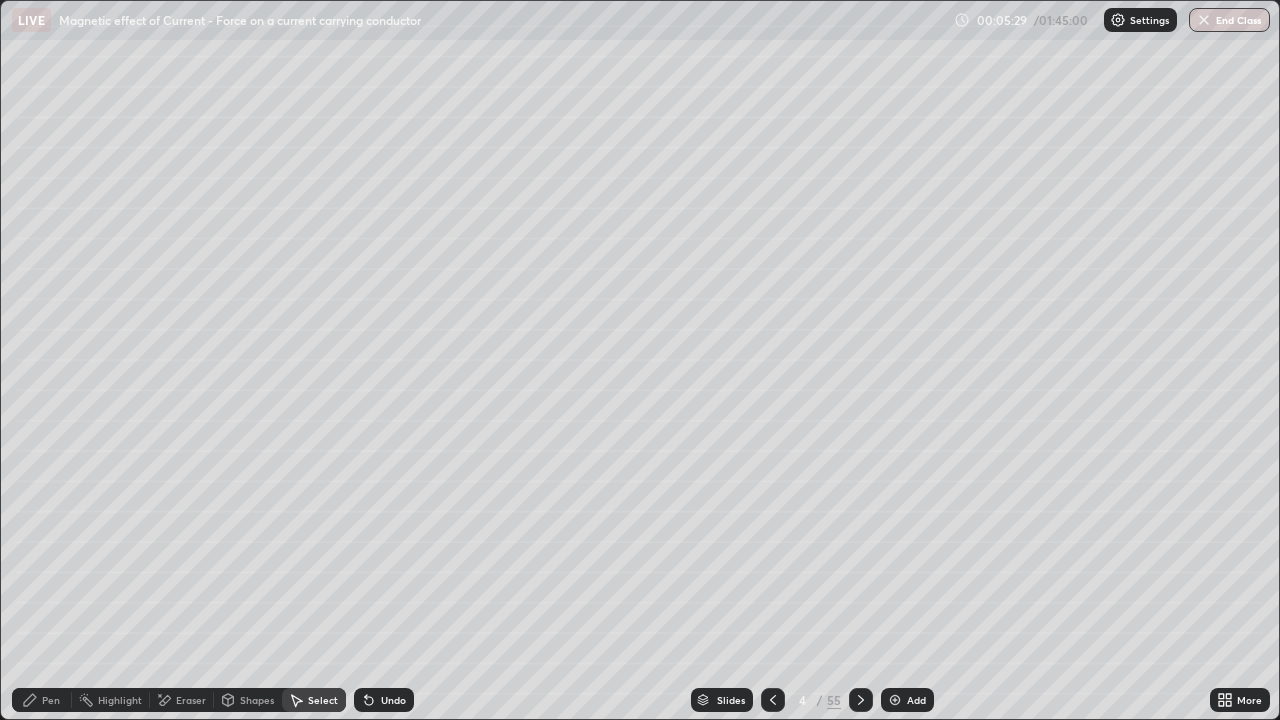 click on "Pen" at bounding box center [51, 700] 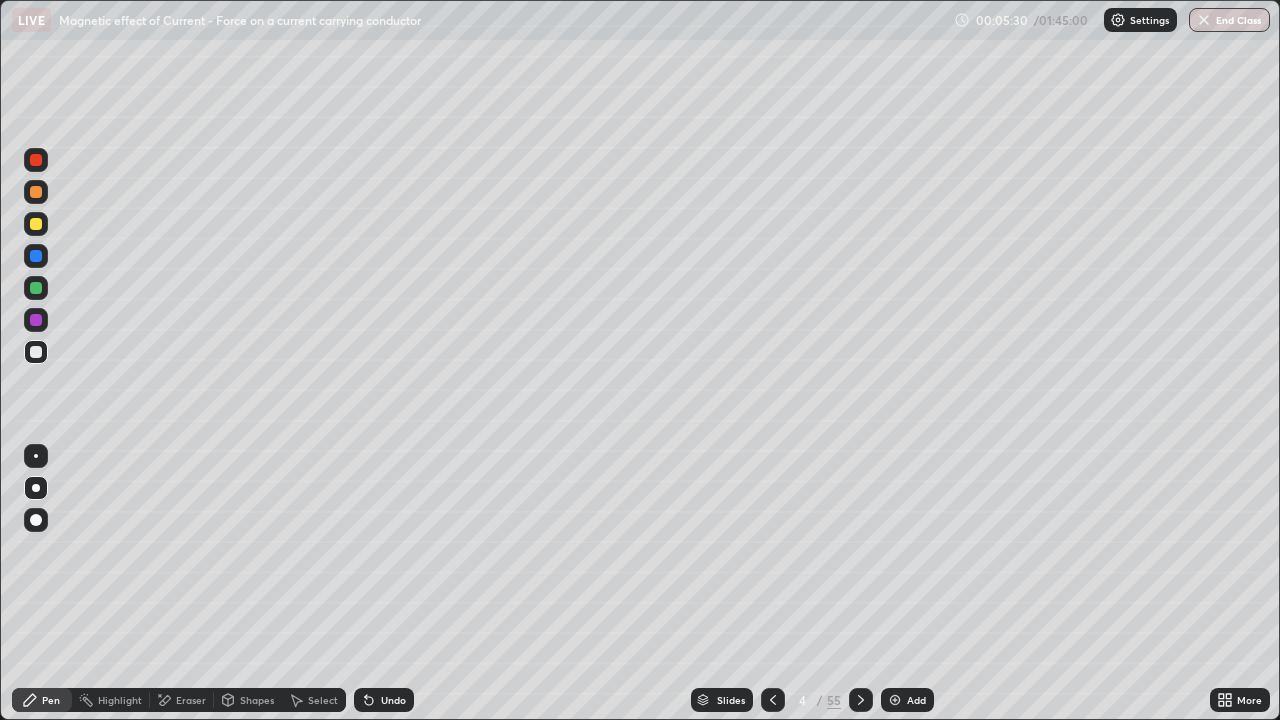 click at bounding box center [36, 288] 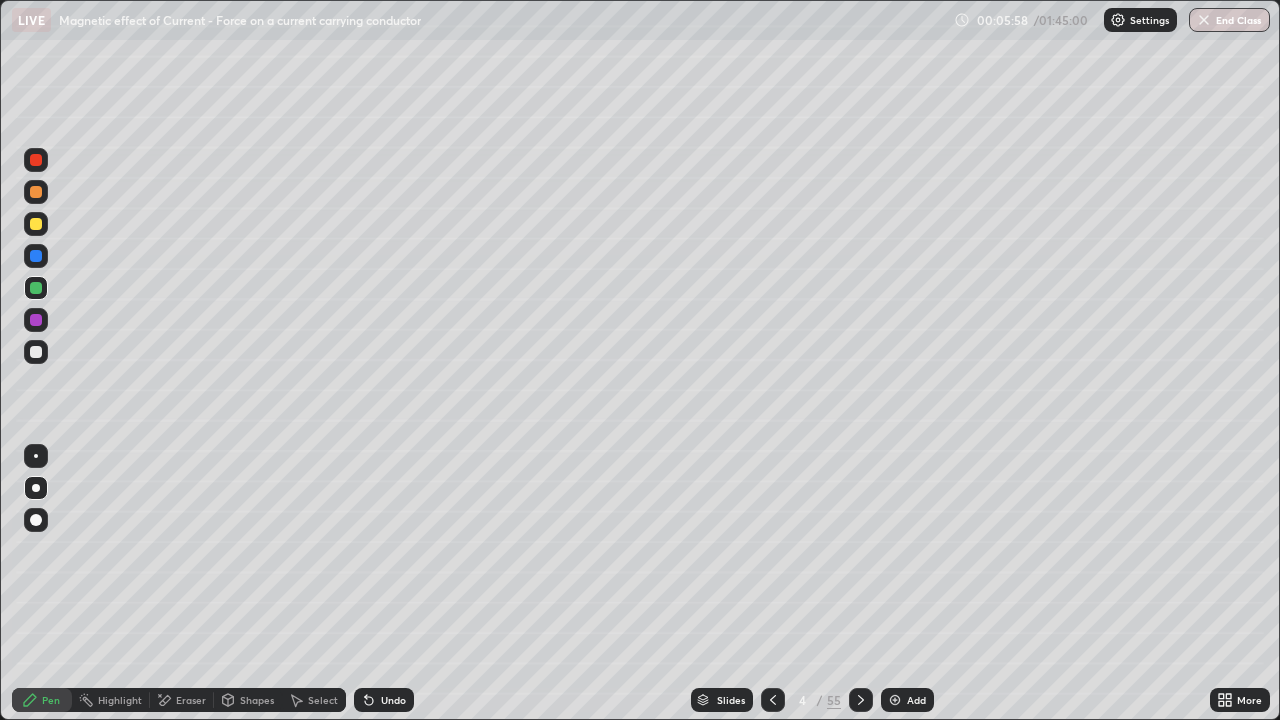 click at bounding box center (36, 256) 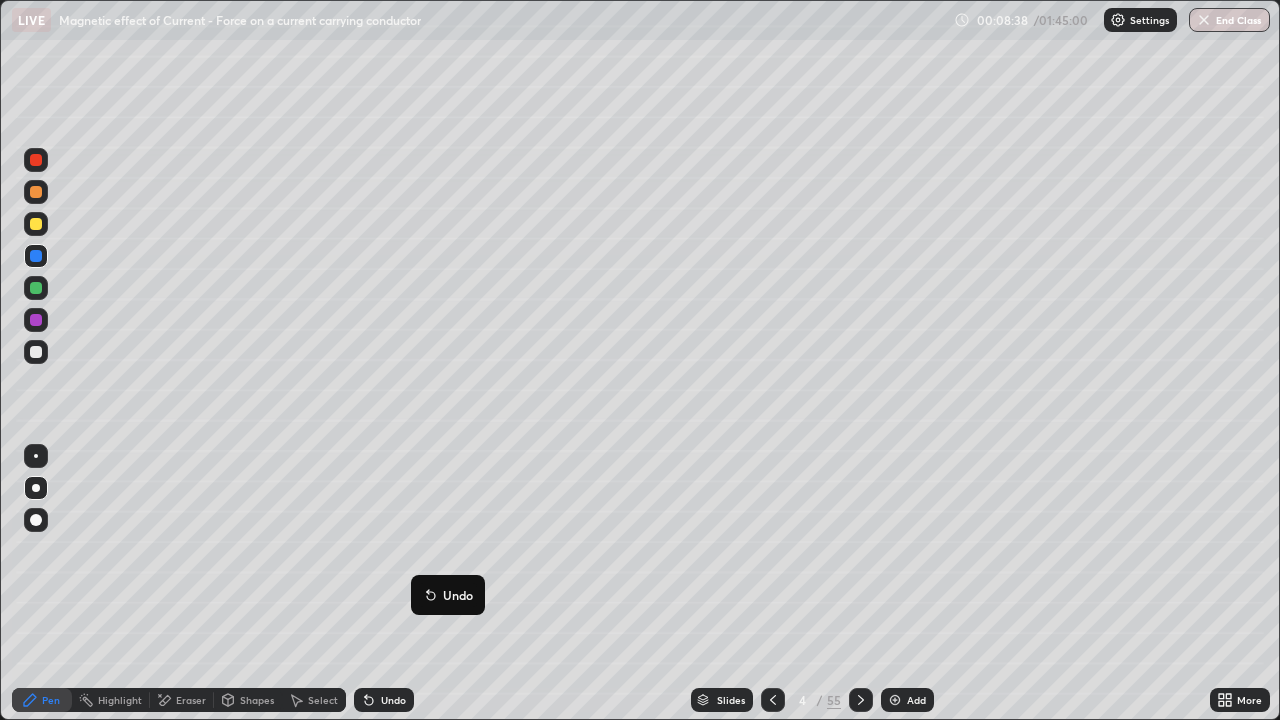 click on "55" at bounding box center (834, 700) 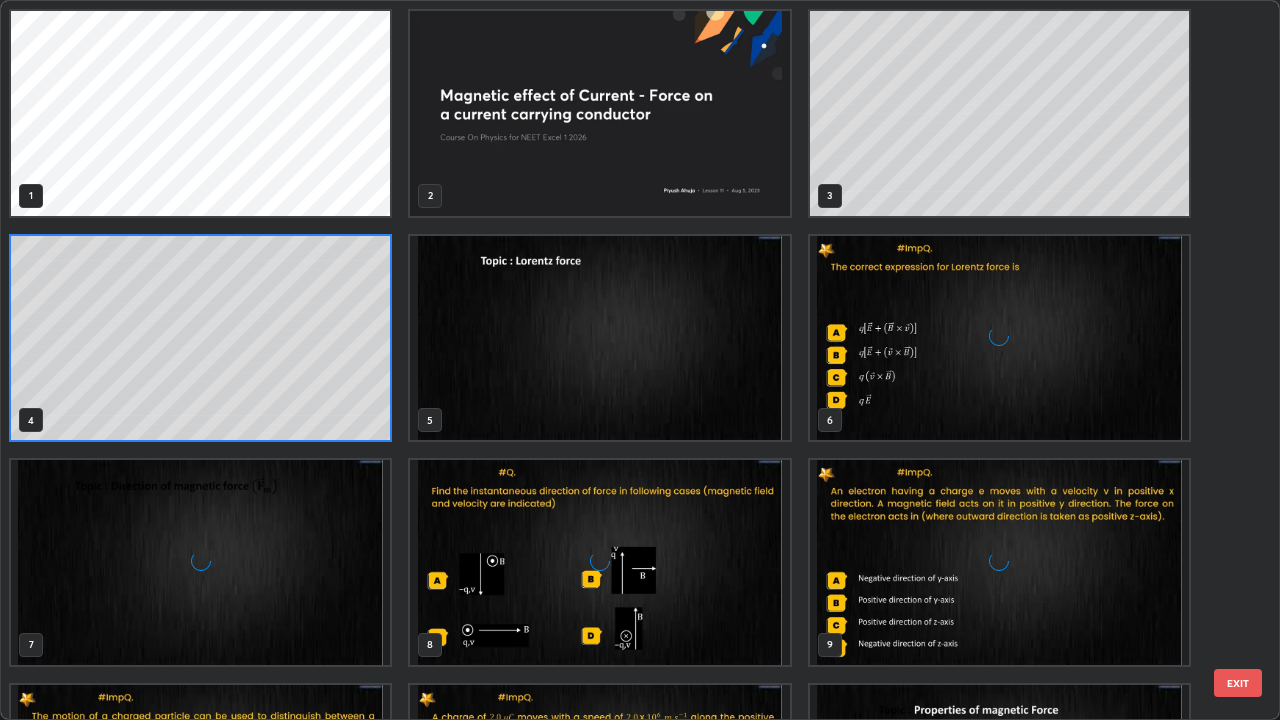 scroll, scrollTop: 7, scrollLeft: 11, axis: both 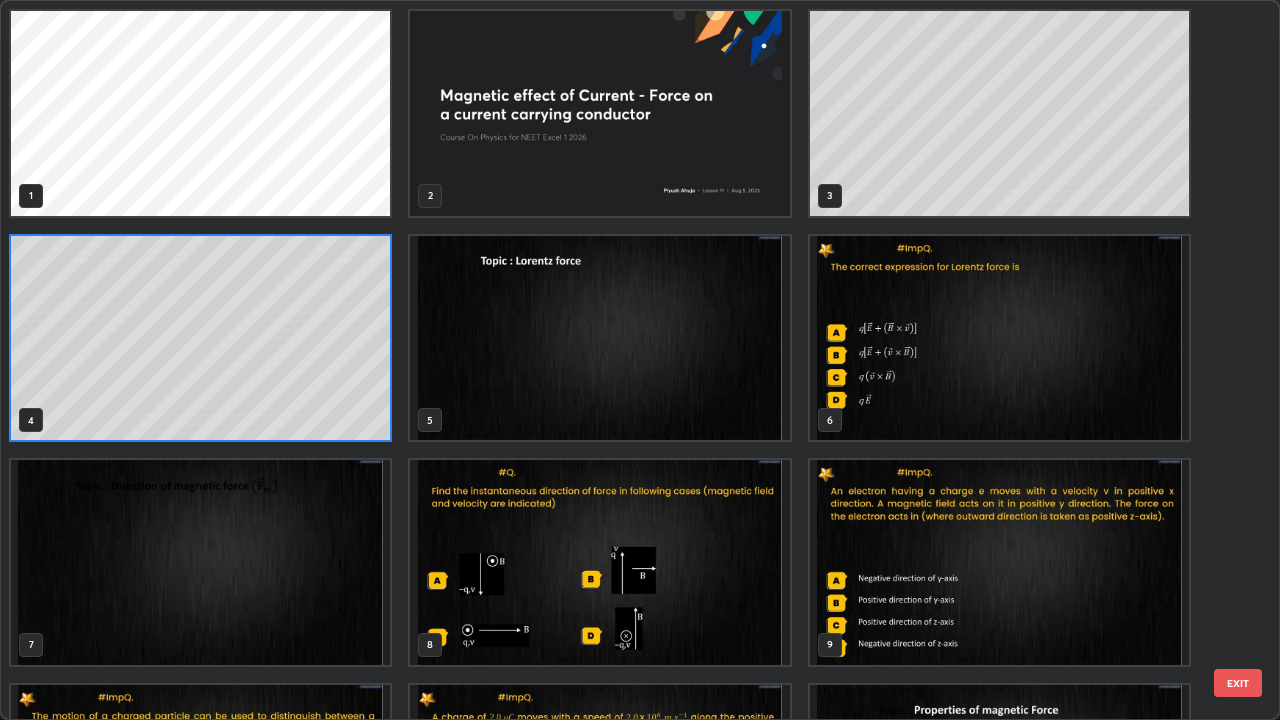 click at bounding box center (599, 338) 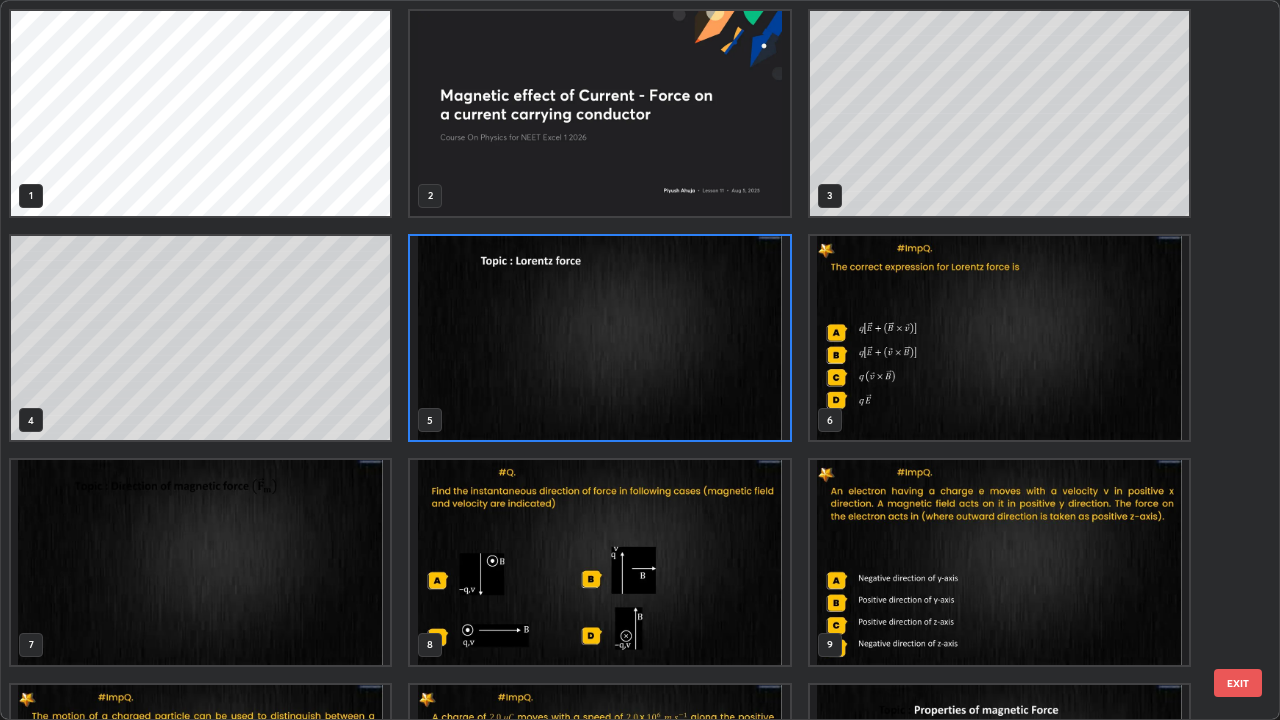 click at bounding box center [599, 338] 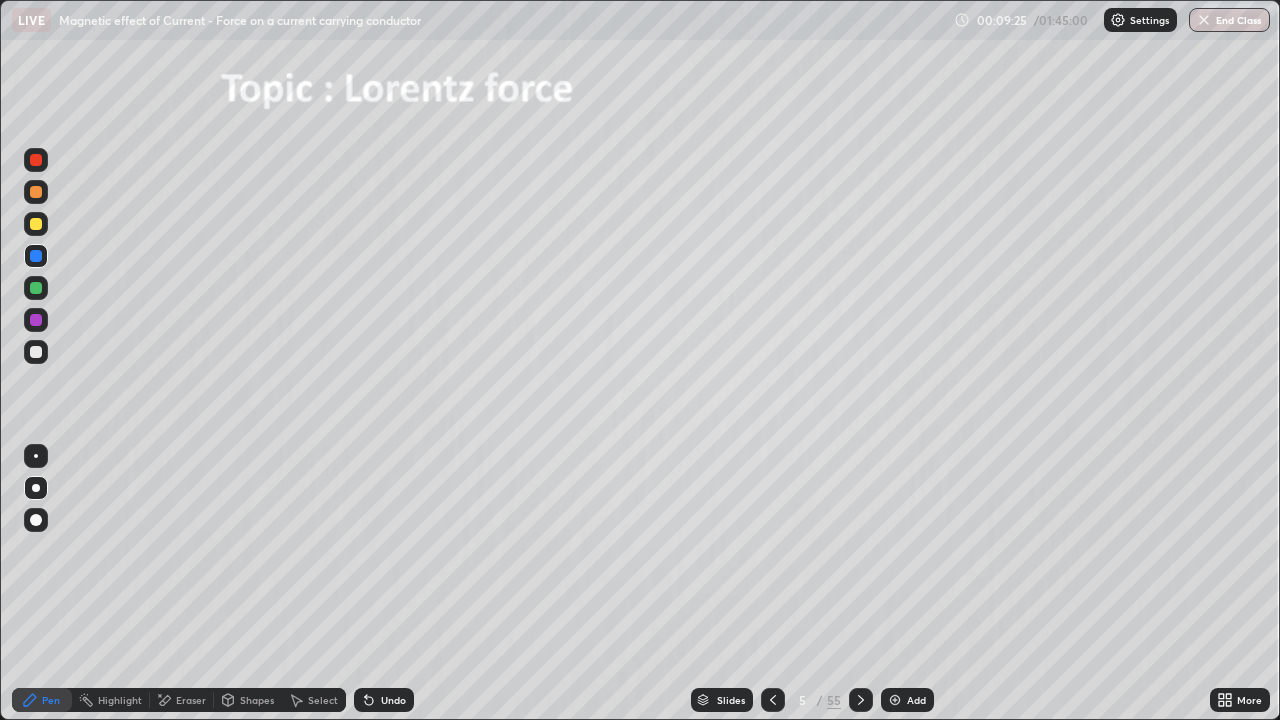 click at bounding box center [861, 700] 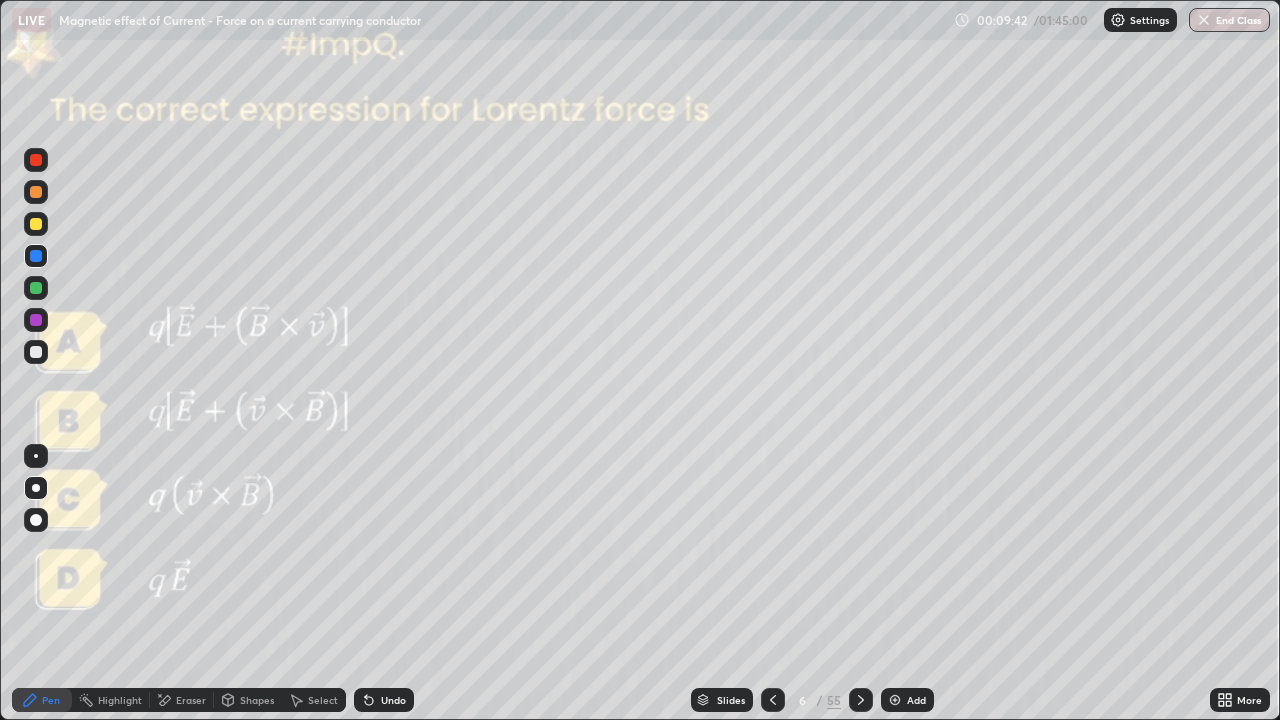 click 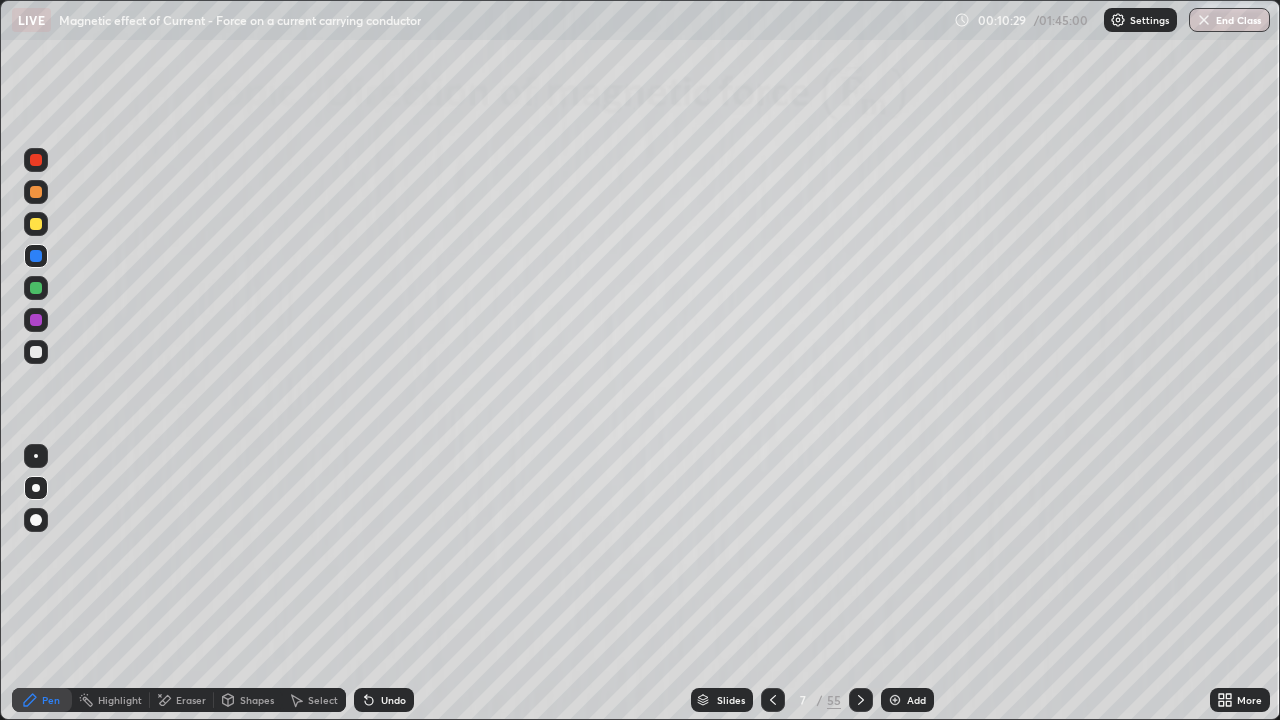 click 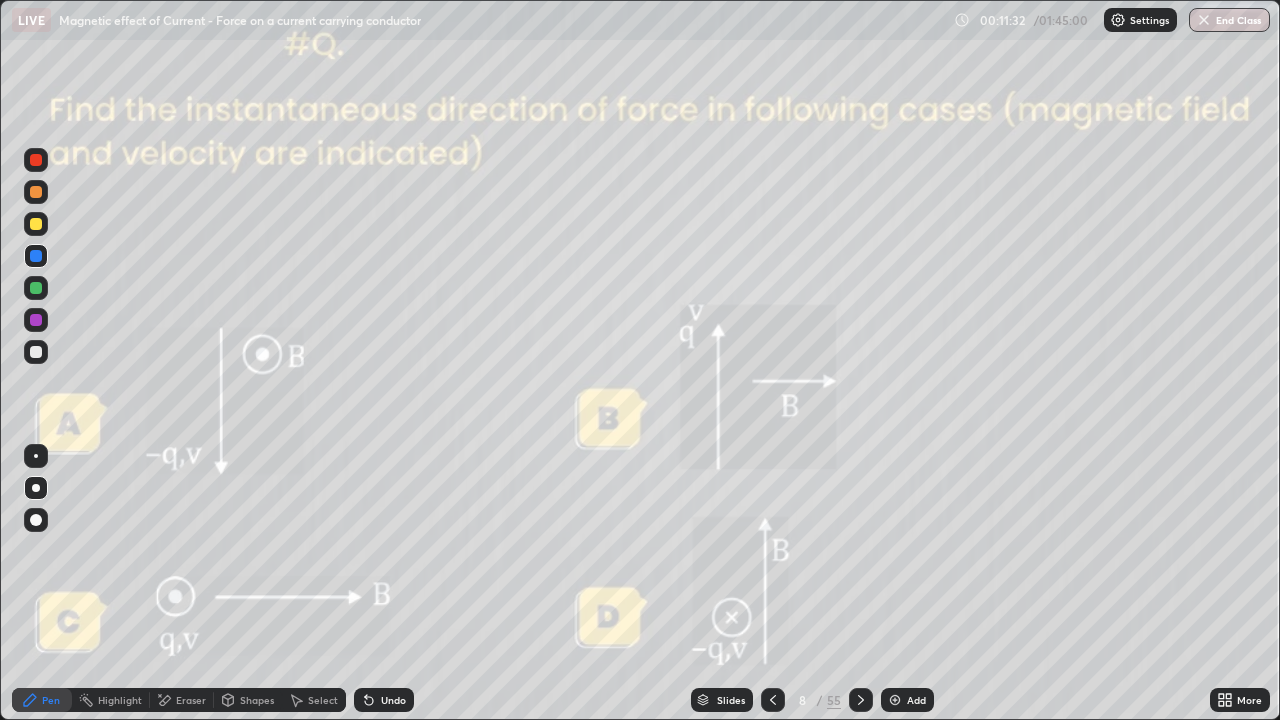 click 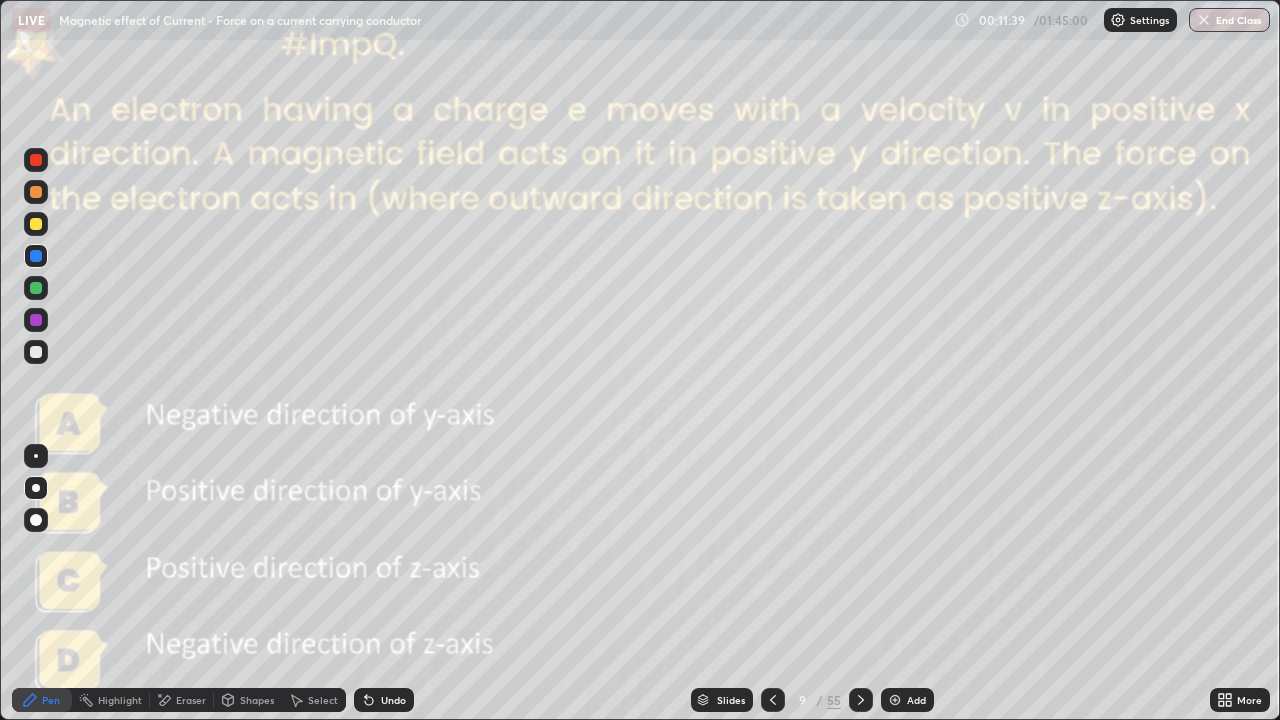 click 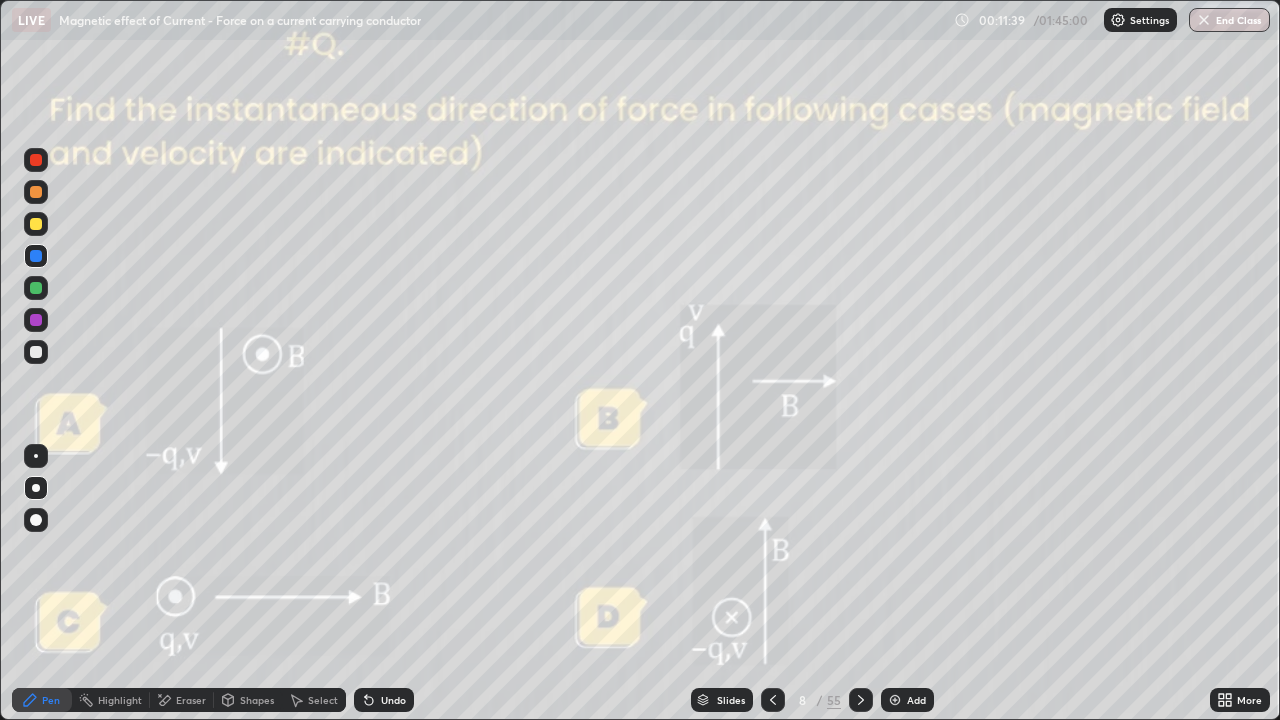 click 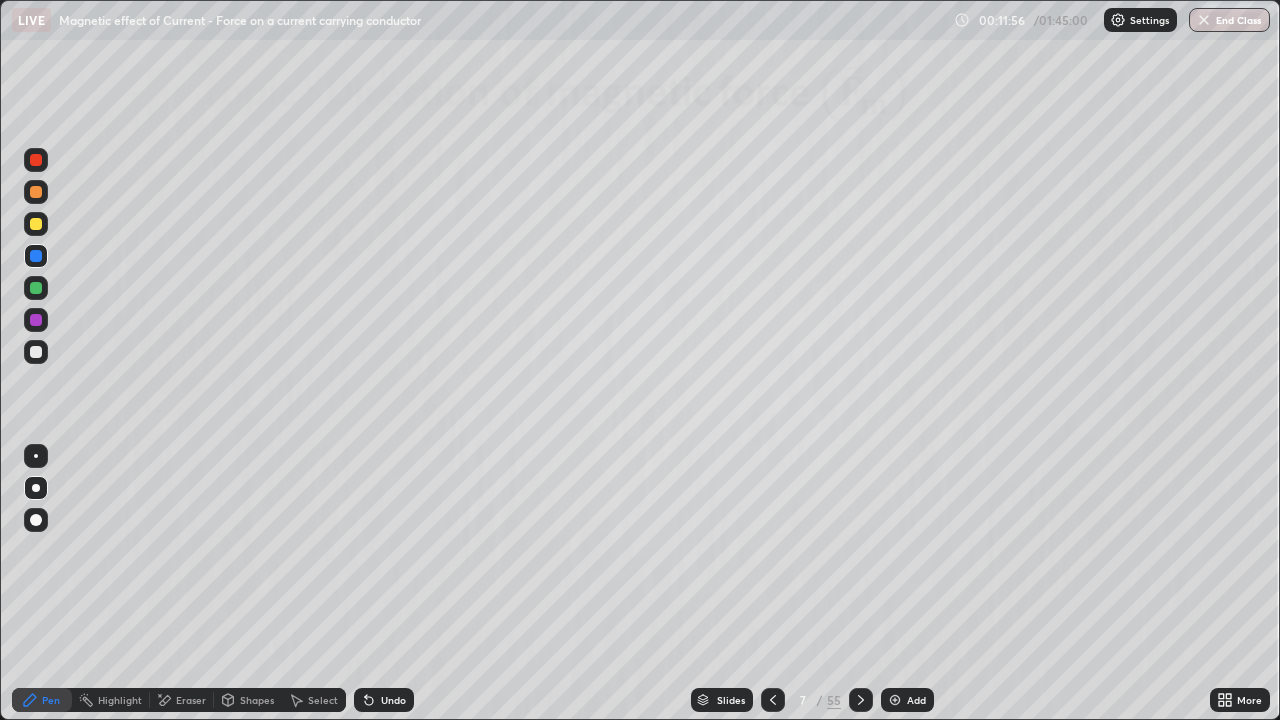 click at bounding box center [861, 700] 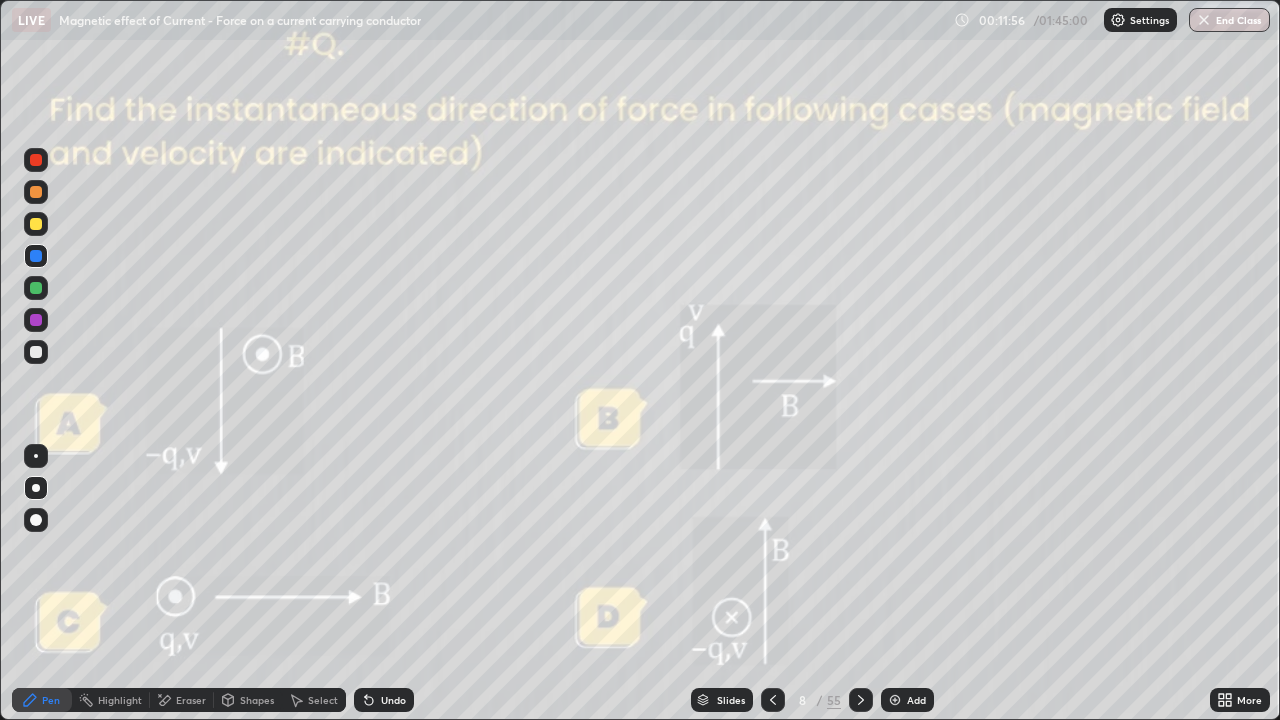 click 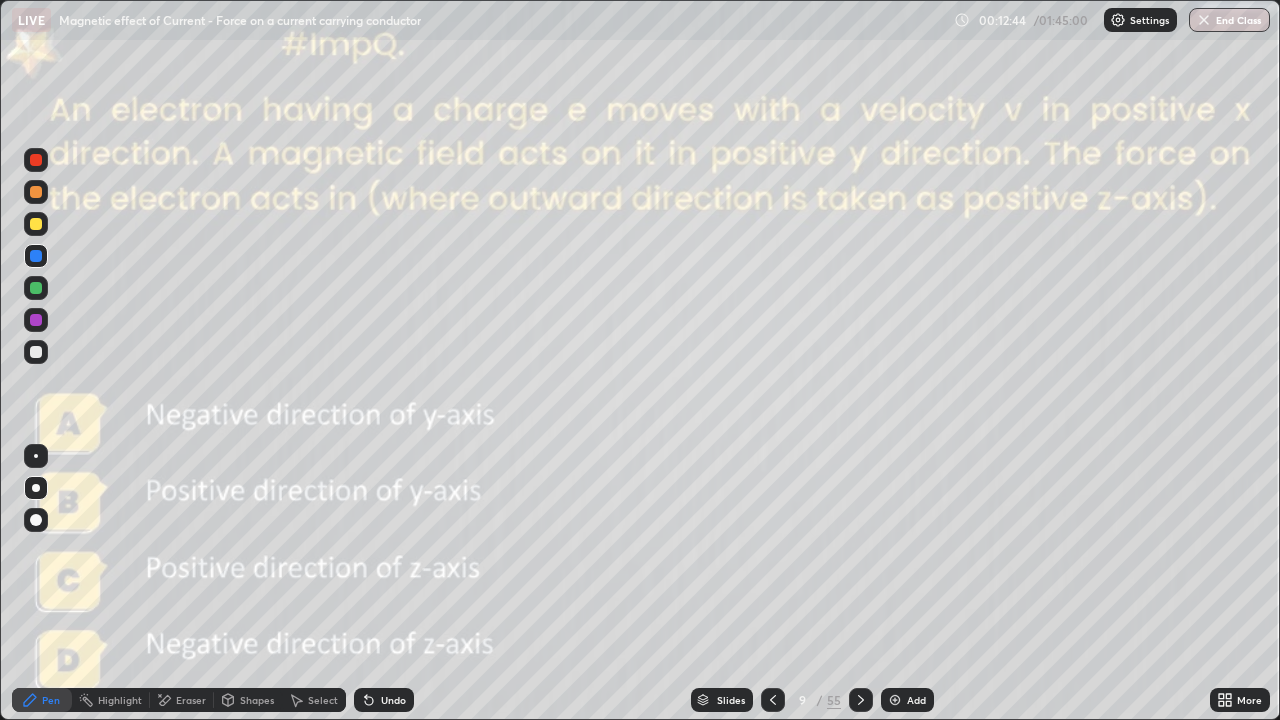 click 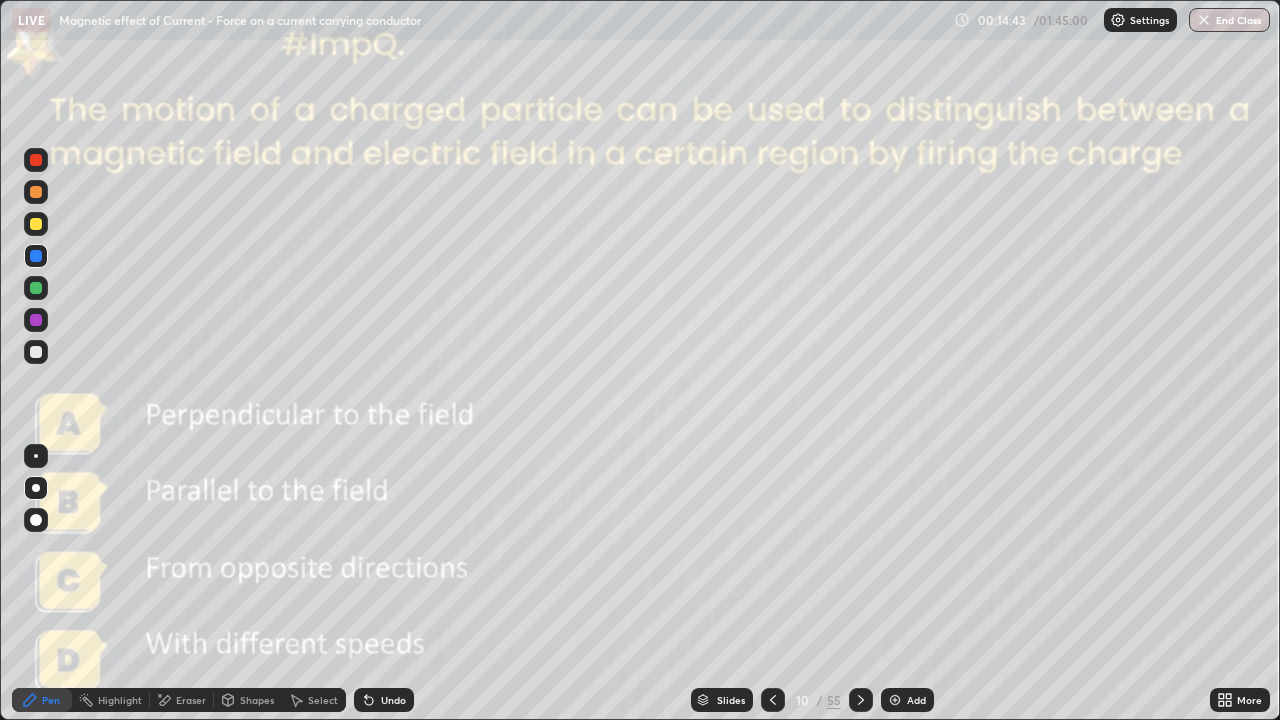 click 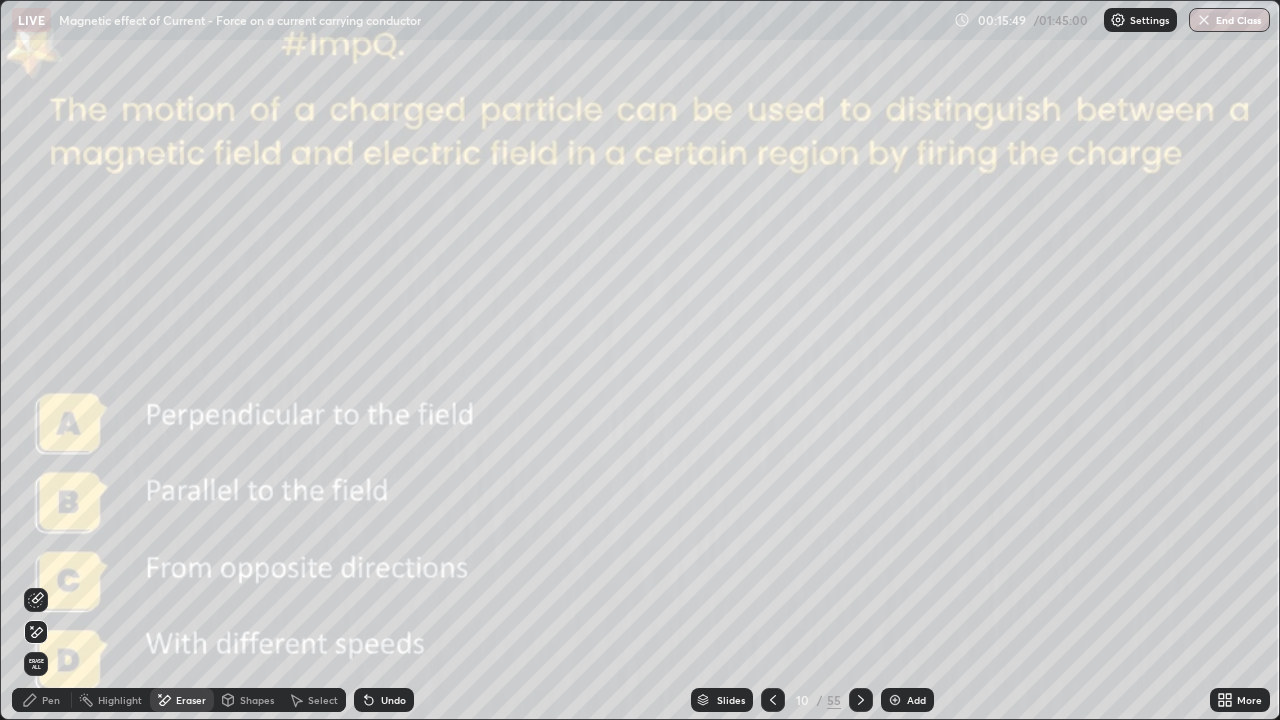 click on "Pen" at bounding box center [42, 700] 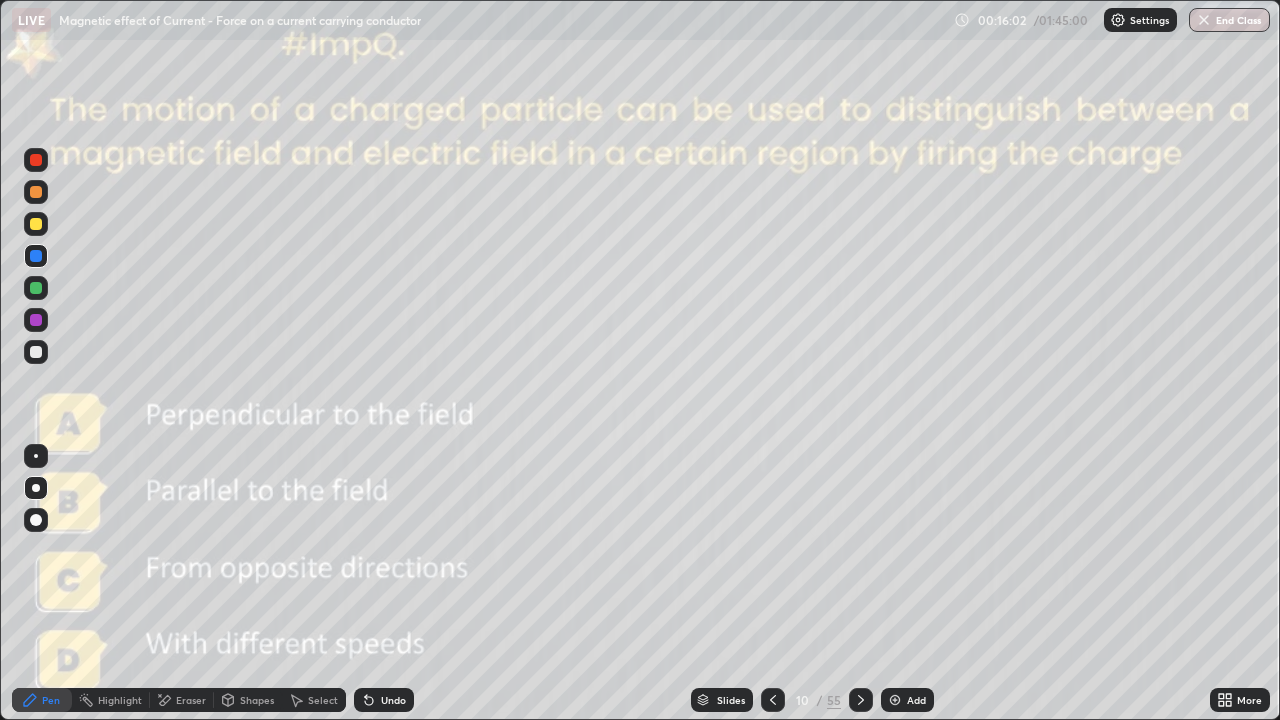 click 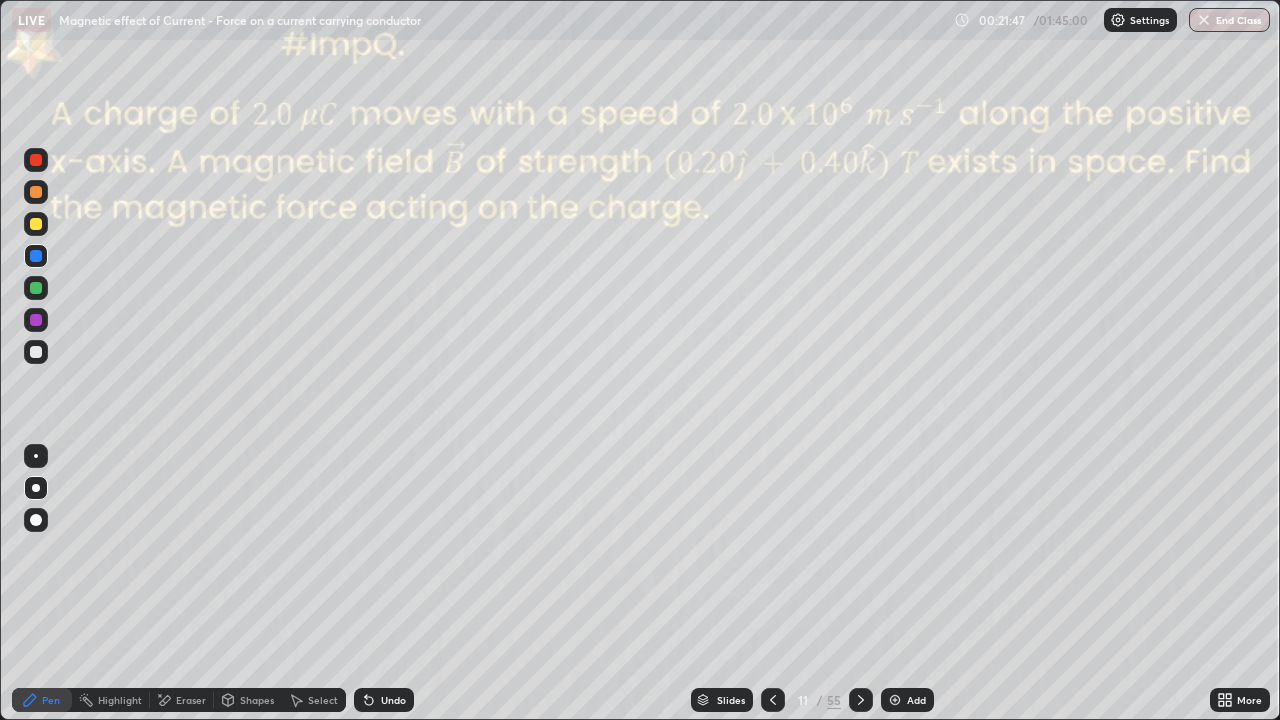 click 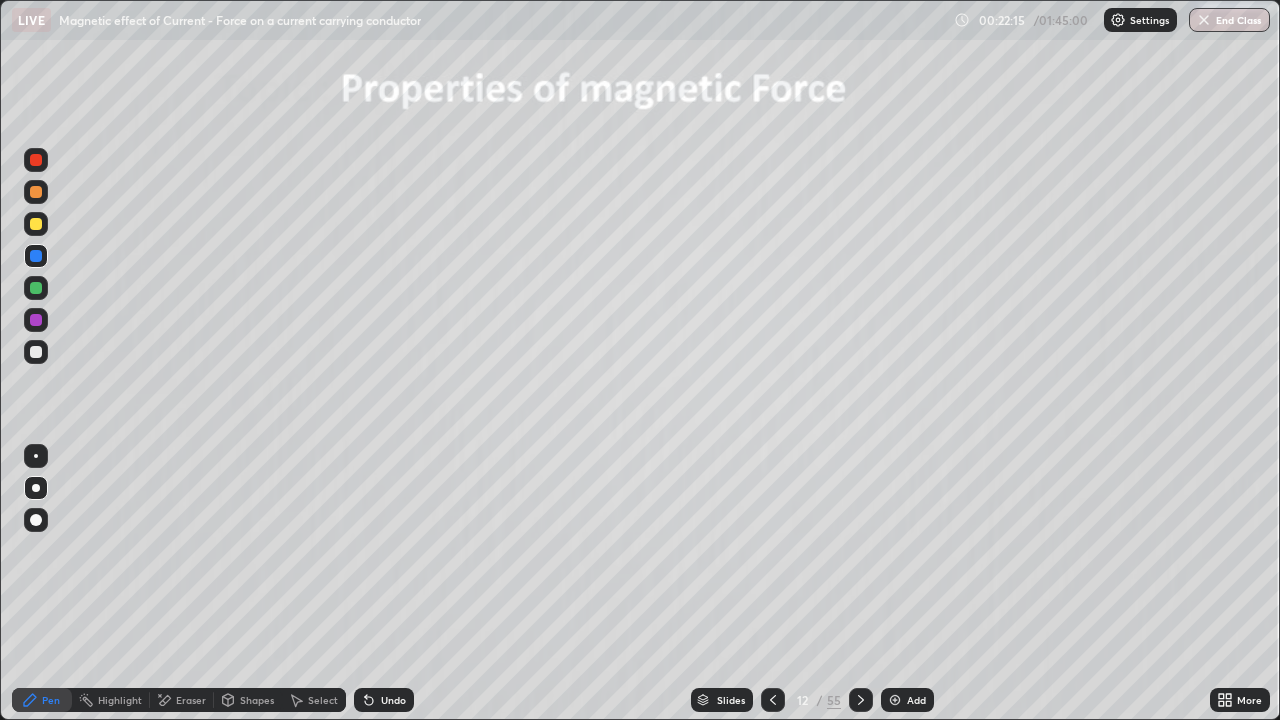 click at bounding box center (36, 352) 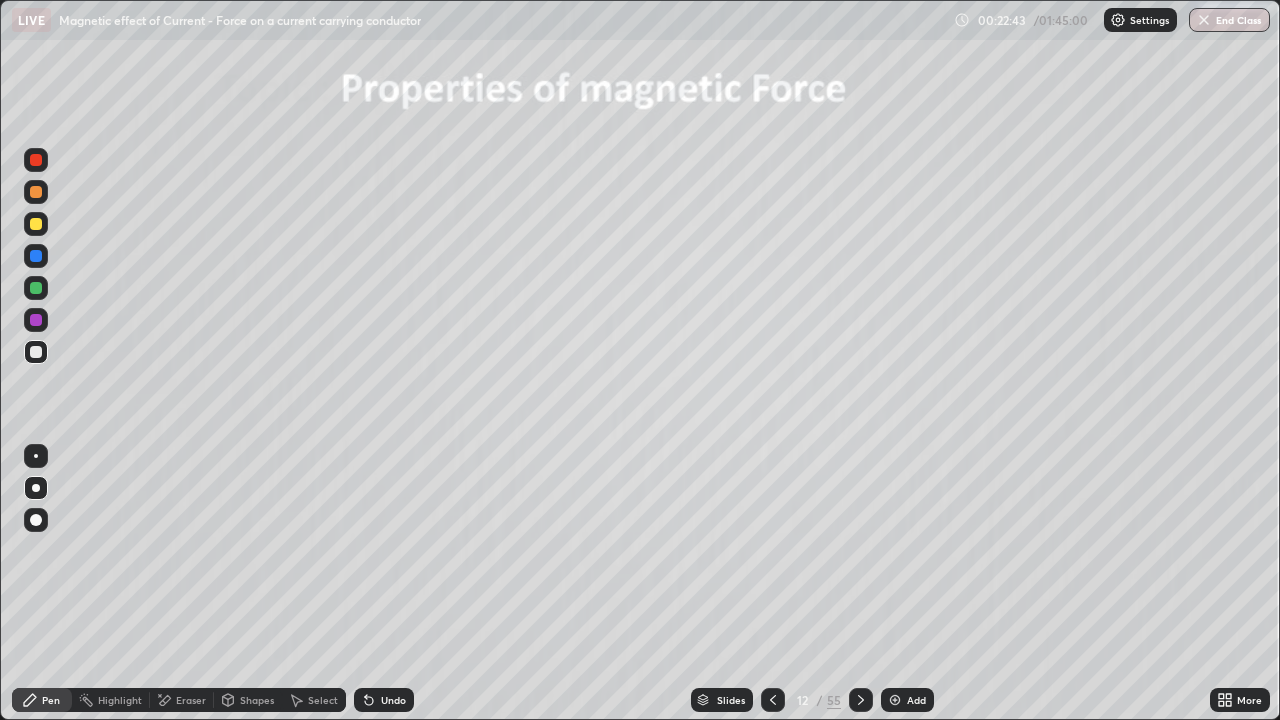 click on "Eraser" at bounding box center (191, 700) 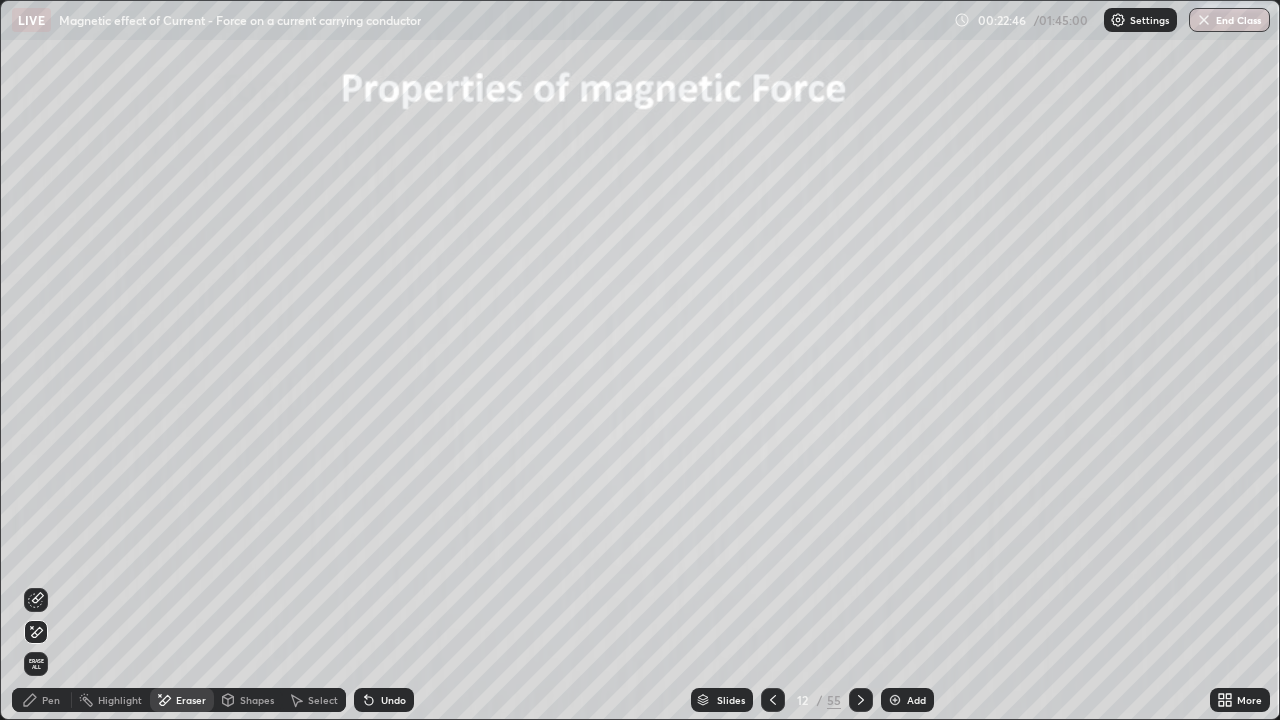click on "Pen" at bounding box center (51, 700) 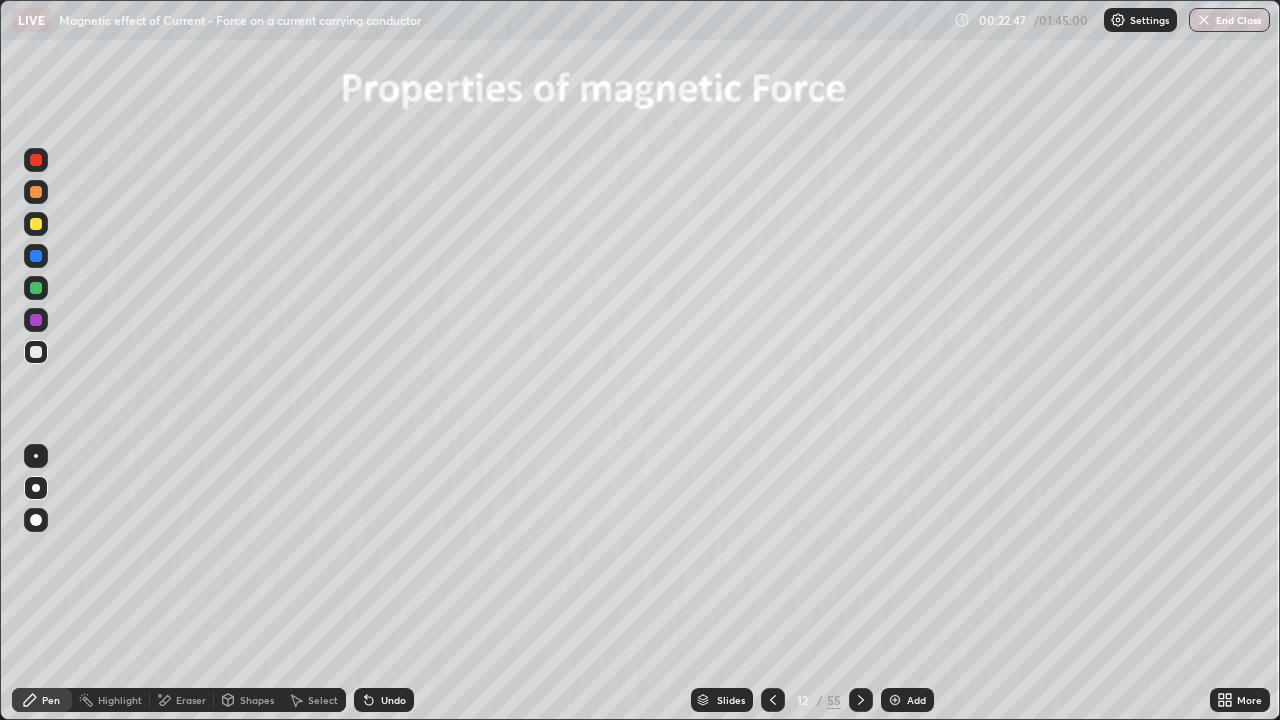 click at bounding box center (895, 700) 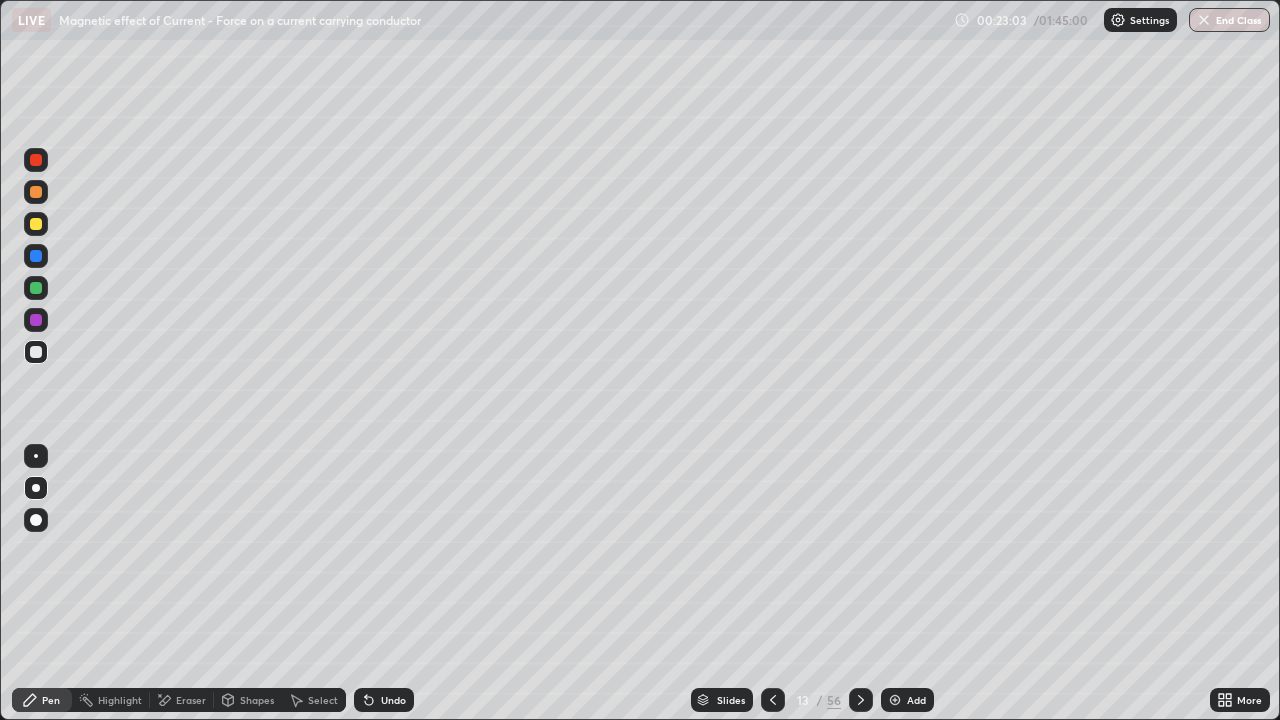 click on "Undo" at bounding box center [393, 700] 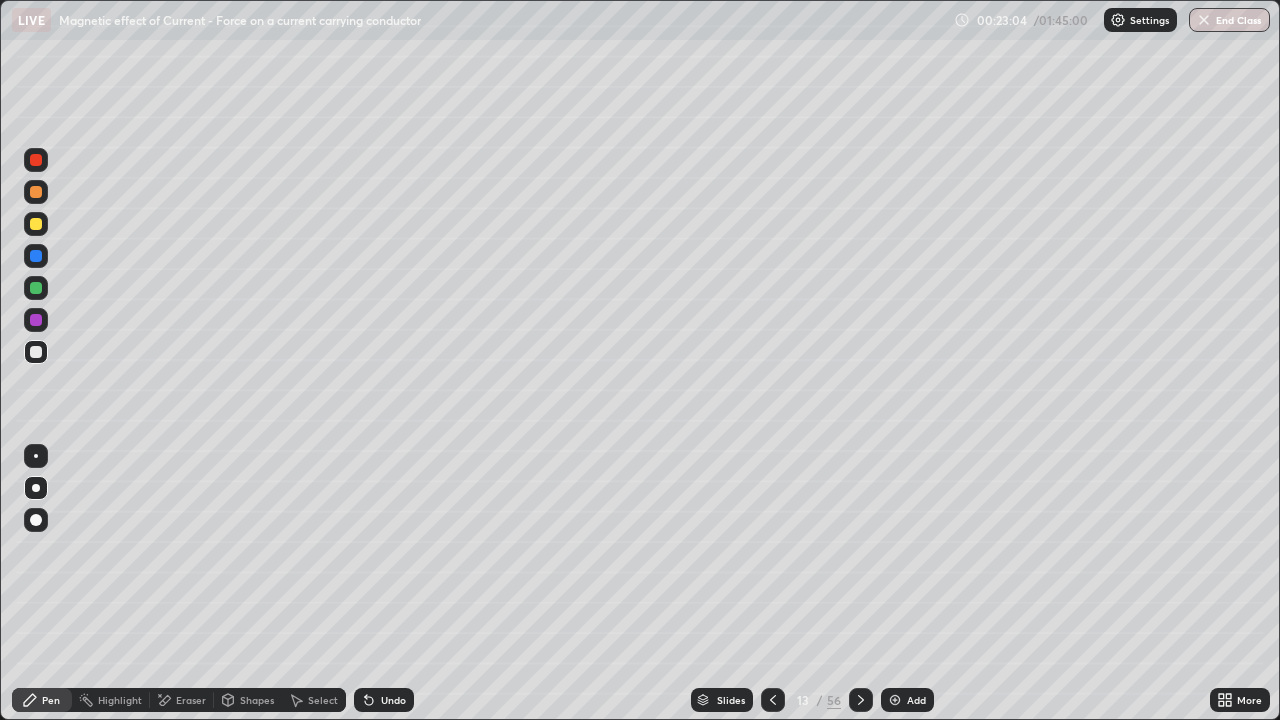 click on "Undo" at bounding box center [384, 700] 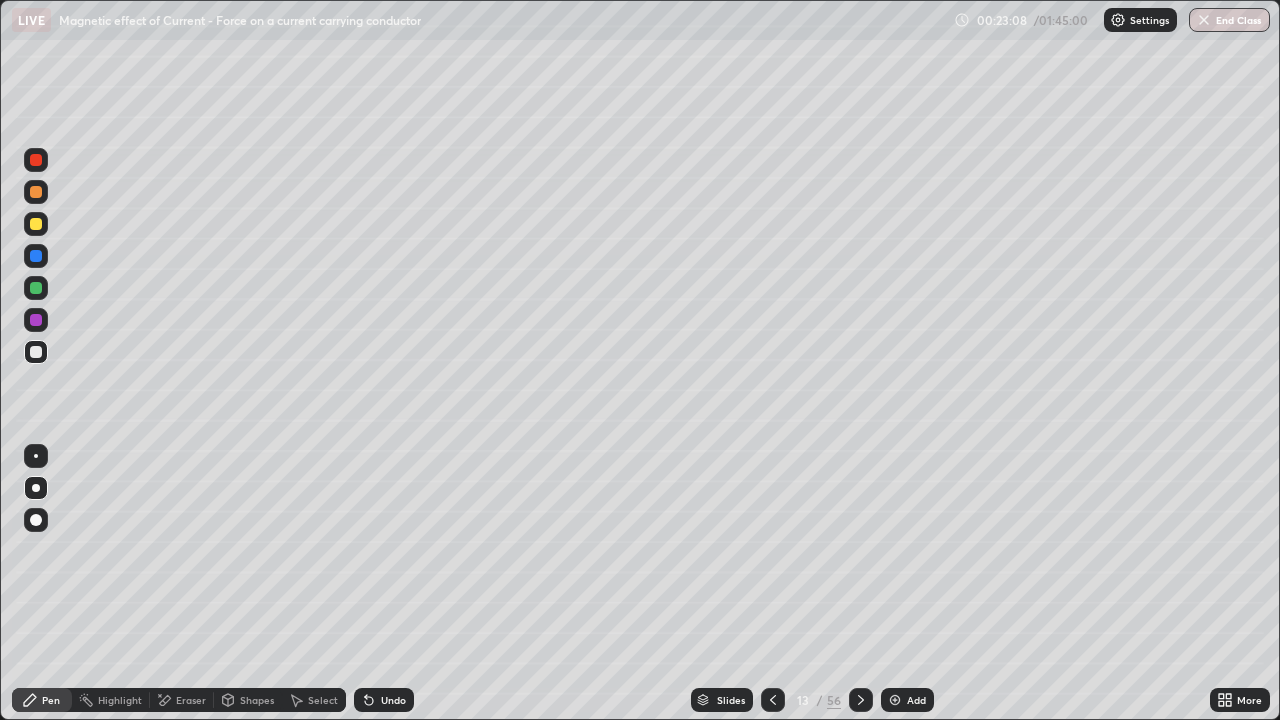 click on "Undo" at bounding box center (393, 700) 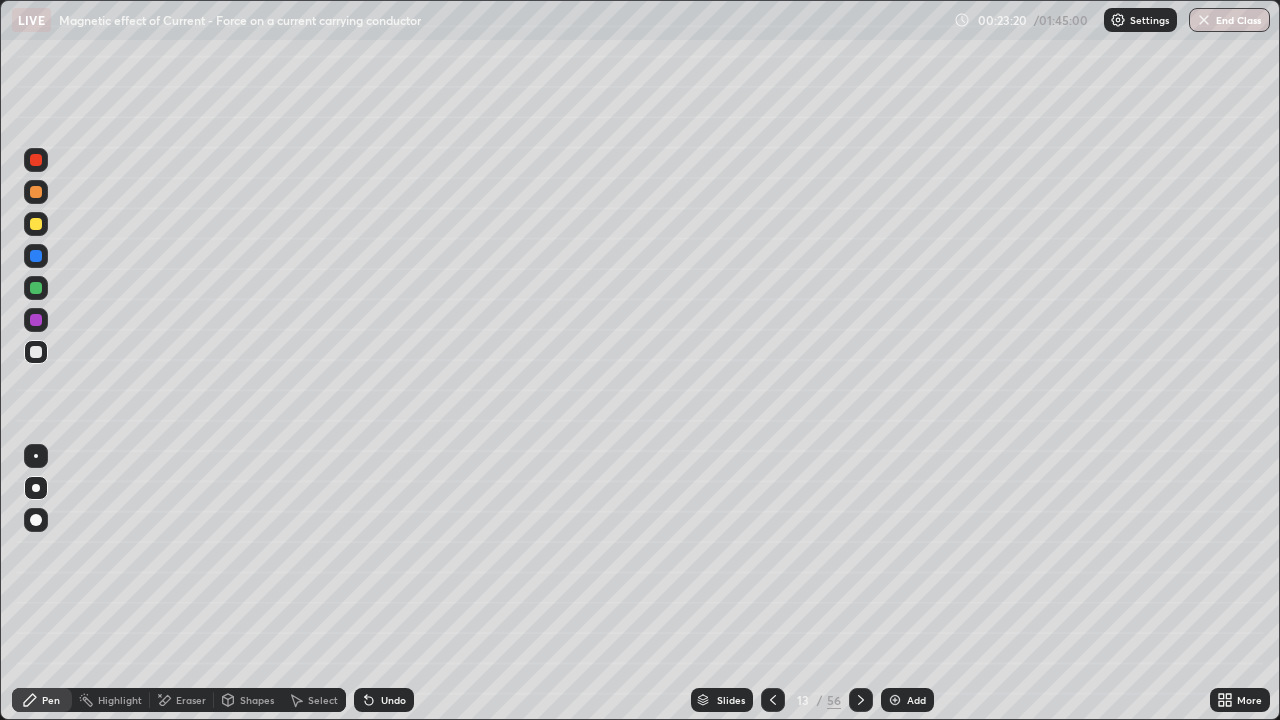 click on "Undo" at bounding box center [393, 700] 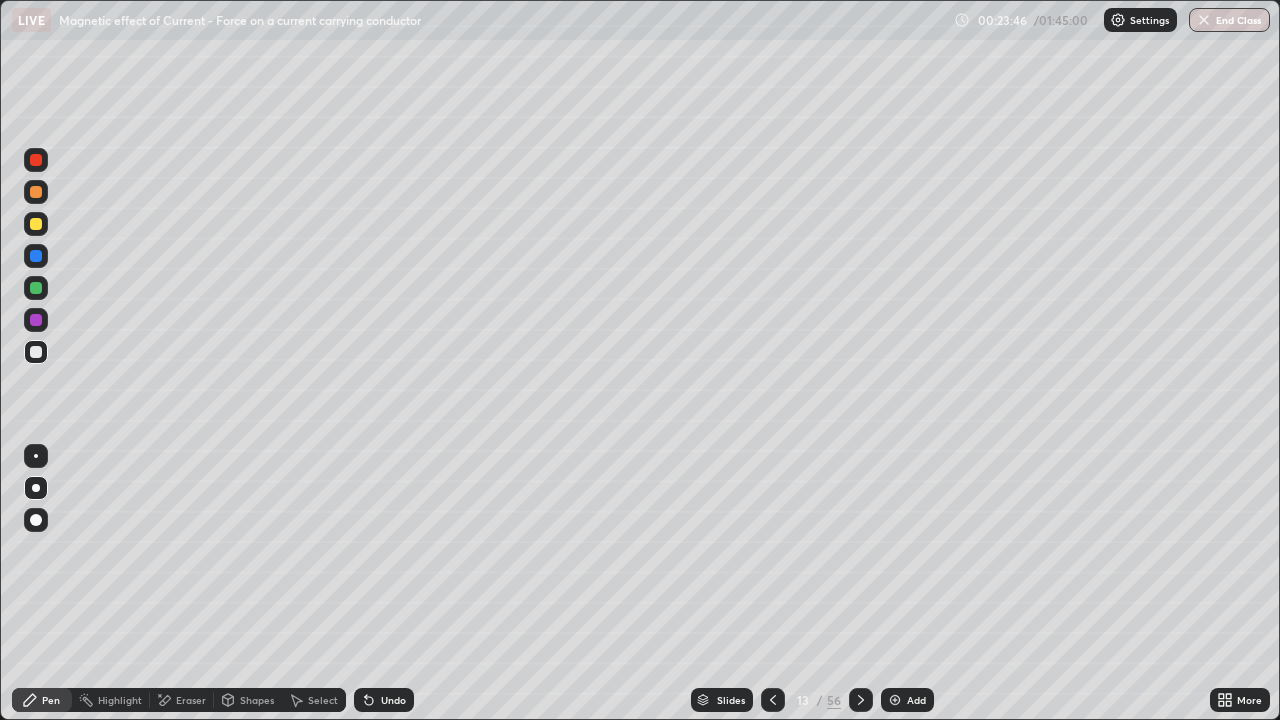 click on "Undo" at bounding box center (393, 700) 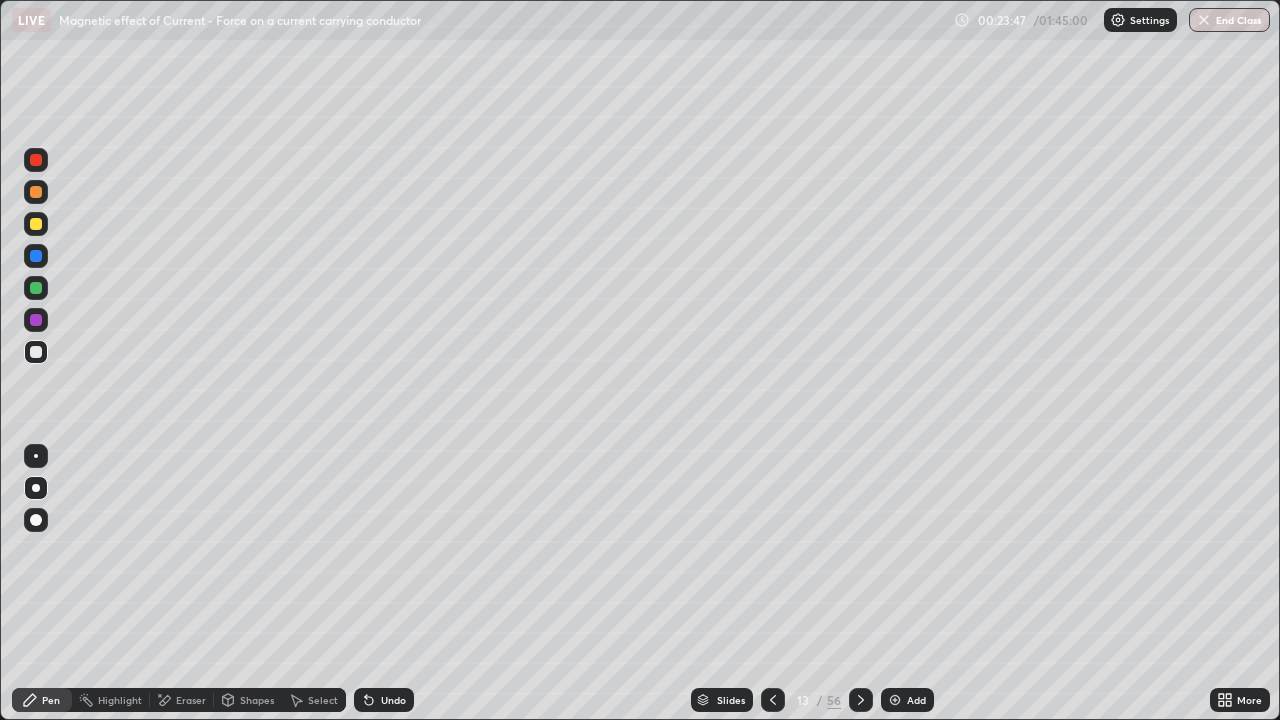 click on "Undo" at bounding box center (393, 700) 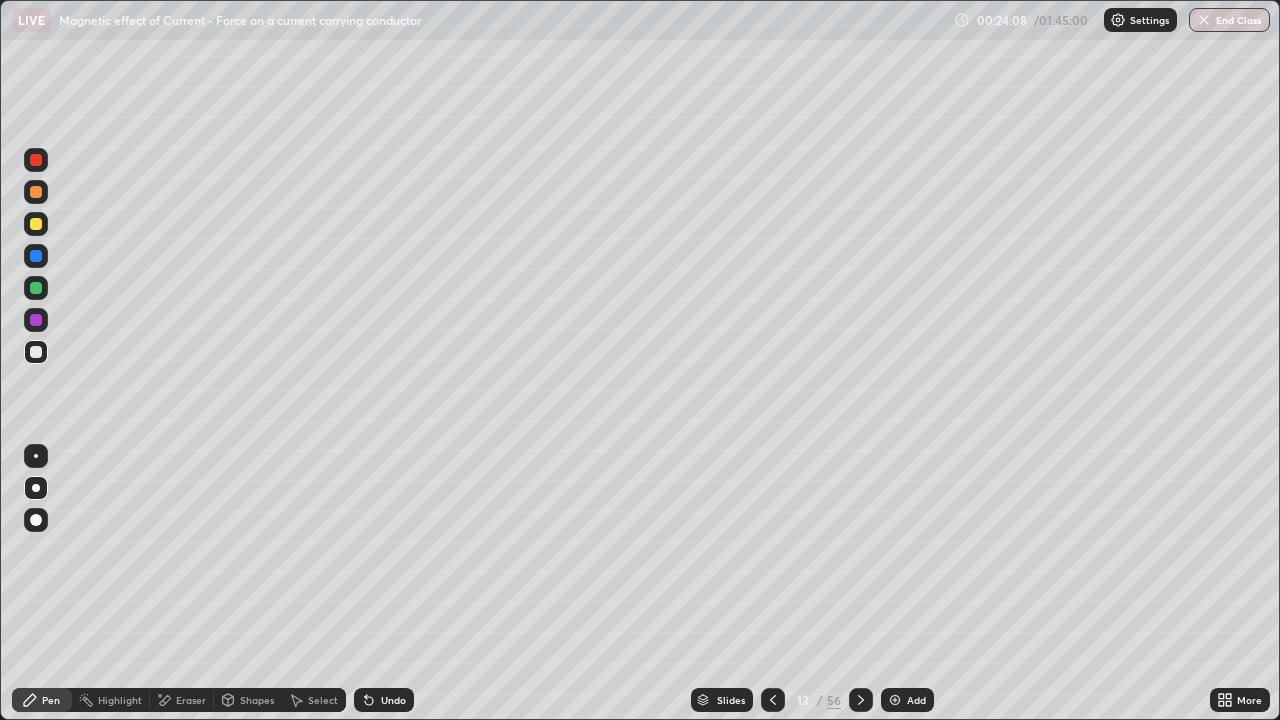 click 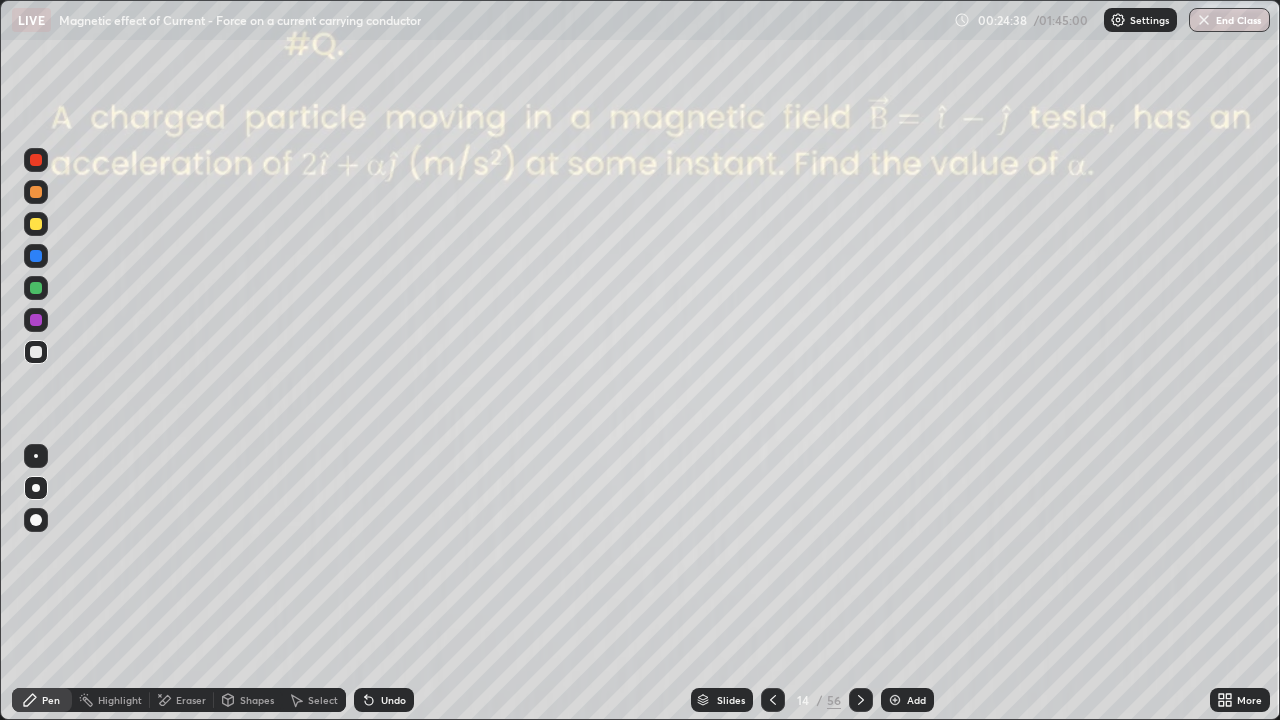 click 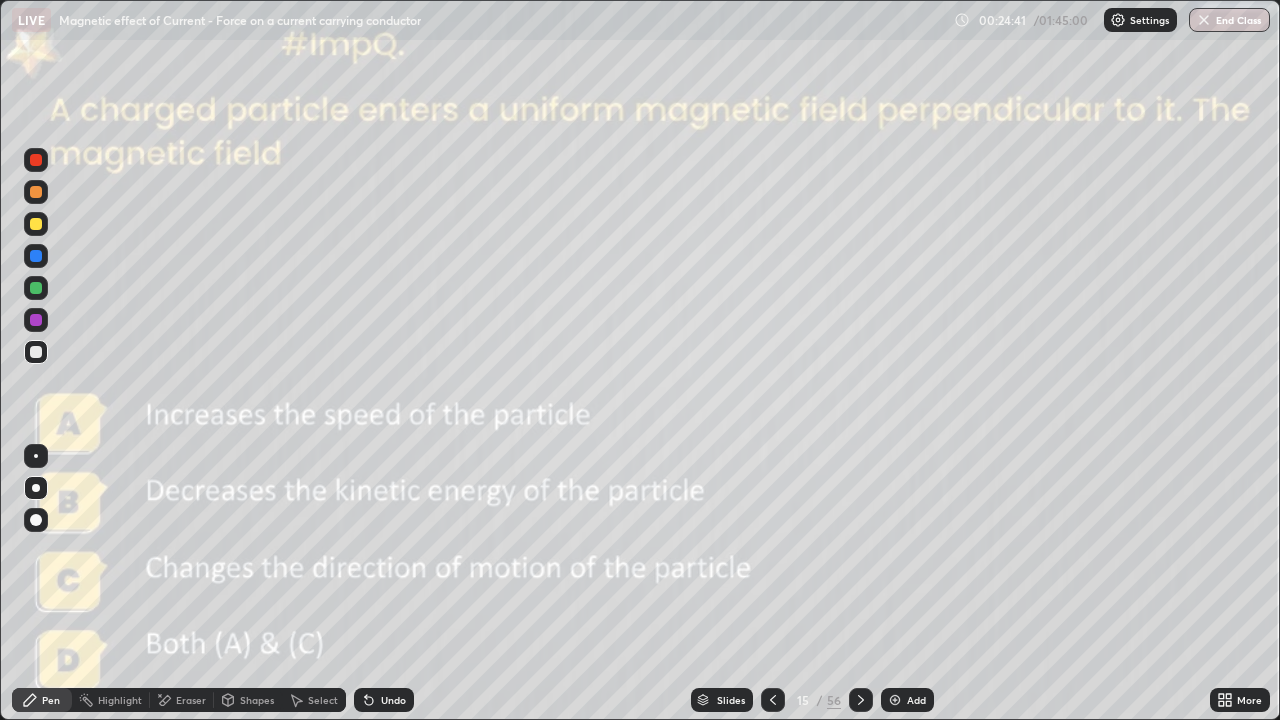 click 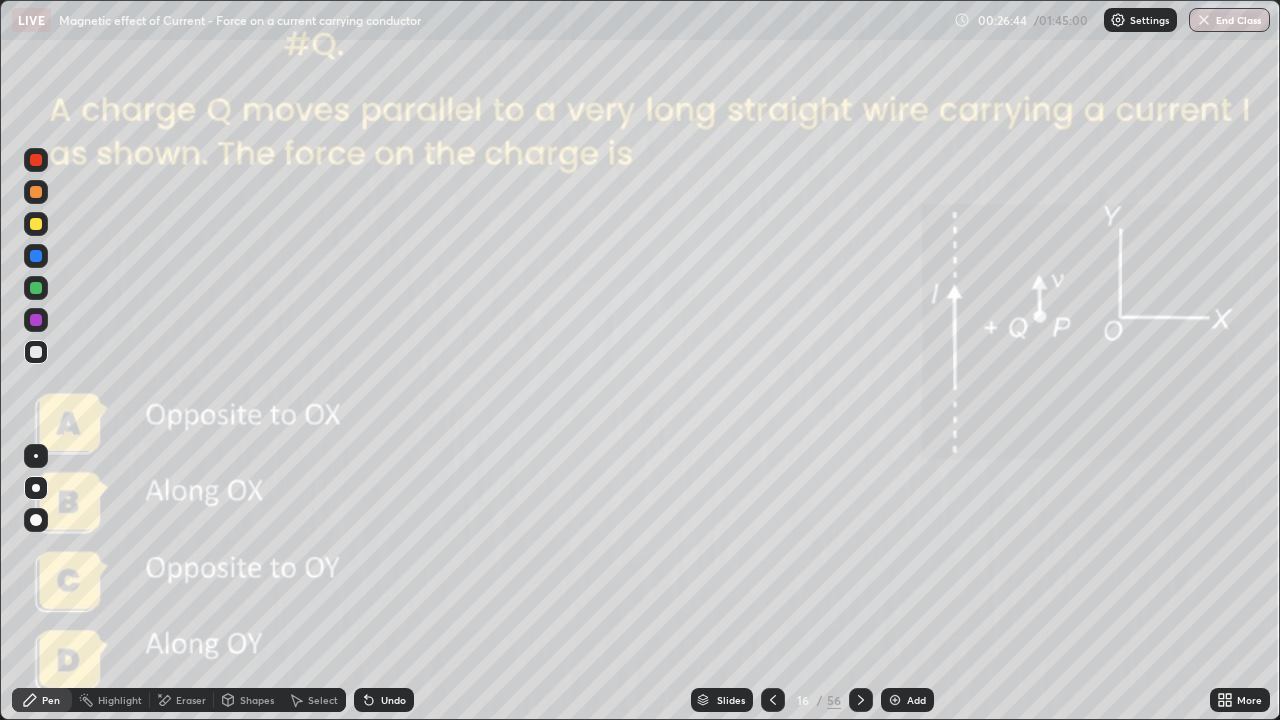 click at bounding box center [36, 288] 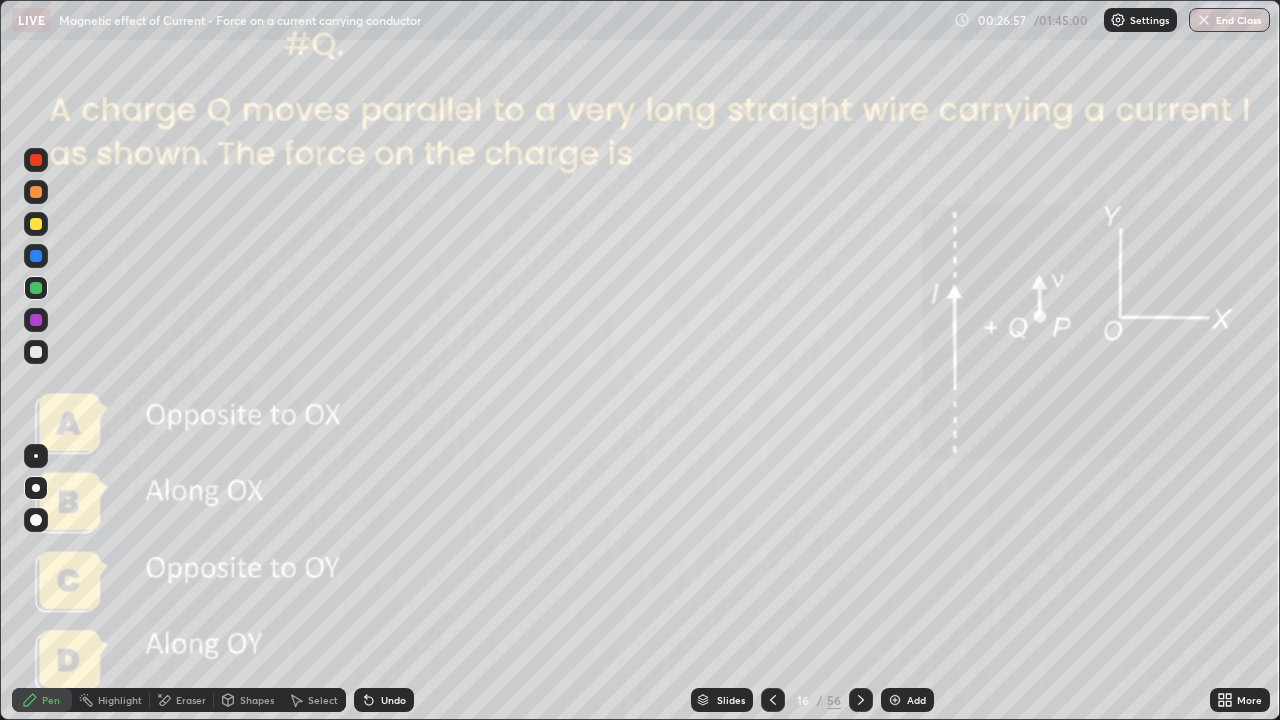 click 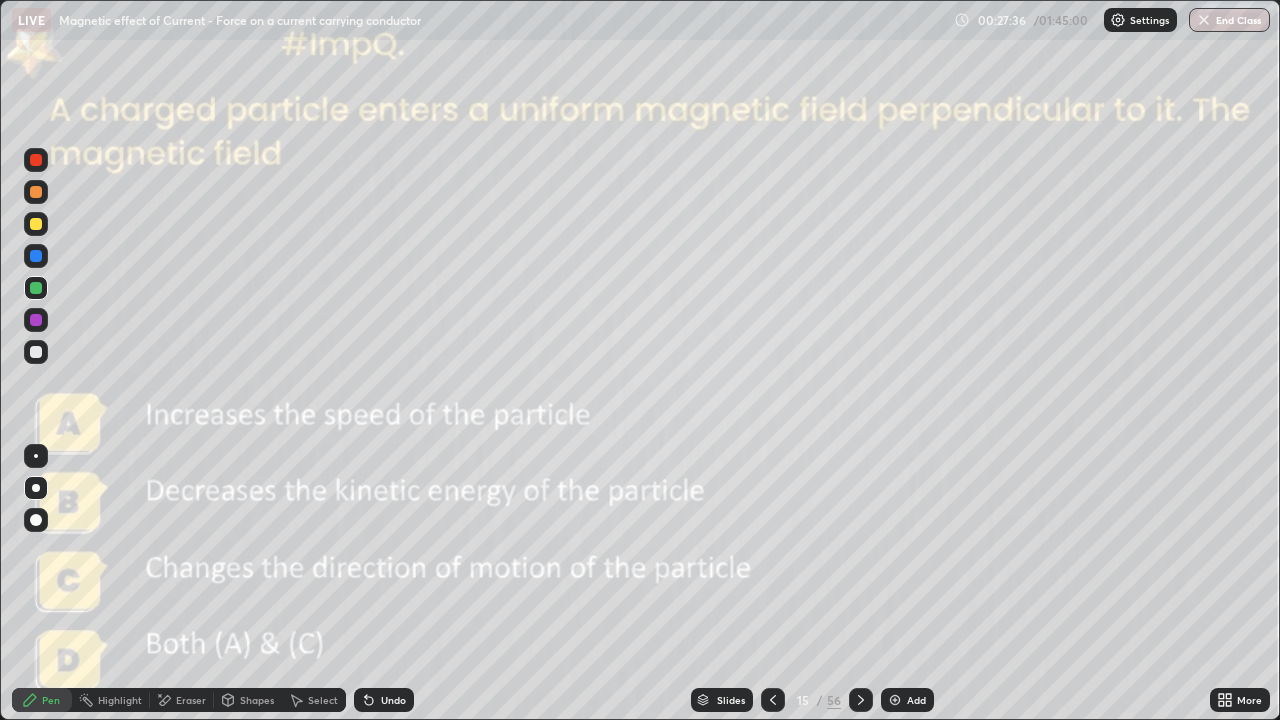 click at bounding box center [36, 352] 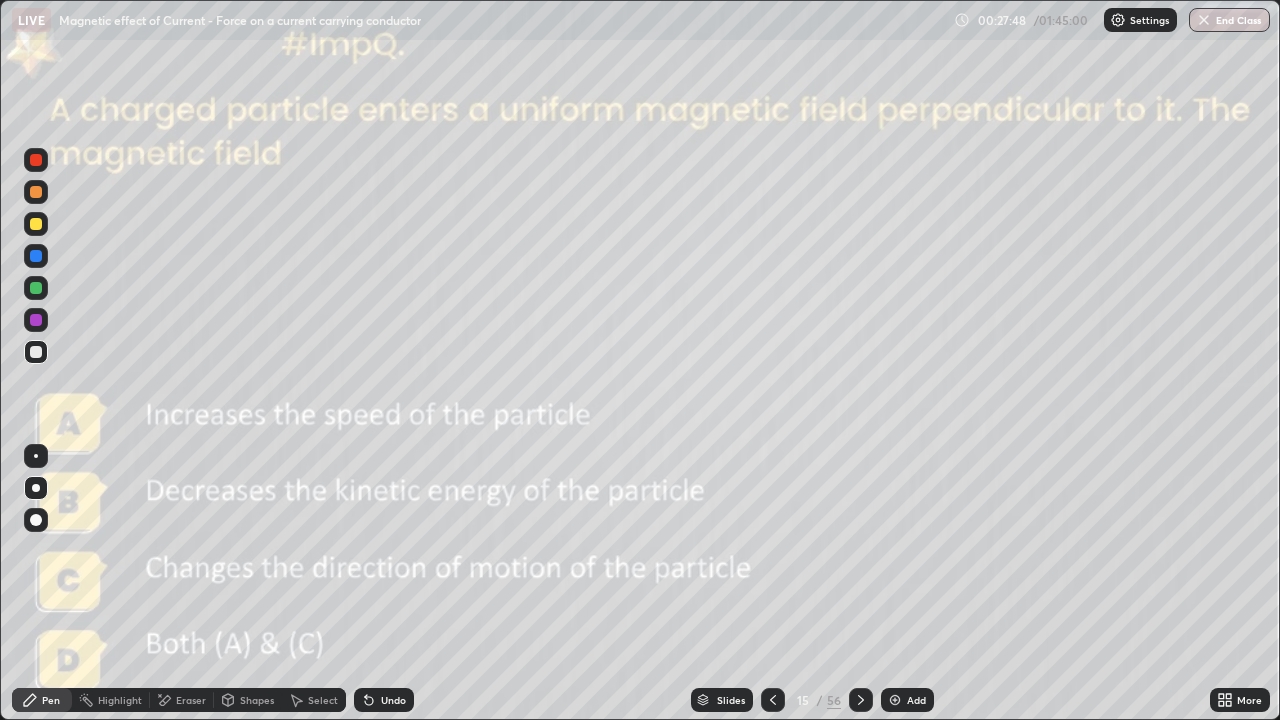 click at bounding box center [36, 288] 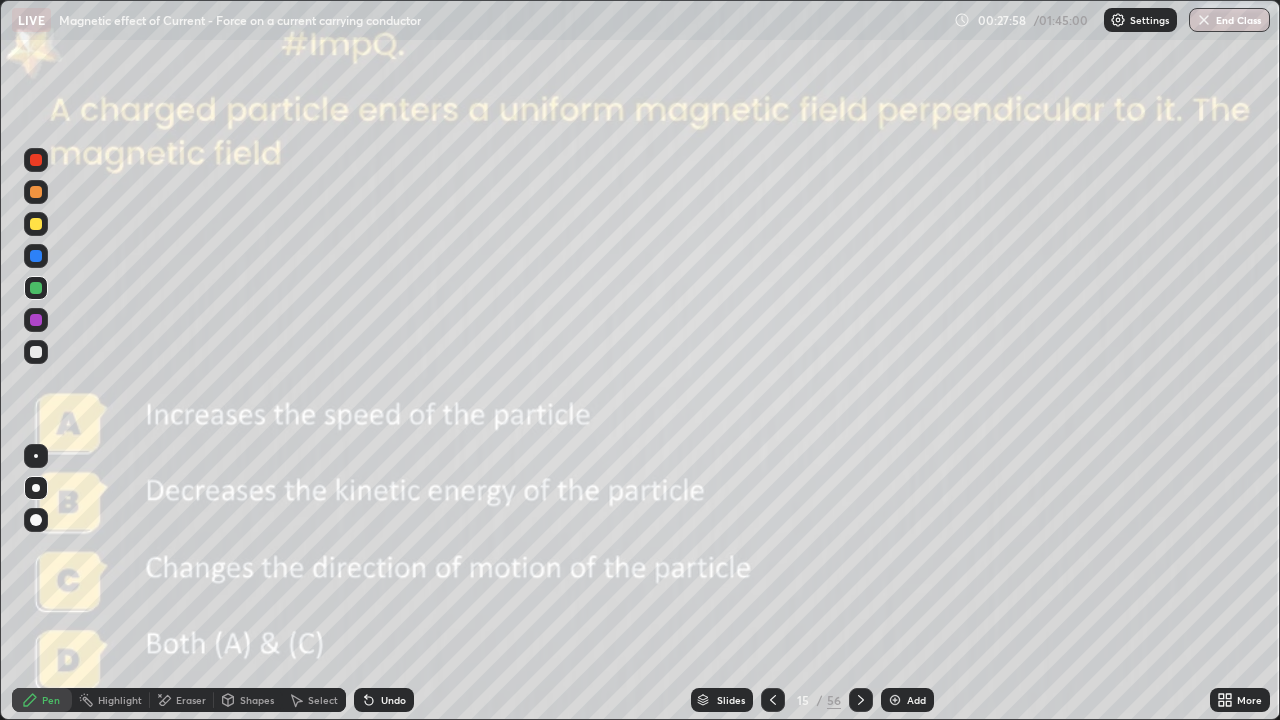 click 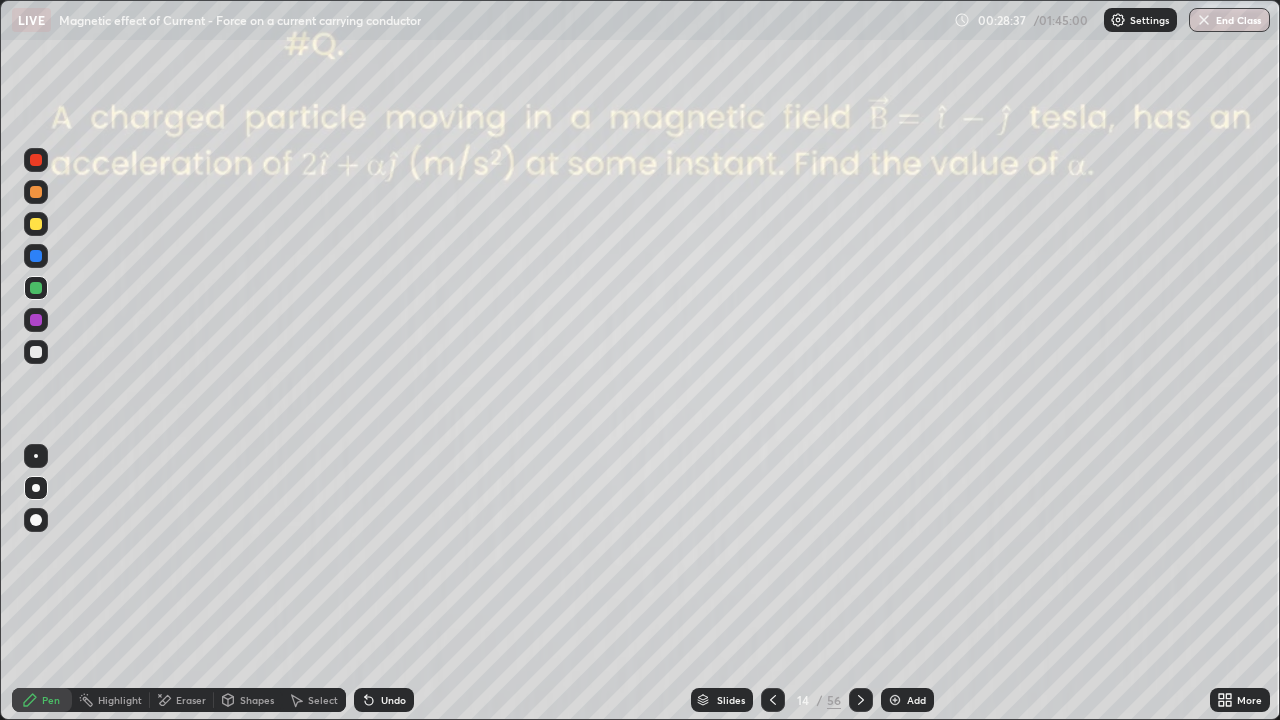 click on "Eraser" at bounding box center [191, 700] 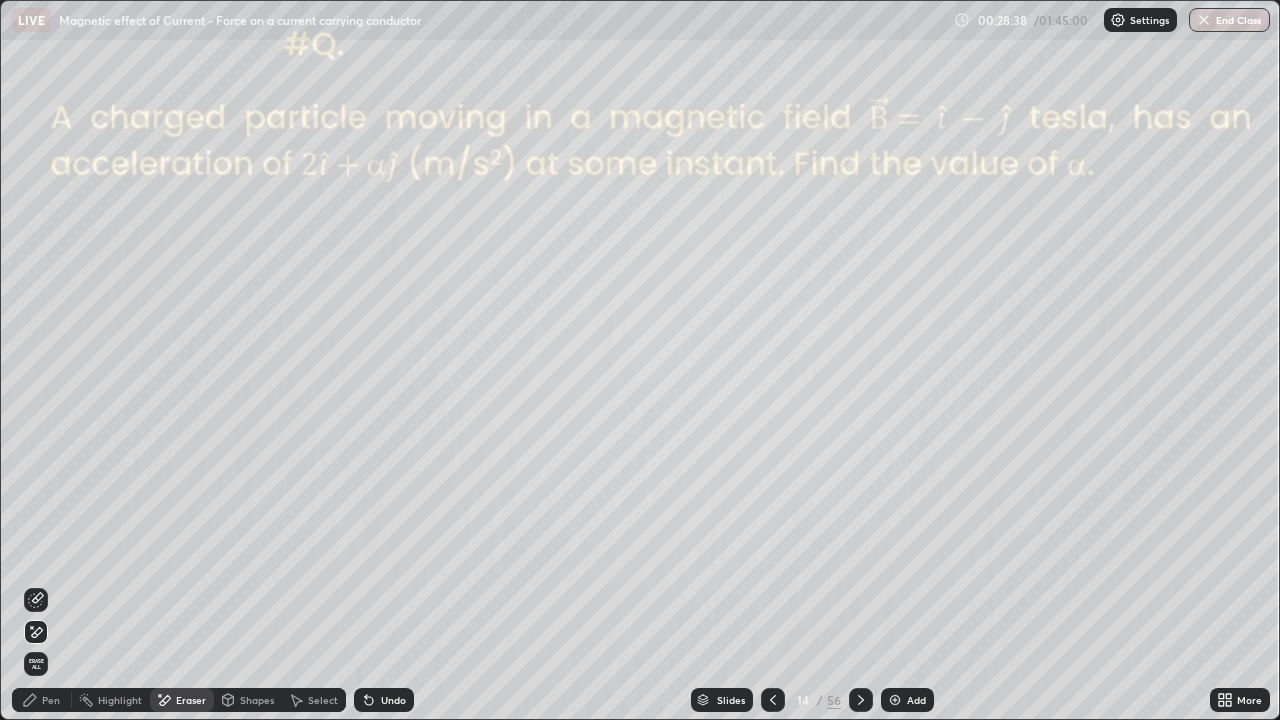 click on "Pen" at bounding box center [51, 700] 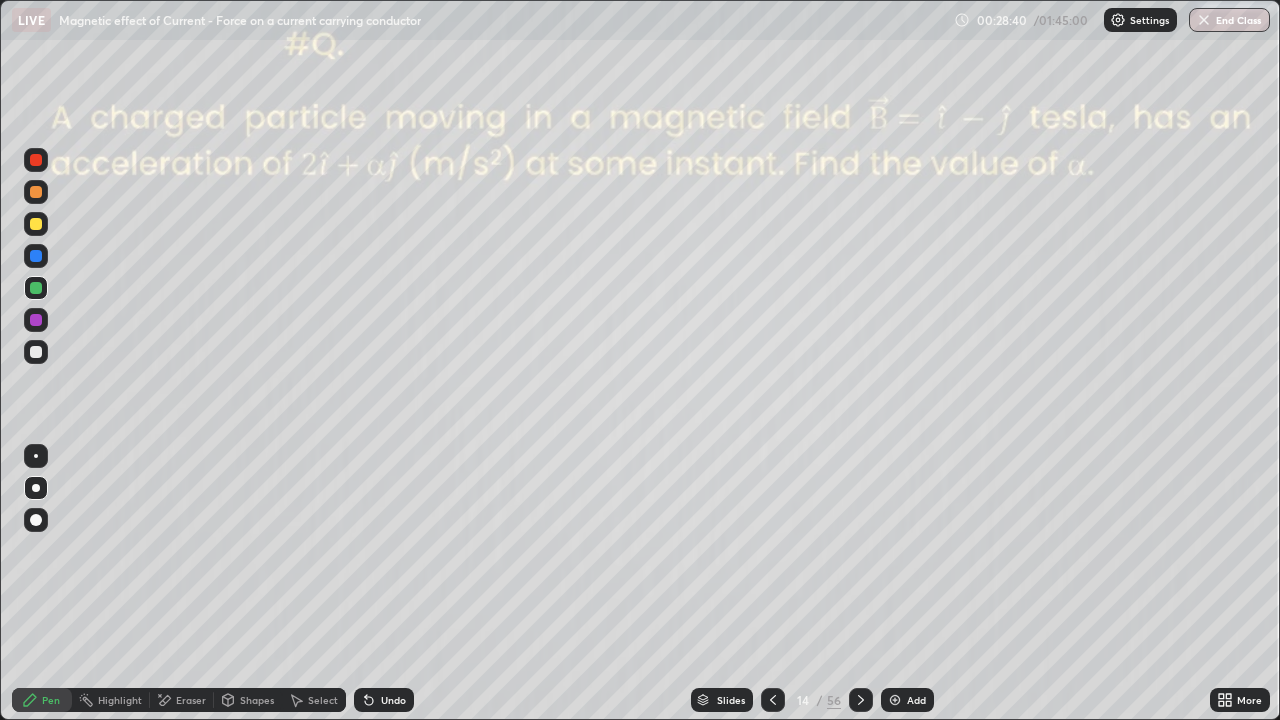 click 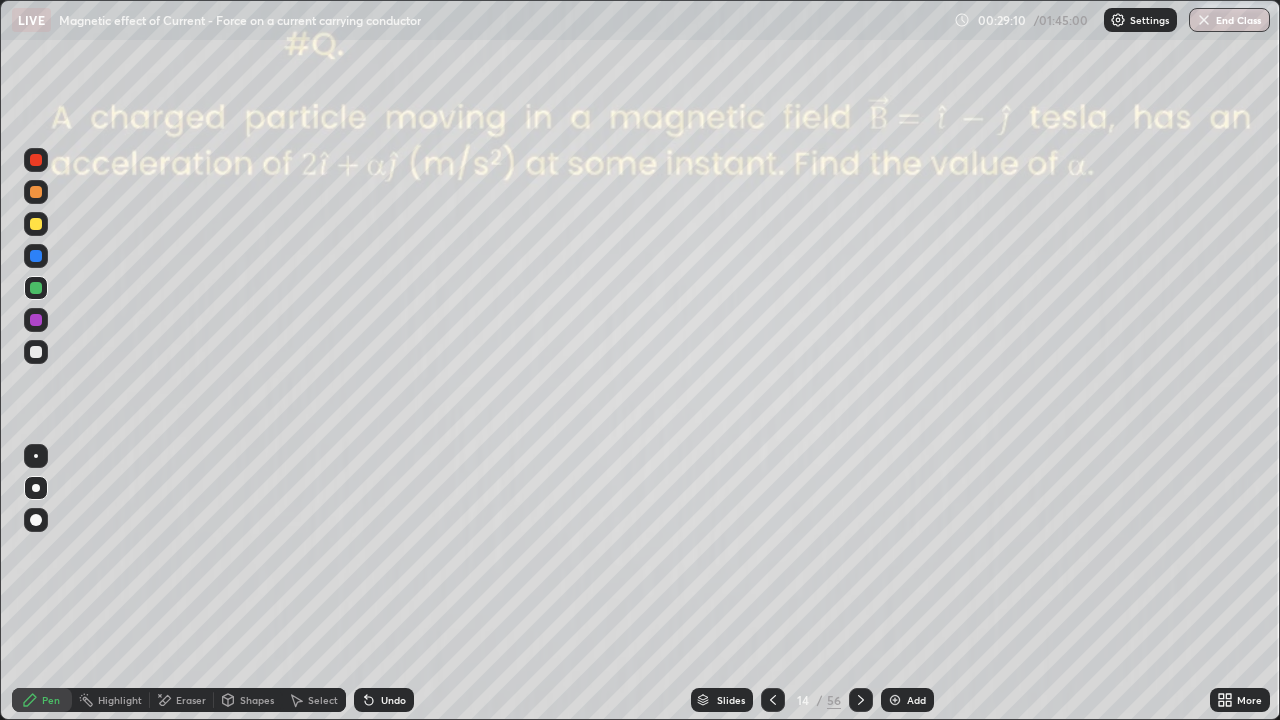 click at bounding box center [36, 256] 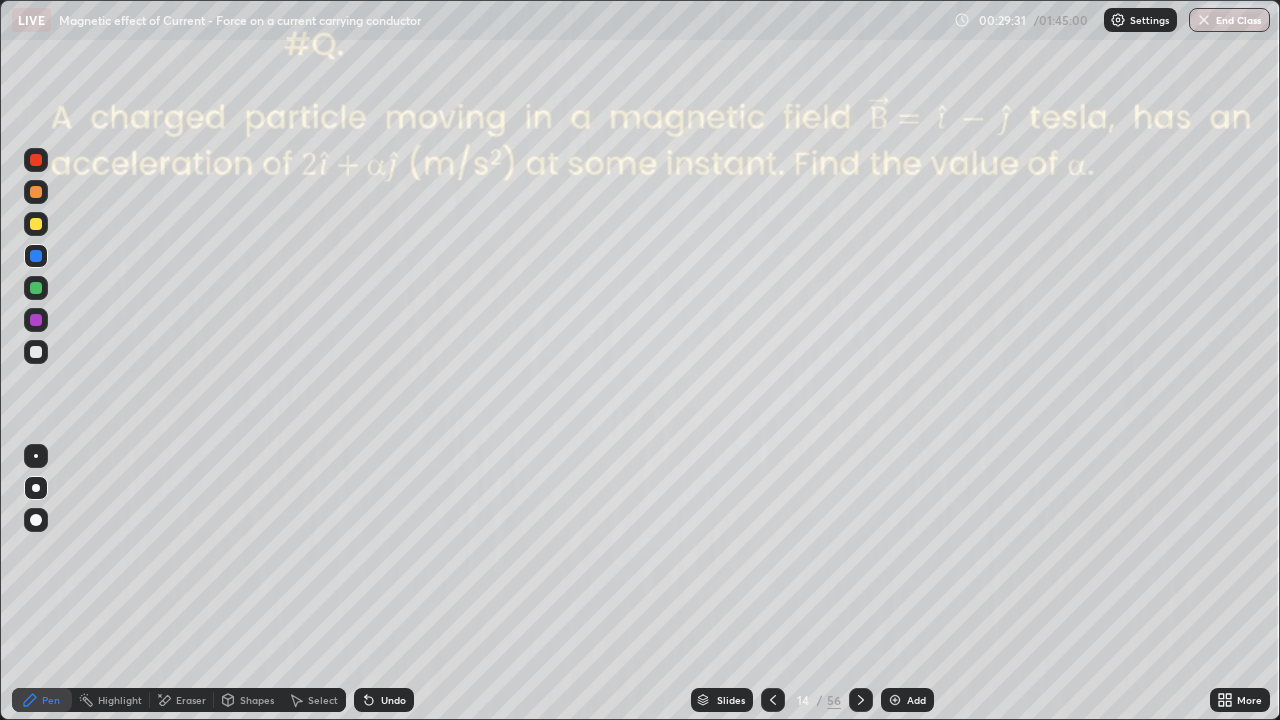 click 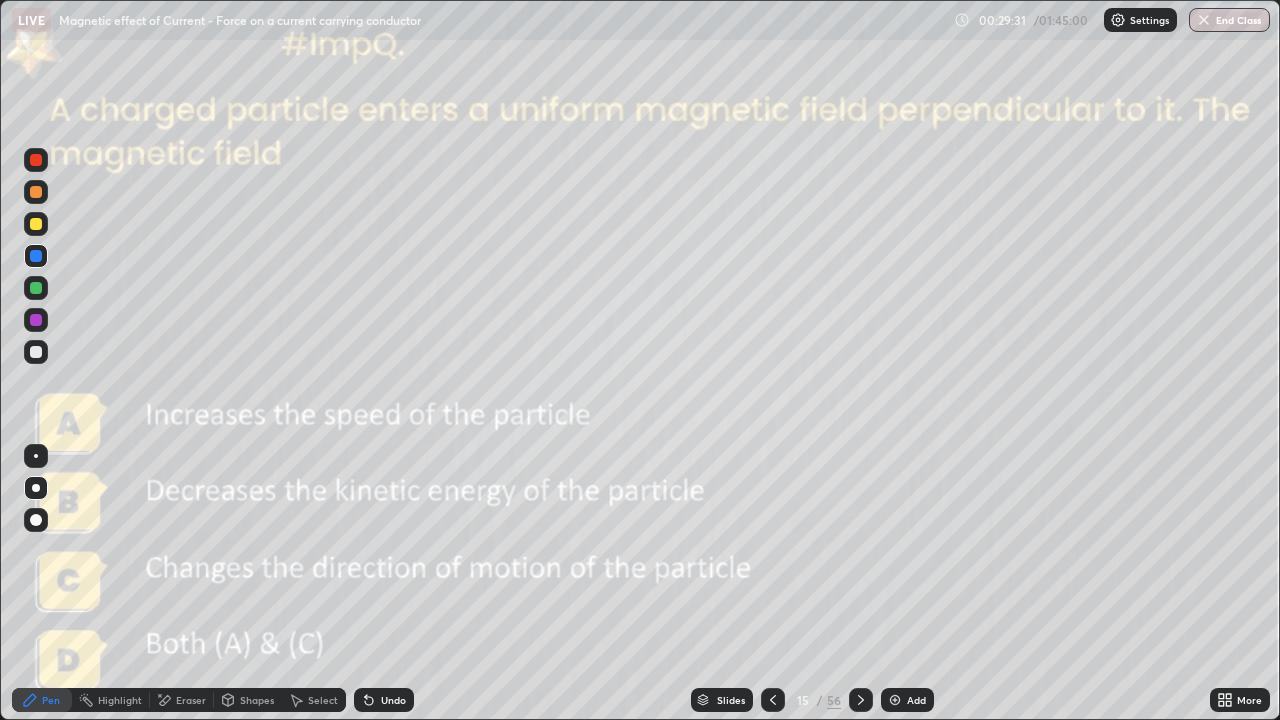 click 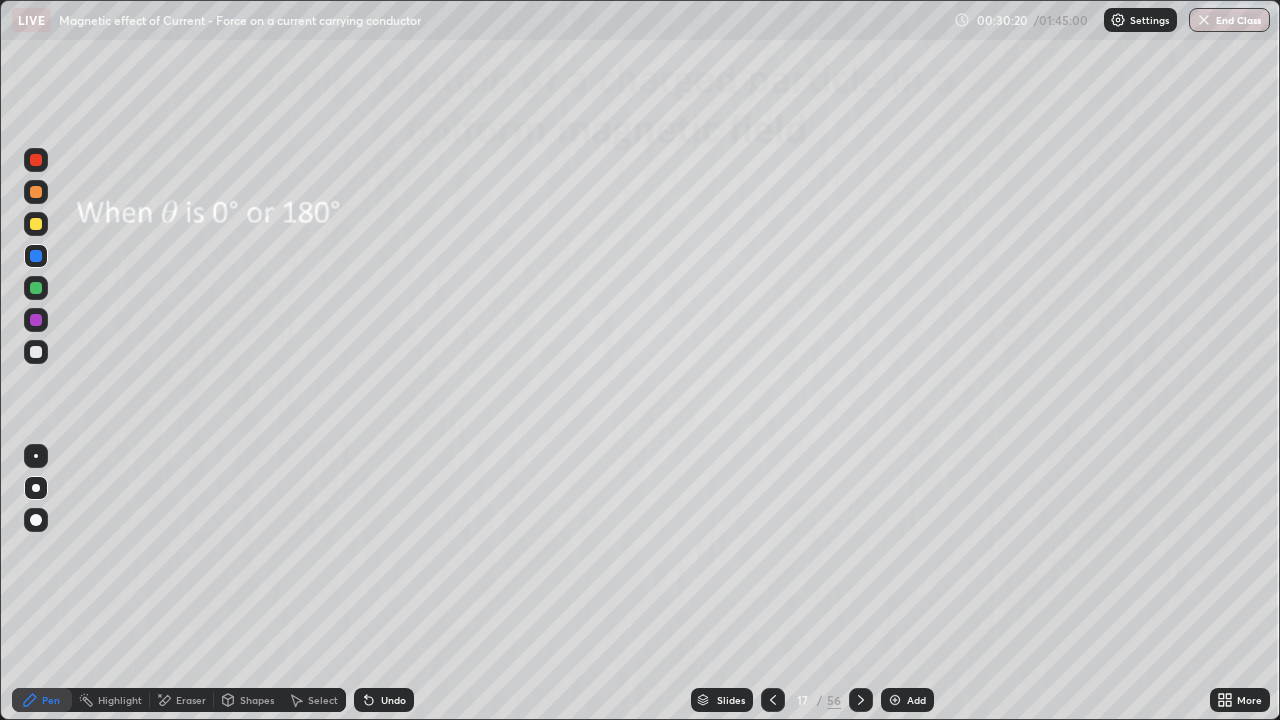 click at bounding box center (861, 700) 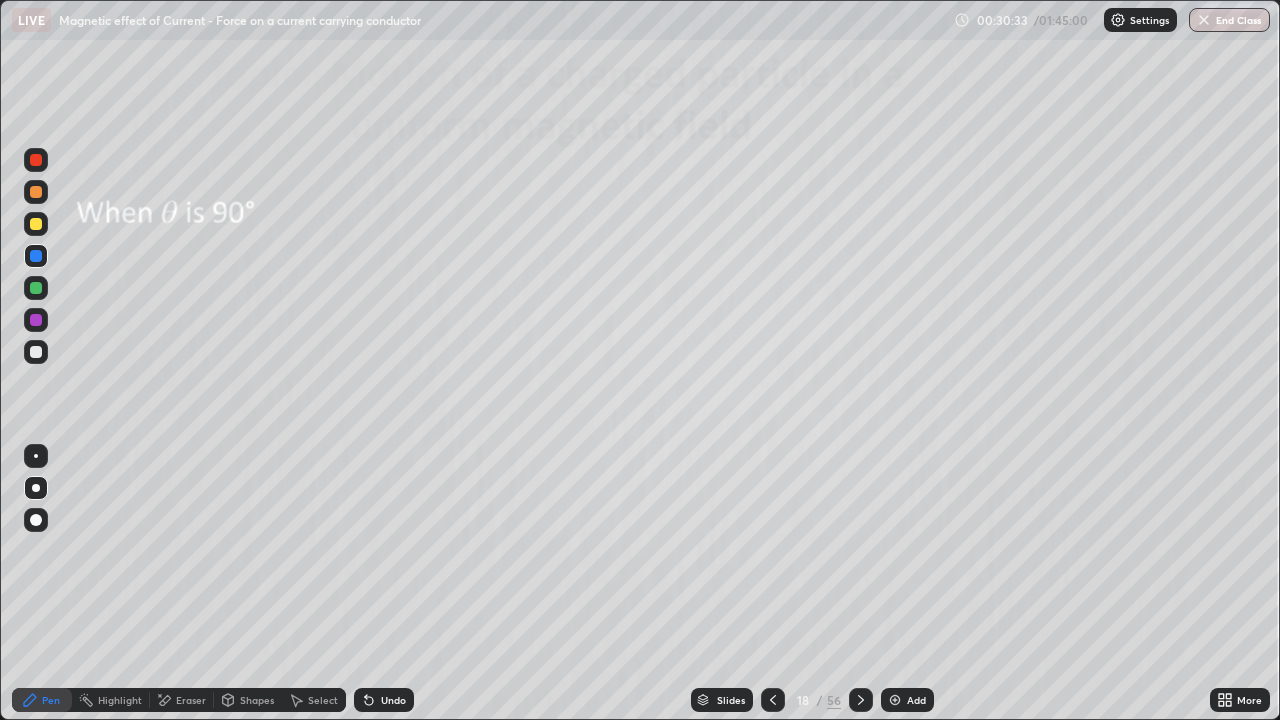 click at bounding box center (36, 288) 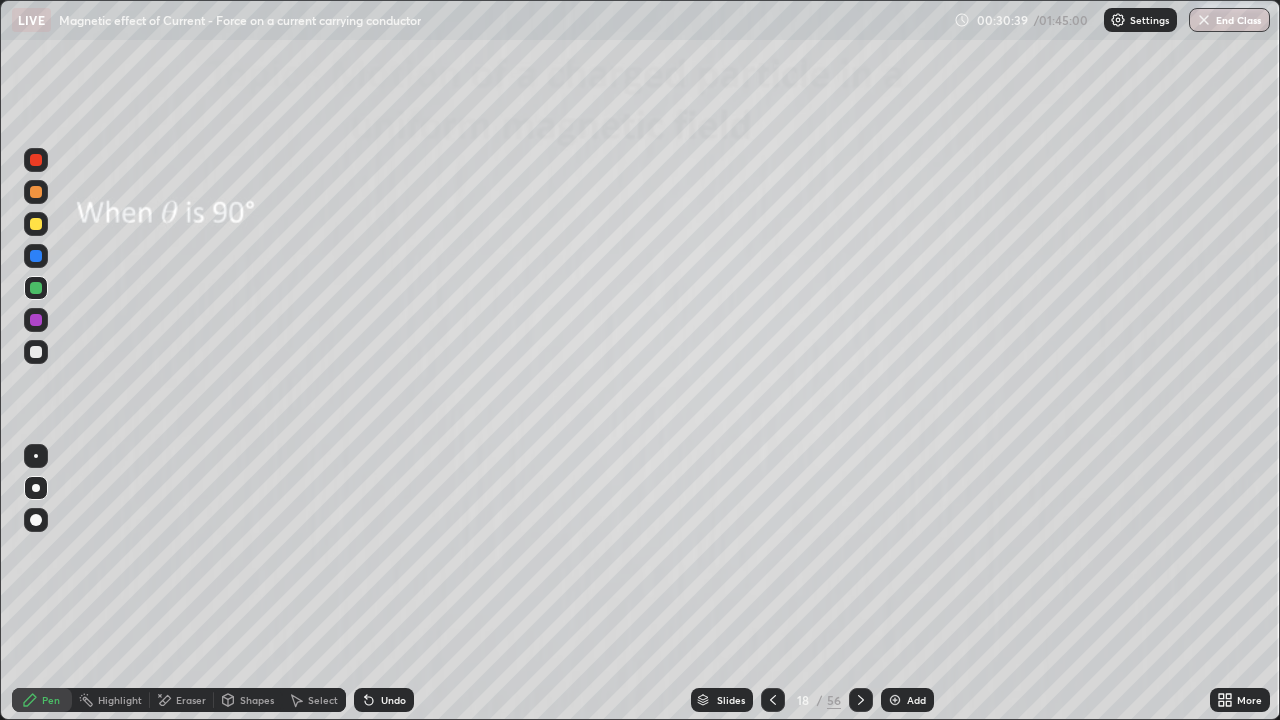 click at bounding box center [36, 352] 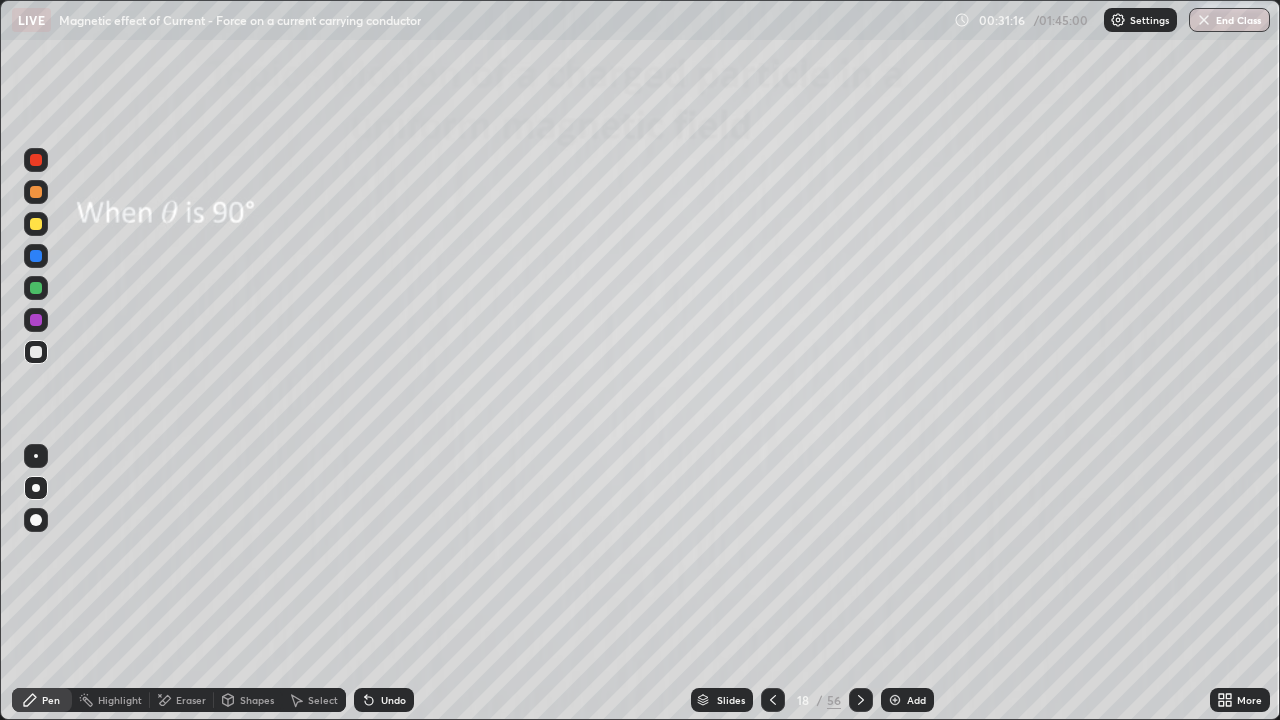 click at bounding box center [895, 700] 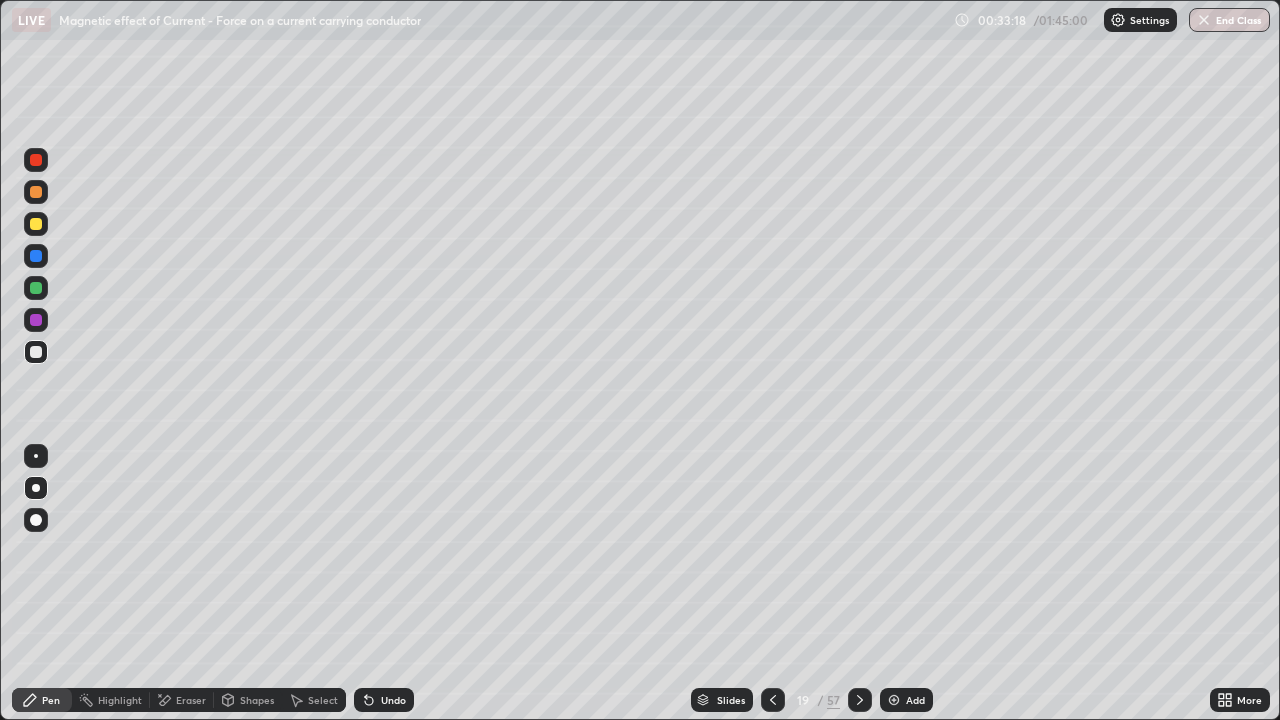 click at bounding box center (860, 700) 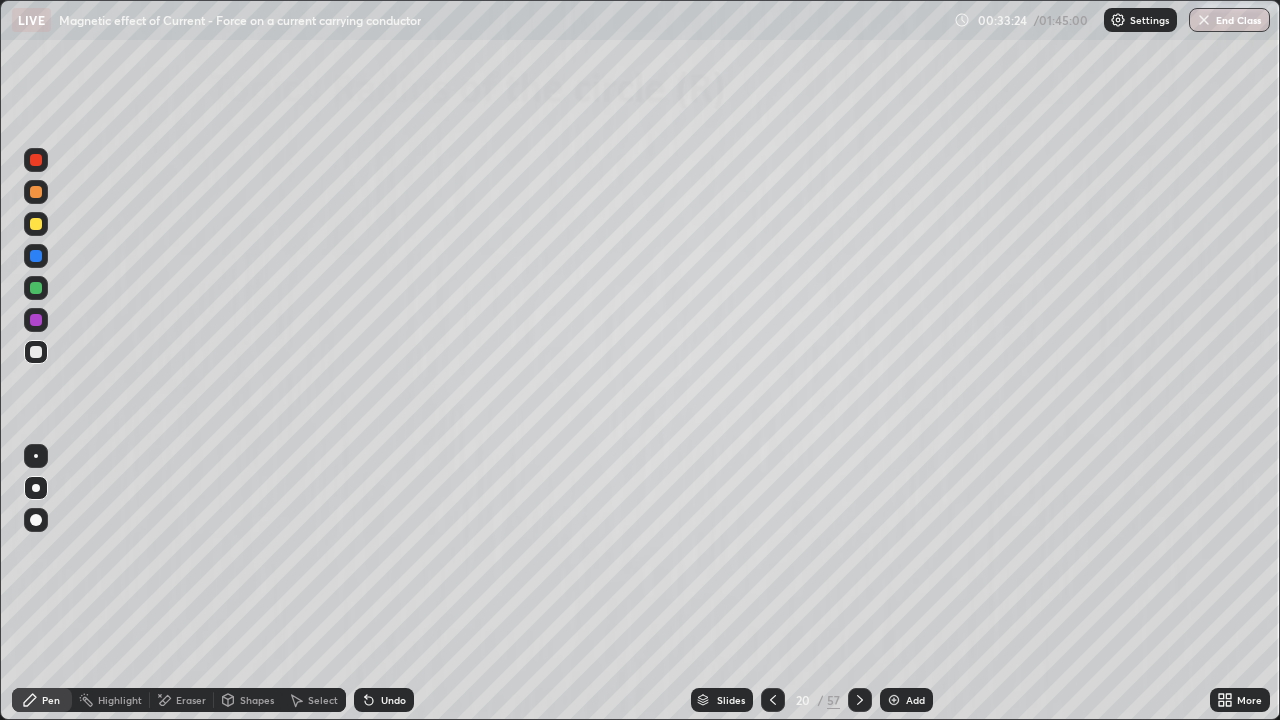 click 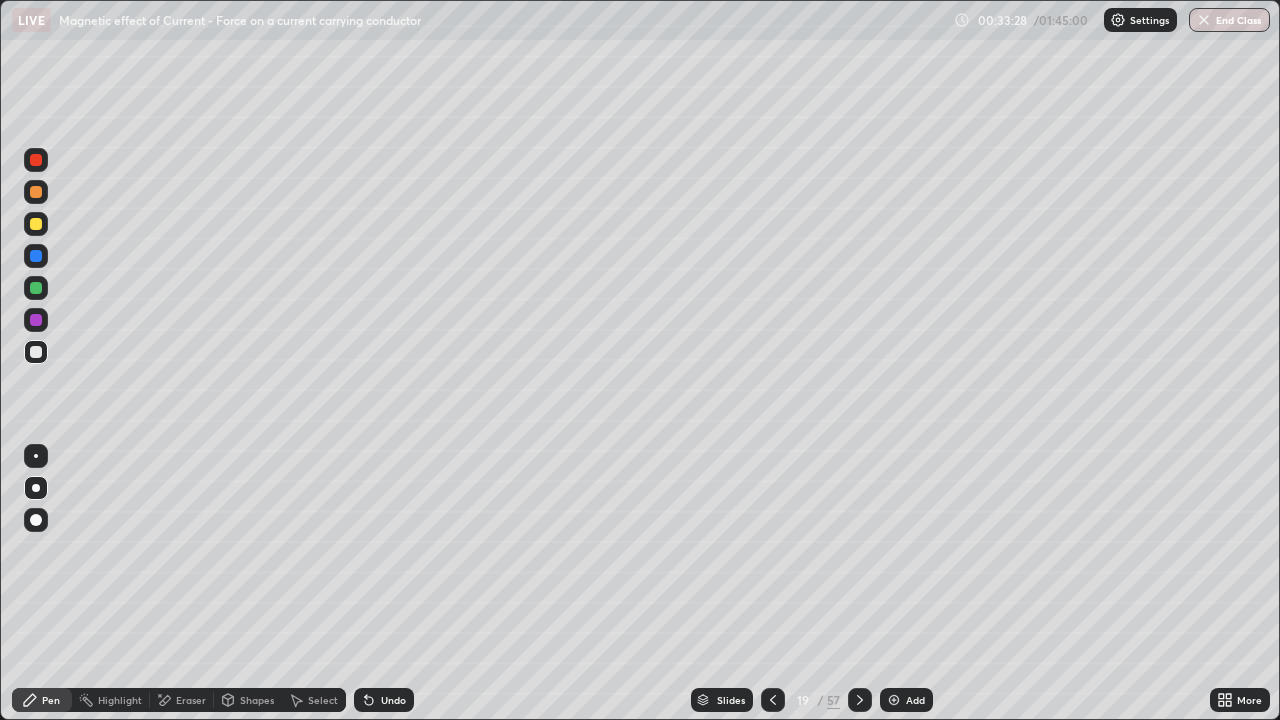 click 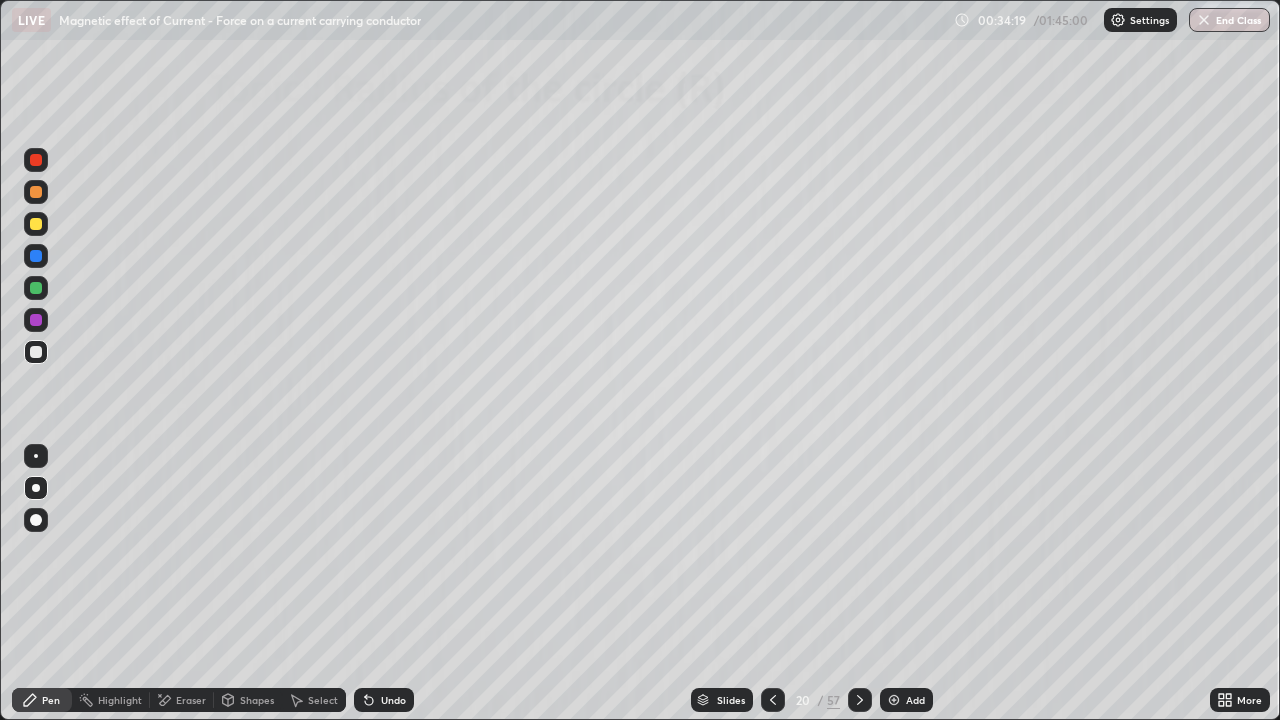 click on "Undo" at bounding box center [393, 700] 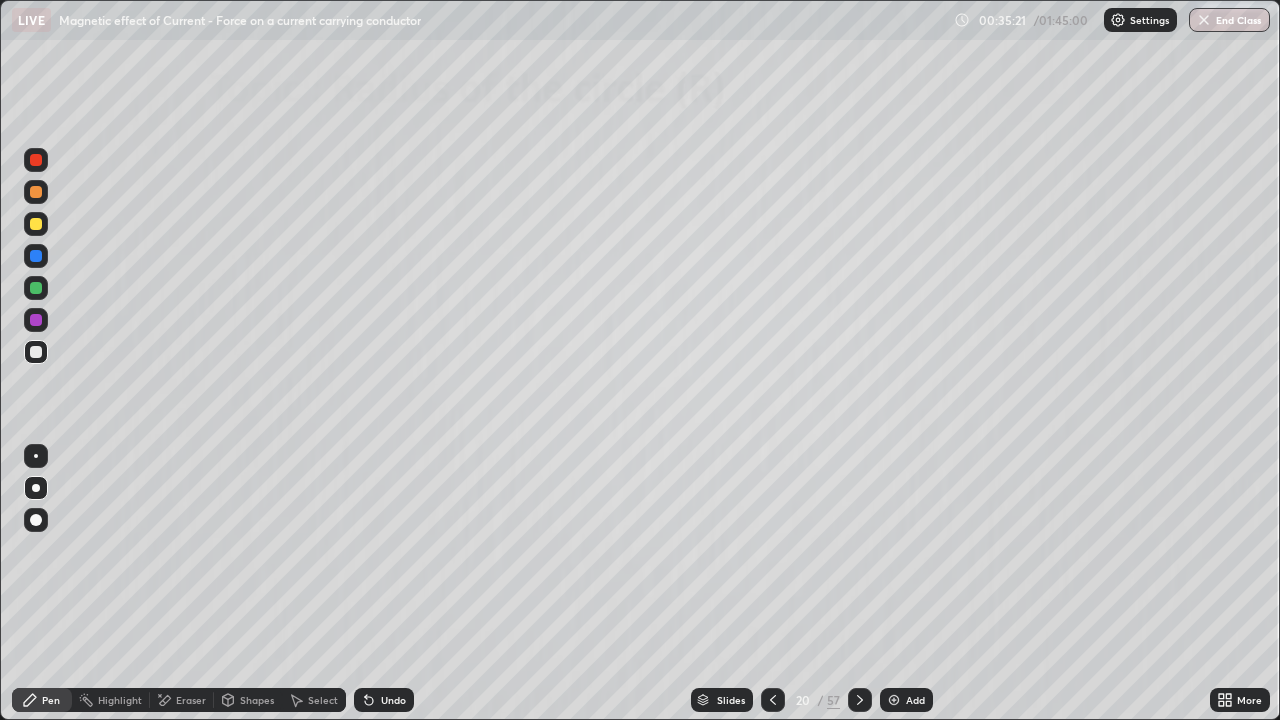 click 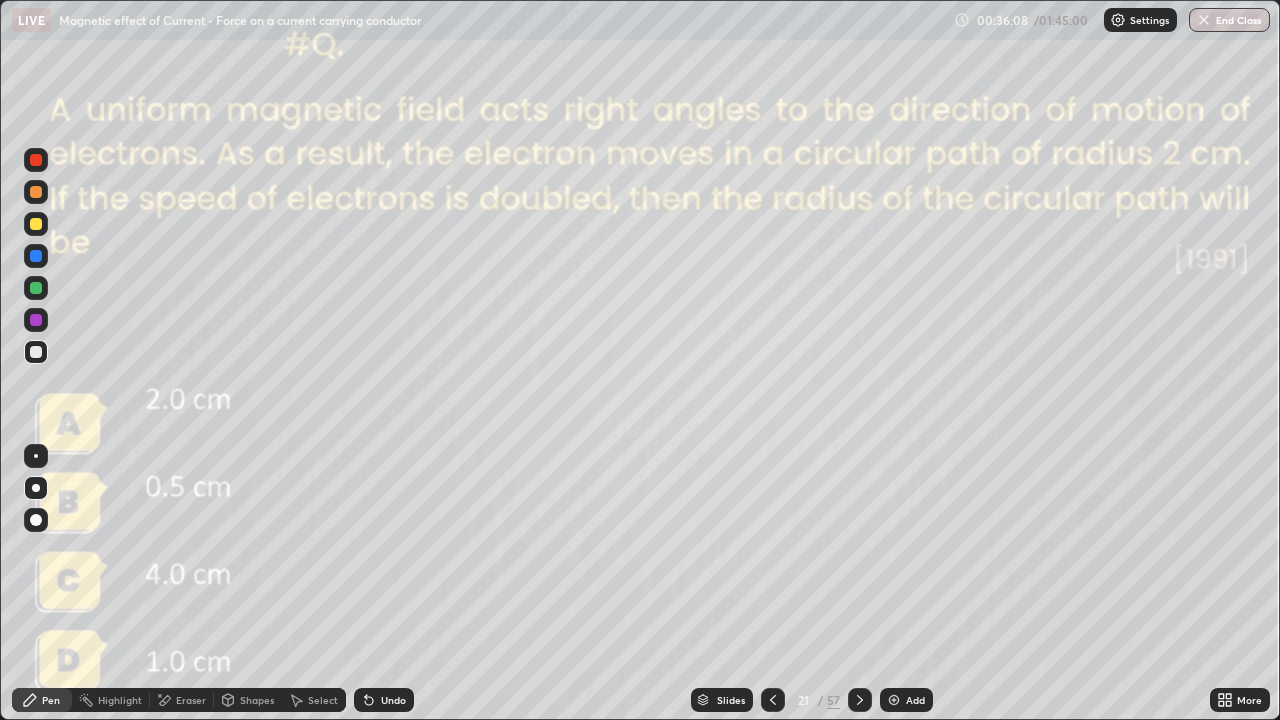 click at bounding box center (894, 700) 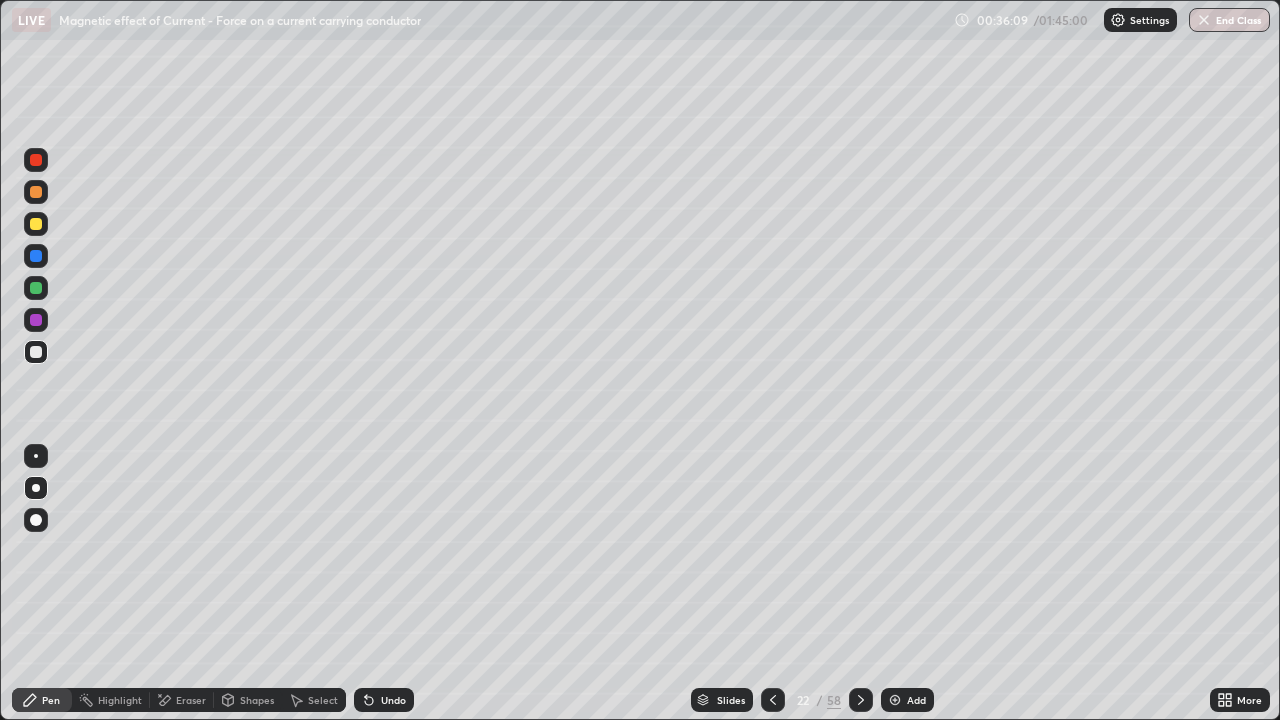 click on "Shapes" at bounding box center (257, 700) 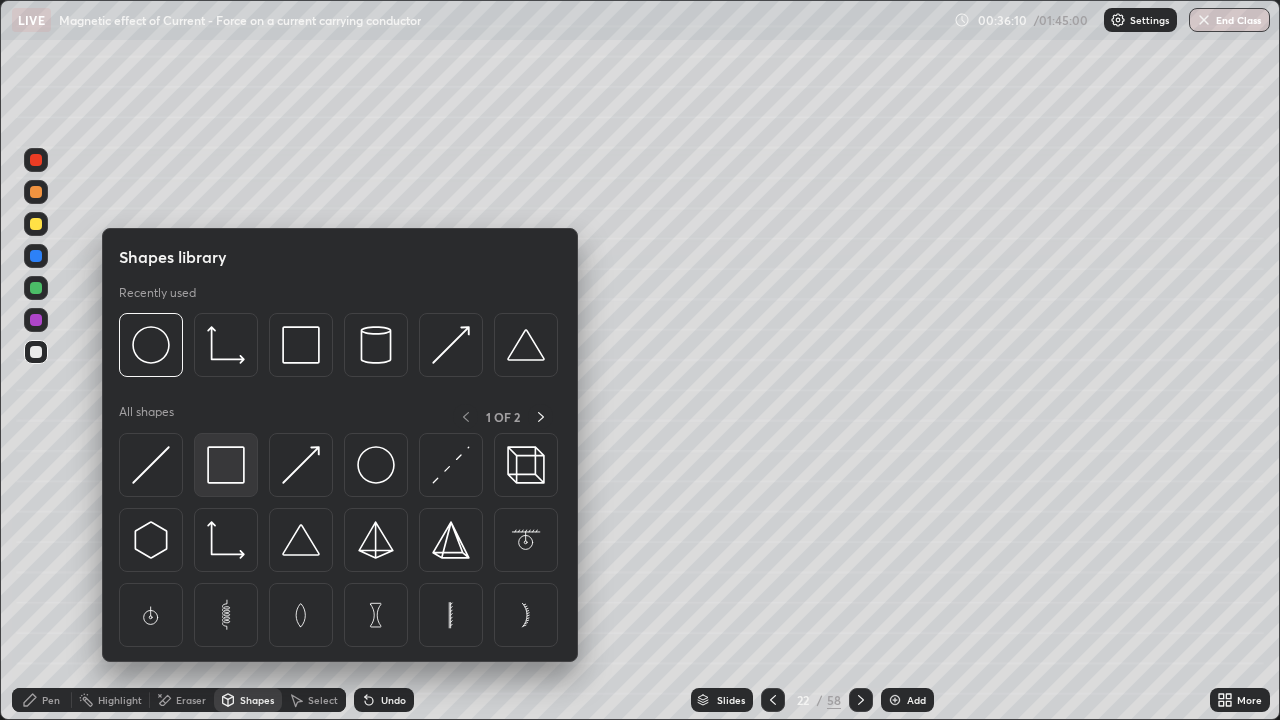 click at bounding box center (226, 465) 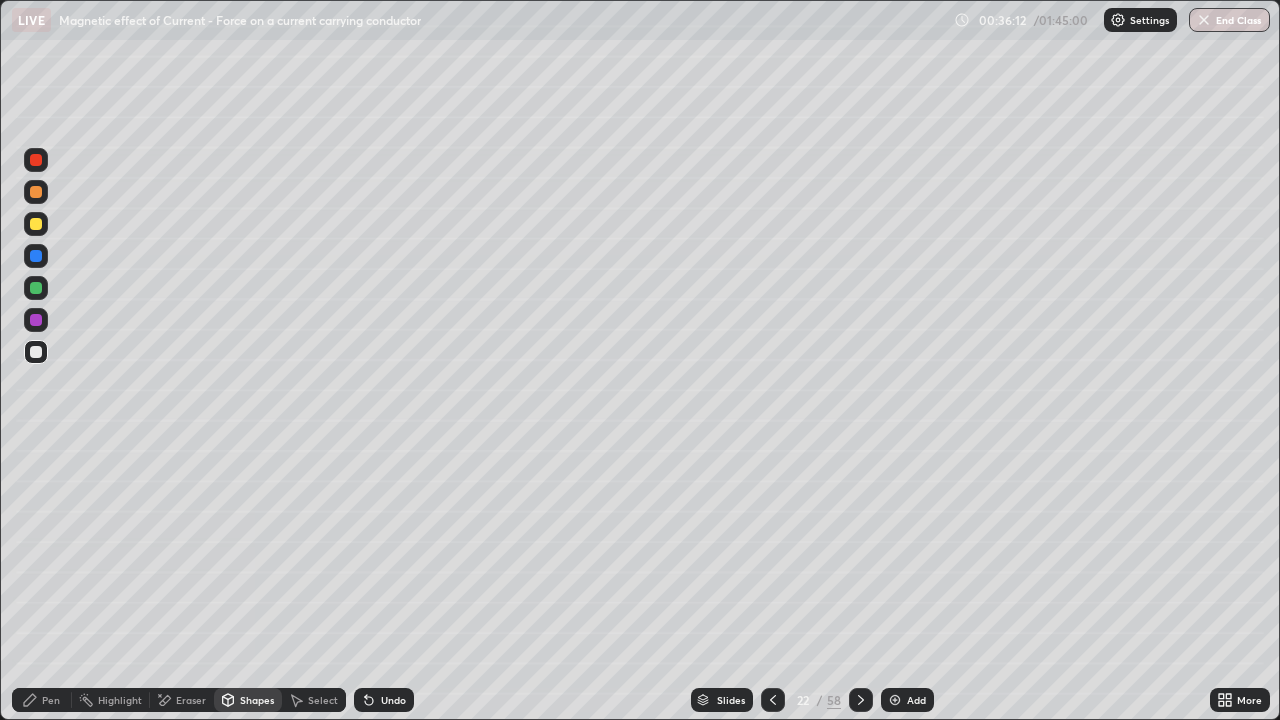 click at bounding box center (36, 288) 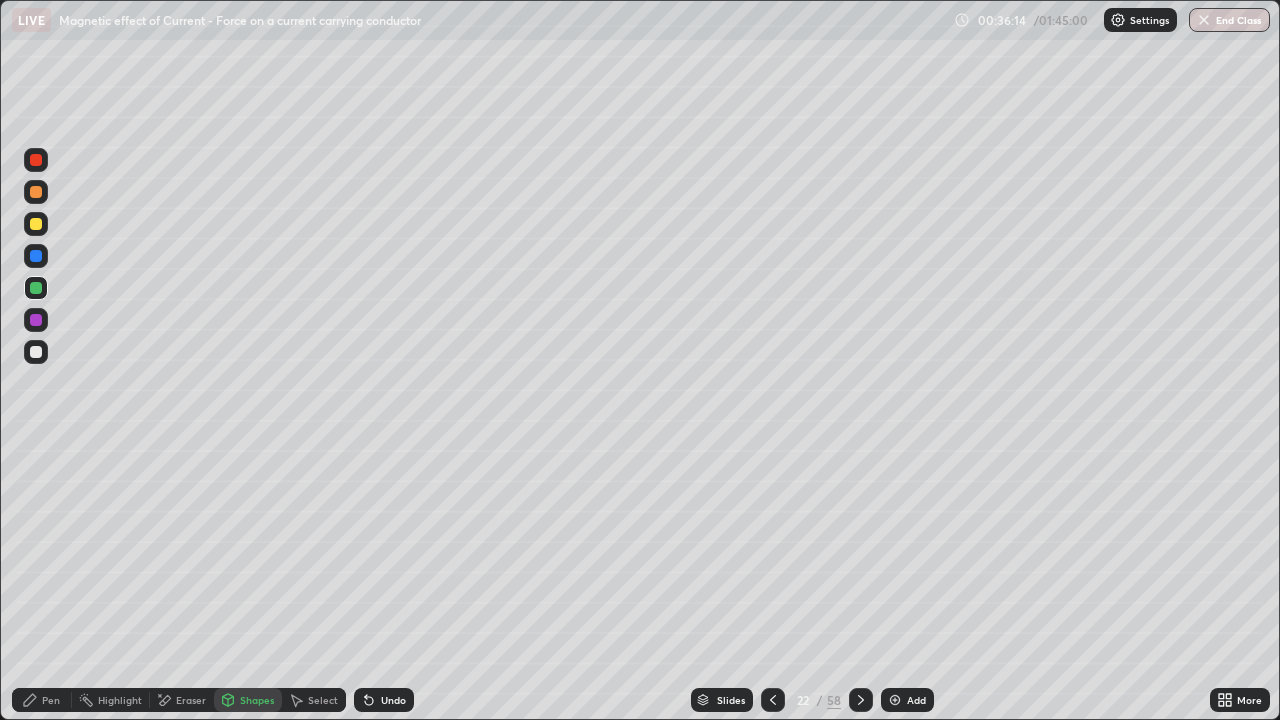 click on "Undo" at bounding box center [393, 700] 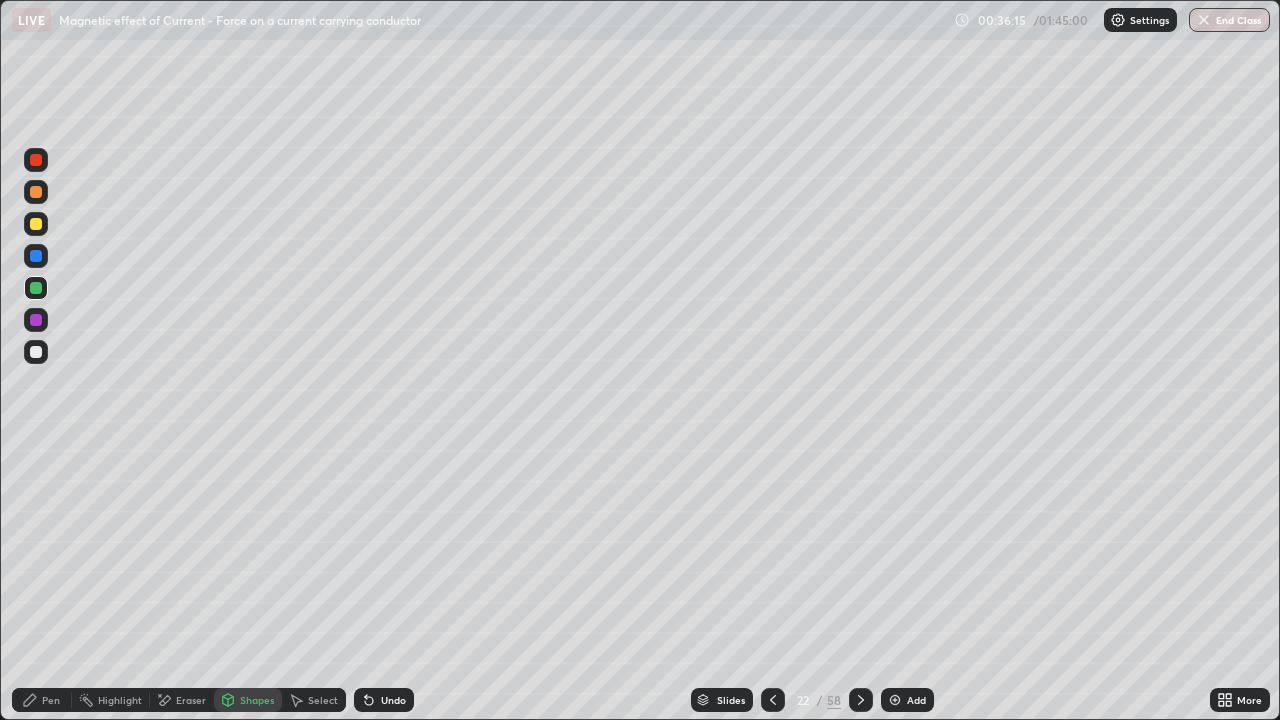 click on "Shapes" at bounding box center [257, 700] 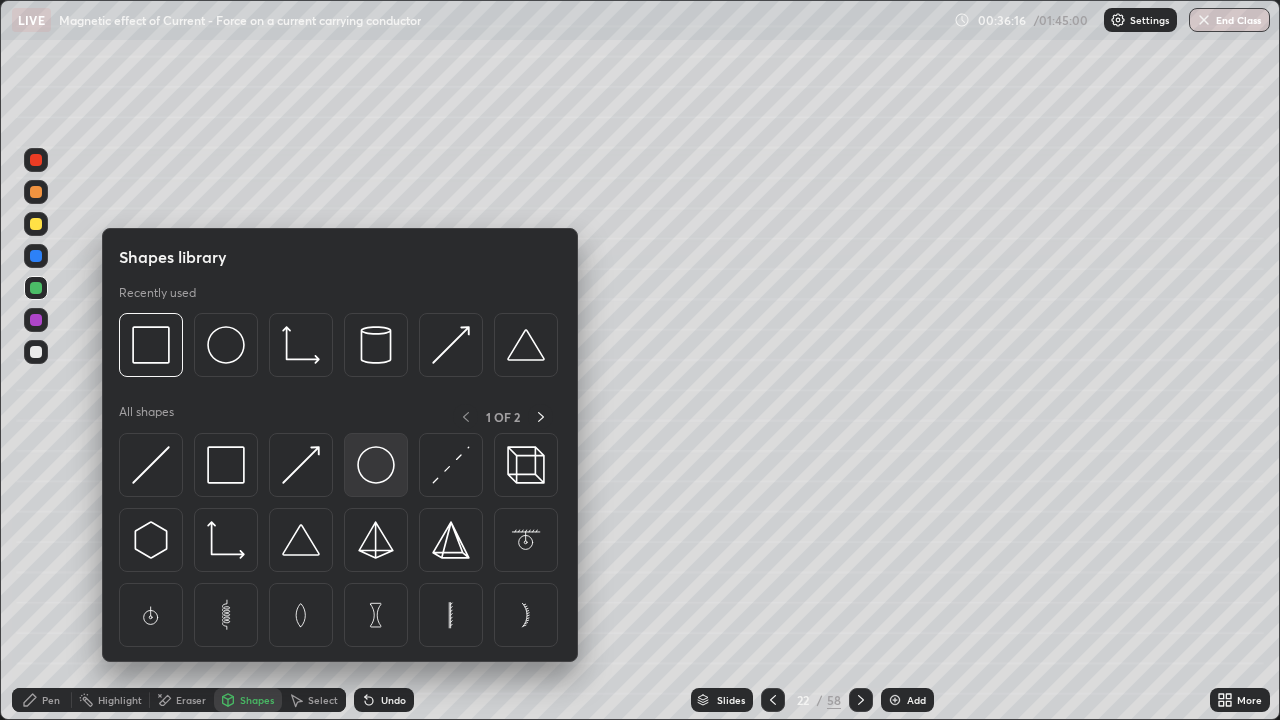 click at bounding box center (376, 465) 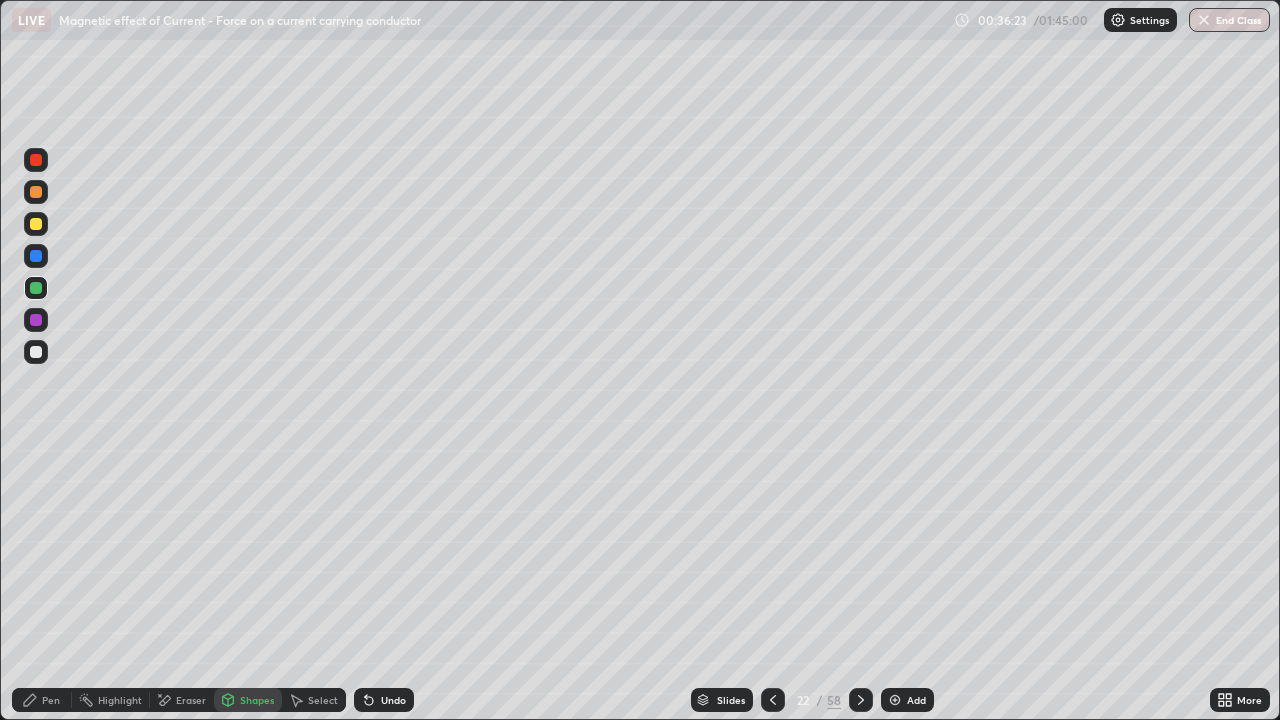 click on "Undo" at bounding box center (393, 700) 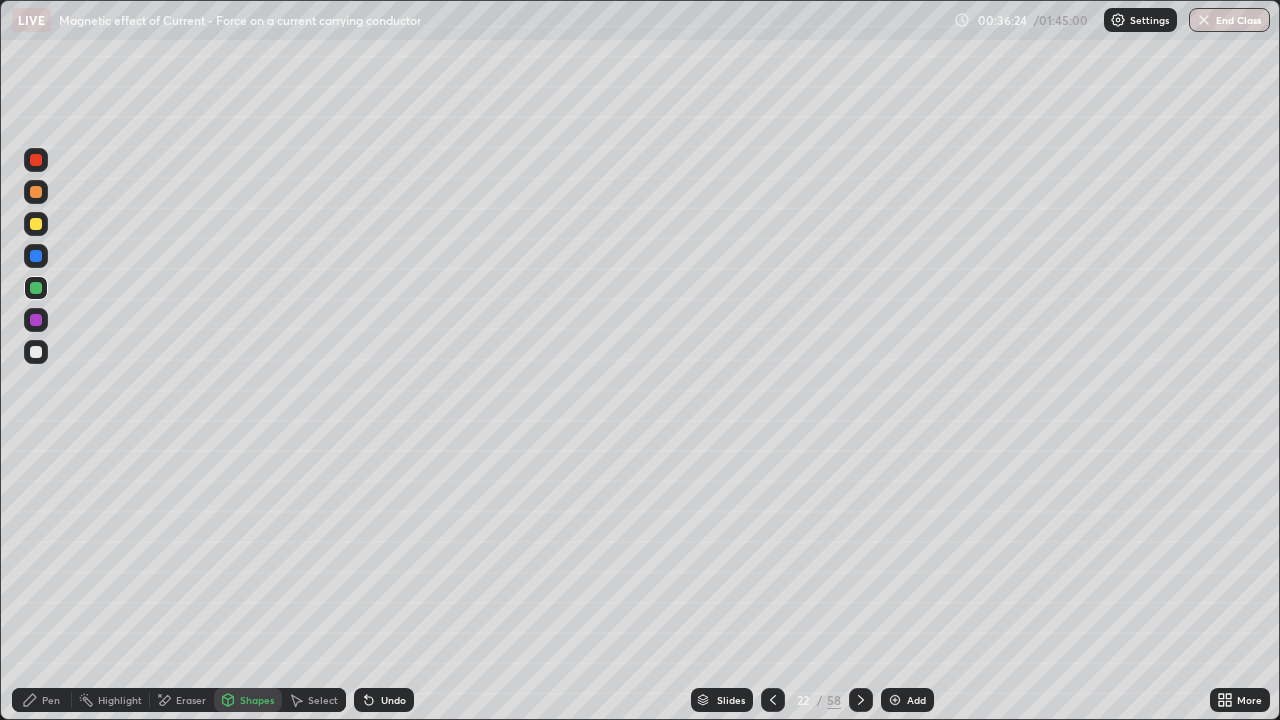 click on "Undo" at bounding box center (384, 700) 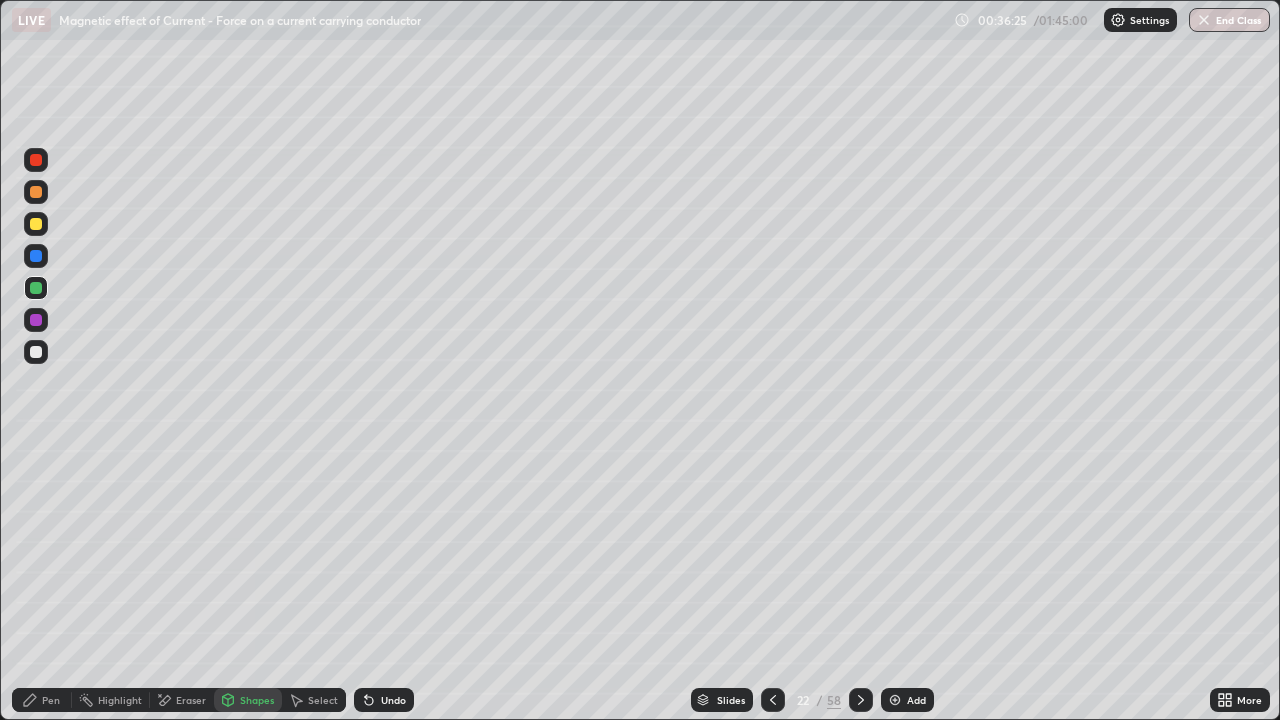 click on "Undo" at bounding box center [384, 700] 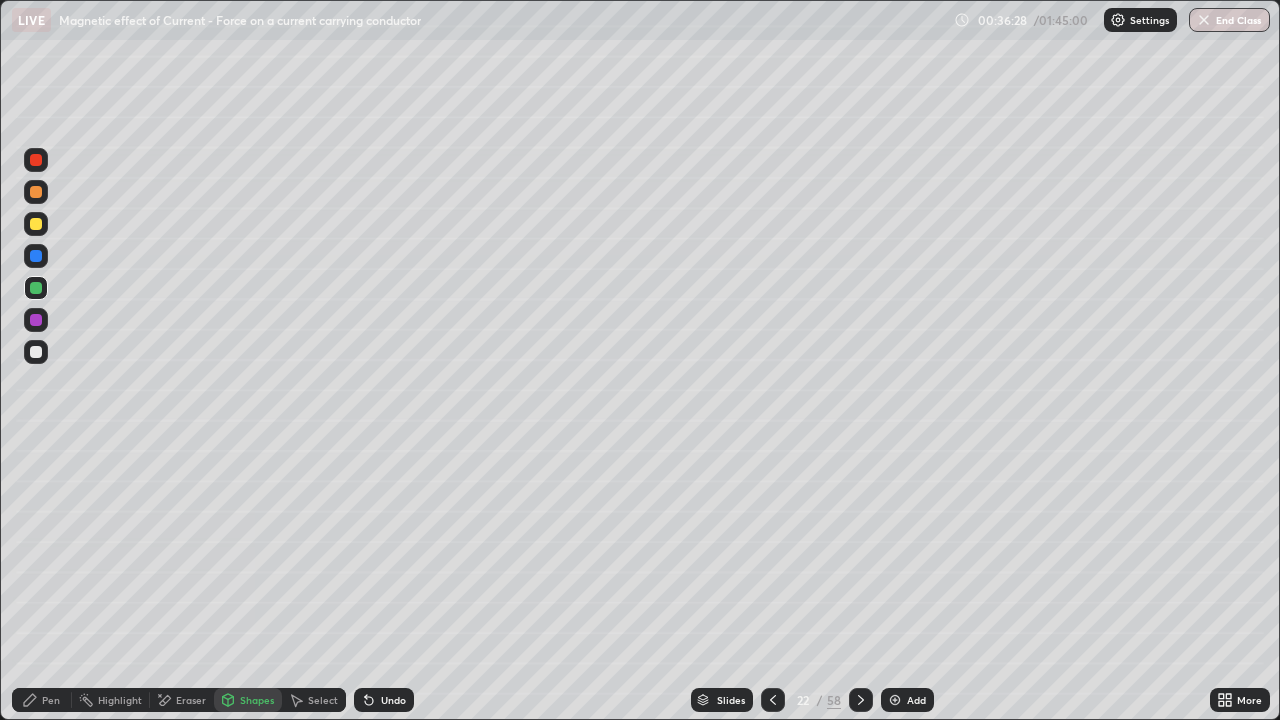 click on "Pen" at bounding box center [51, 700] 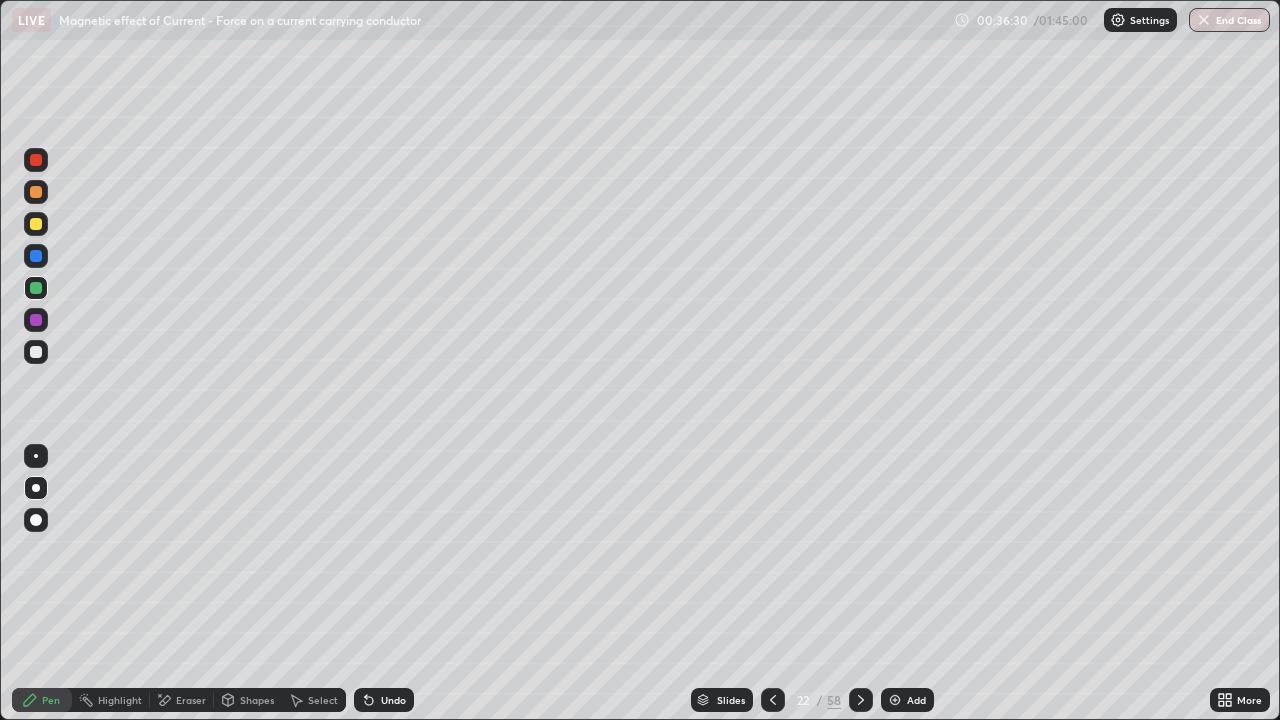 click on "Select" at bounding box center (314, 700) 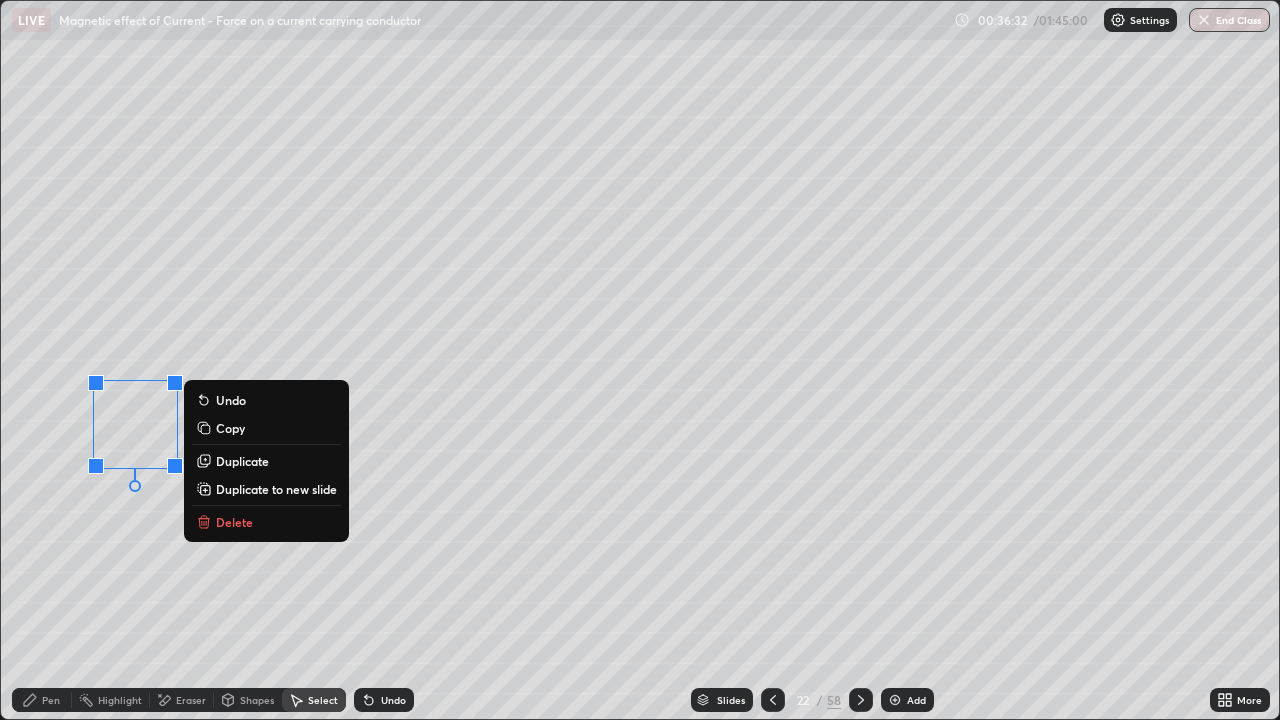 click on "Duplicate" at bounding box center (242, 461) 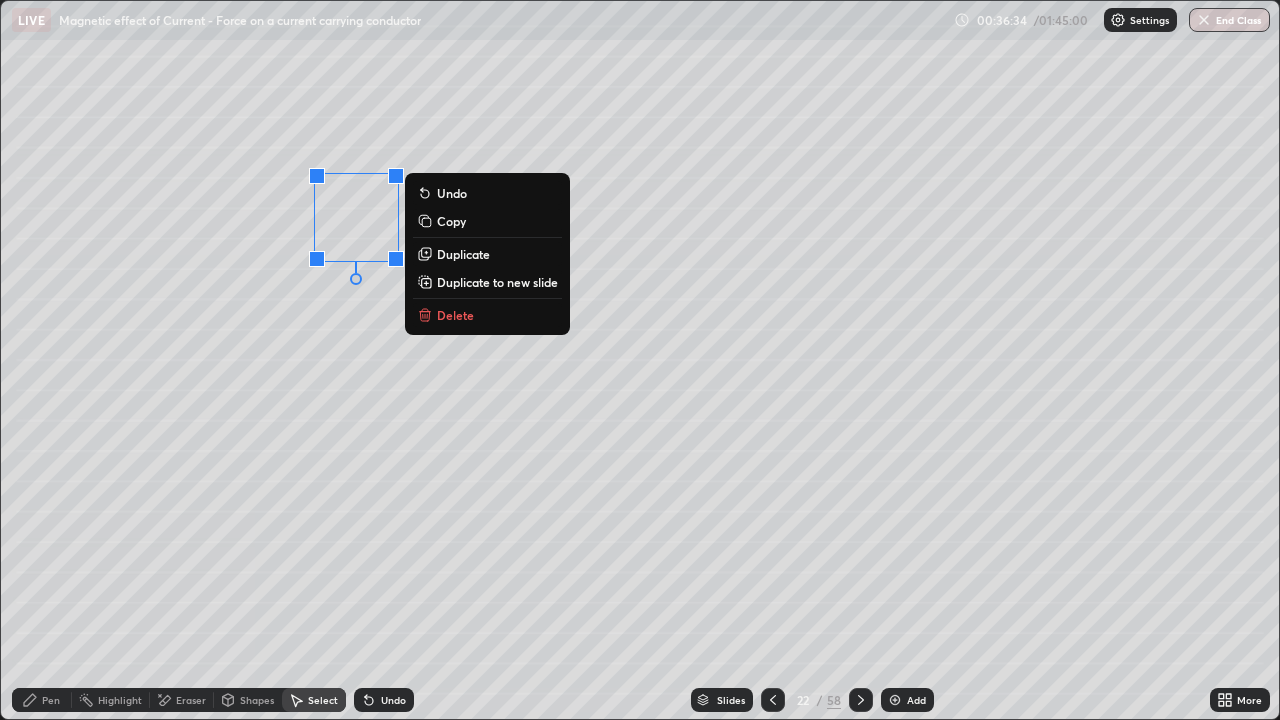 click on "Duplicate" at bounding box center [463, 254] 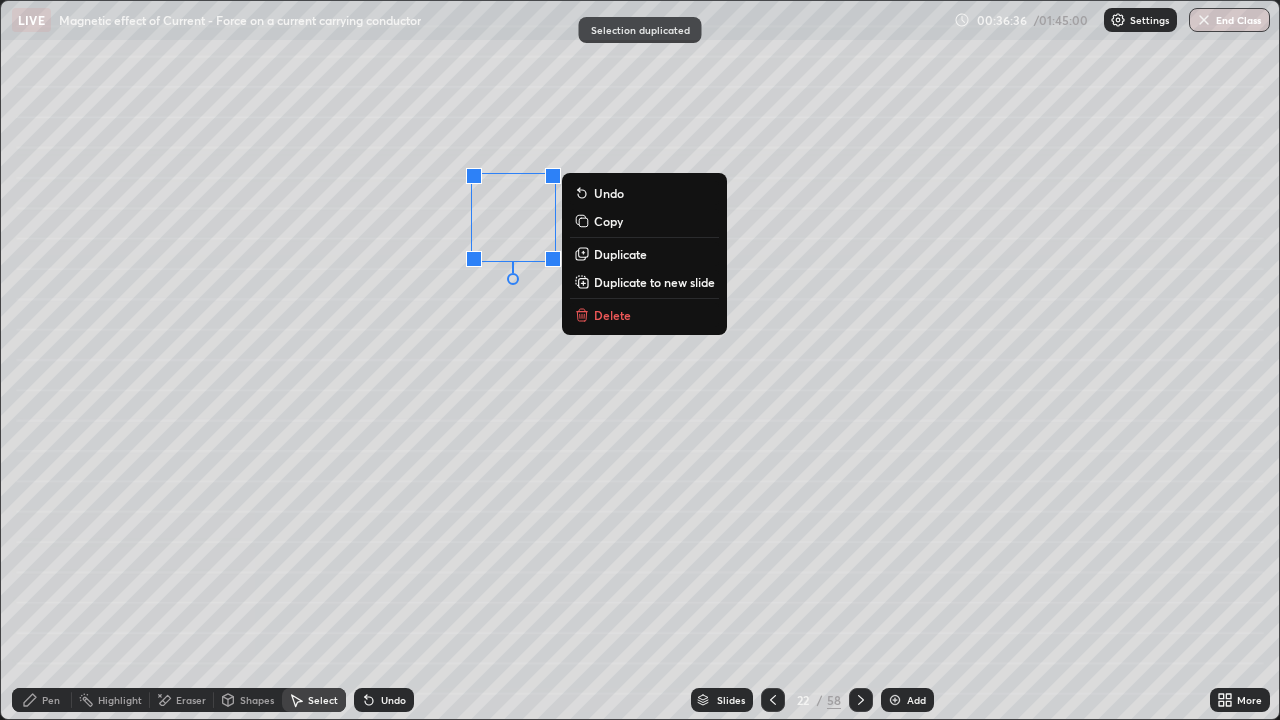 click on "Duplicate" at bounding box center (620, 254) 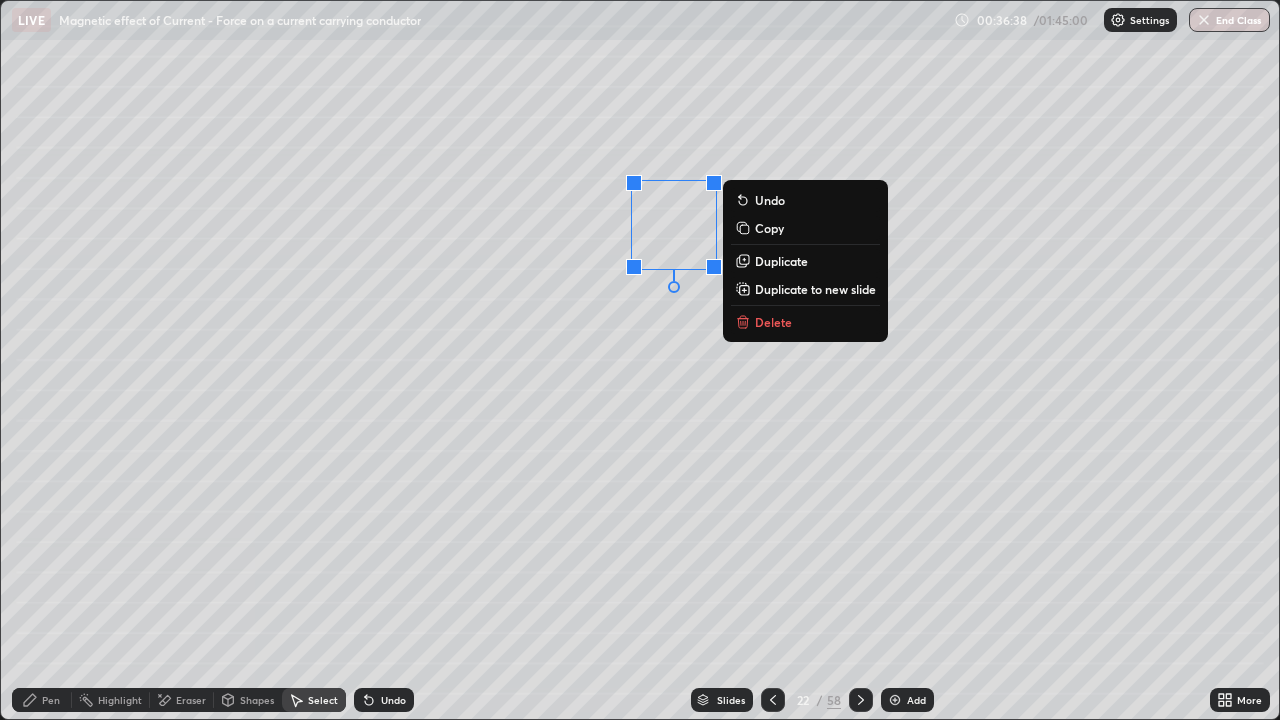 click 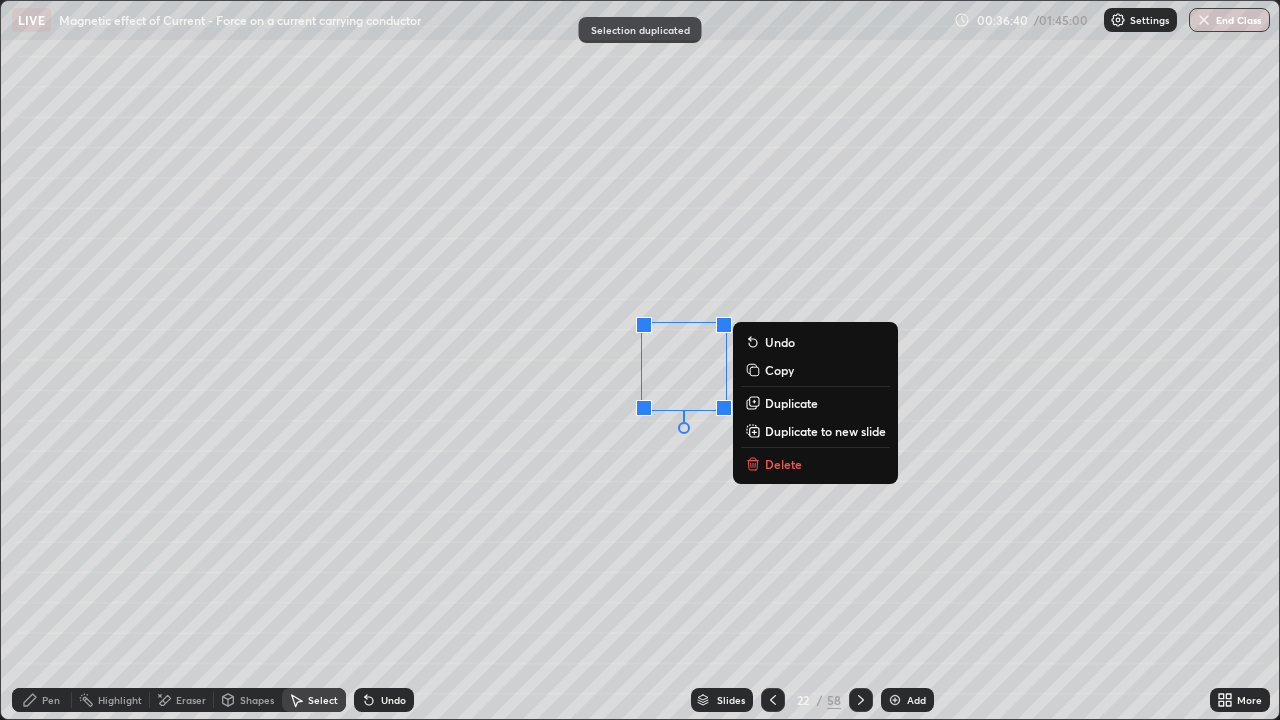 click on "Duplicate" at bounding box center (791, 403) 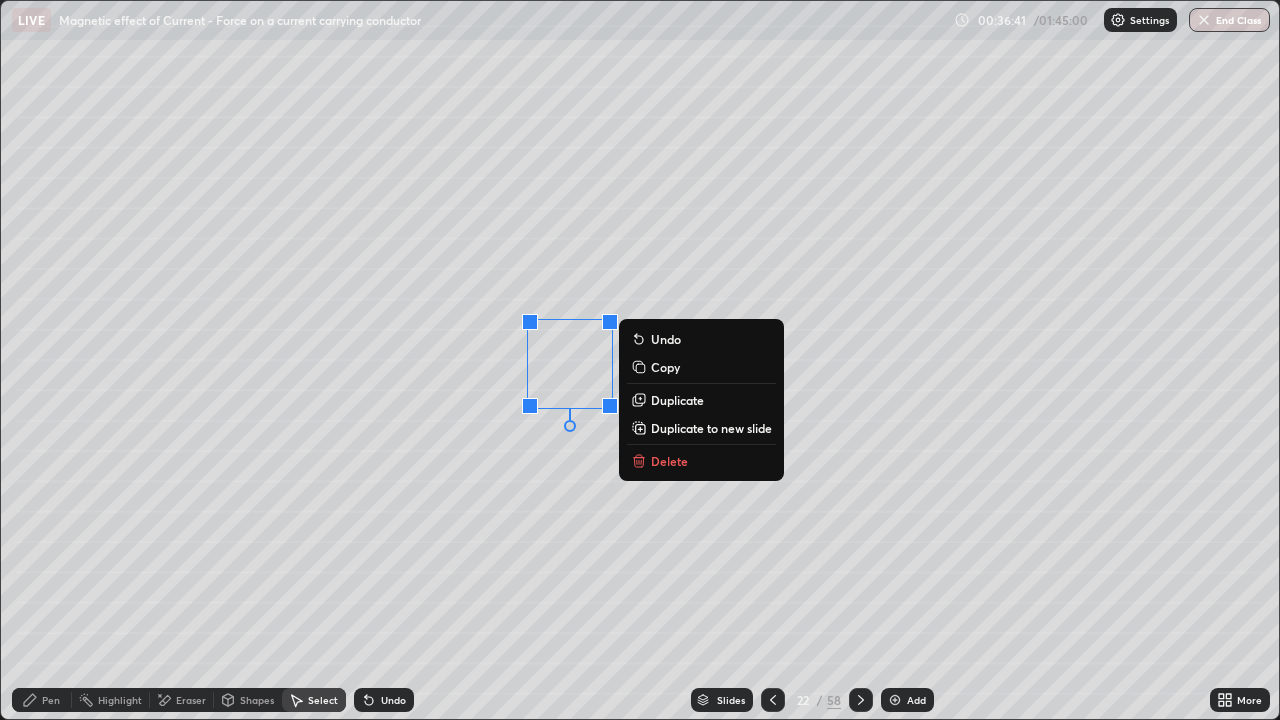 click on "Duplicate" at bounding box center [677, 400] 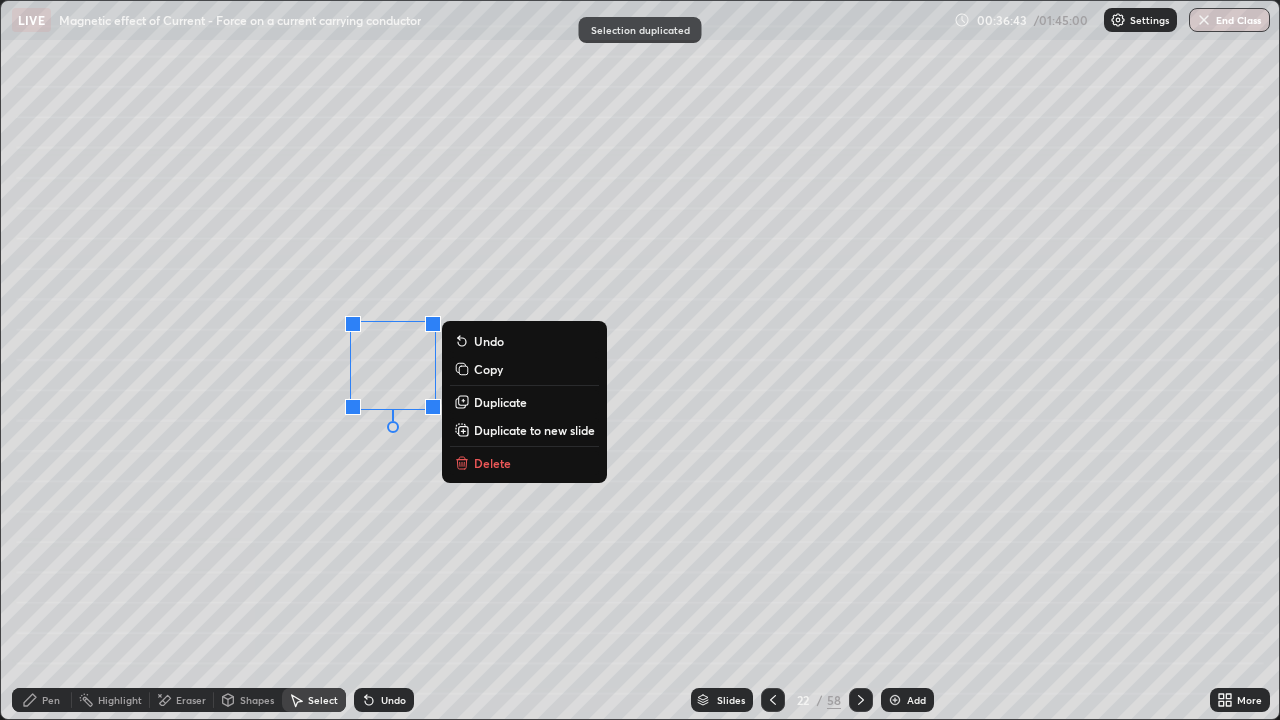 click on "Duplicate" at bounding box center (500, 402) 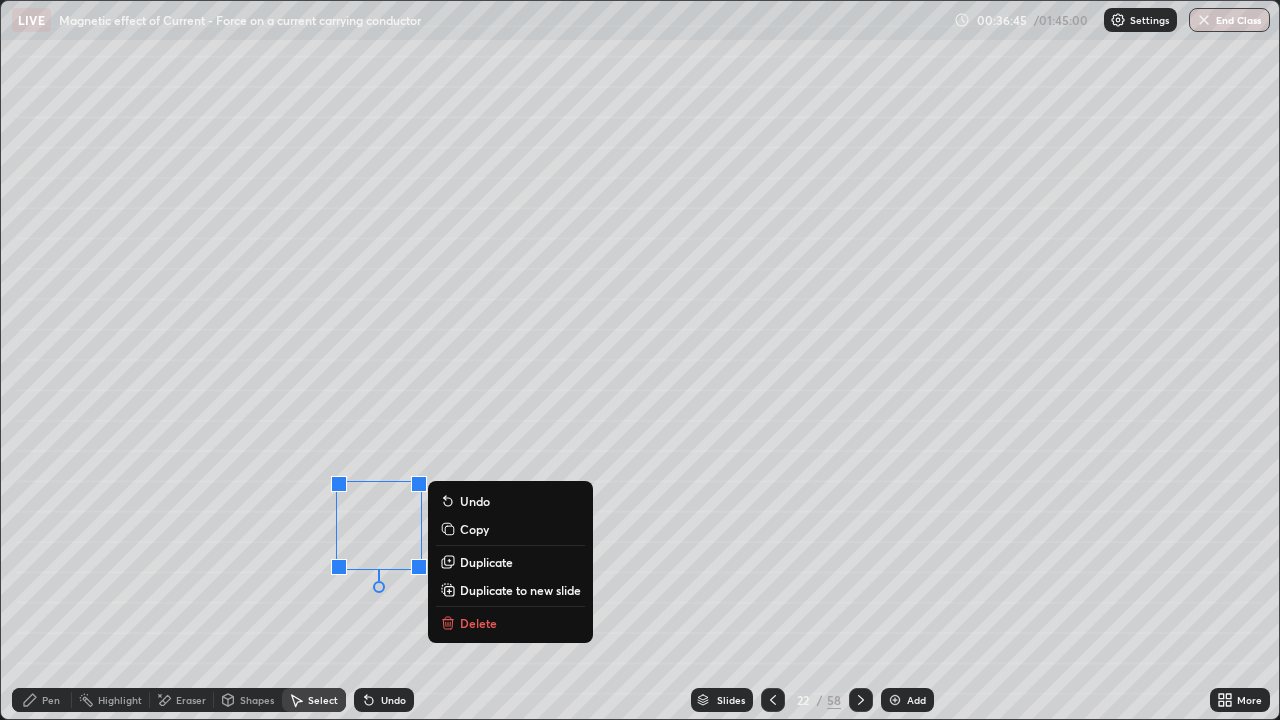 click on "Duplicate" at bounding box center [486, 562] 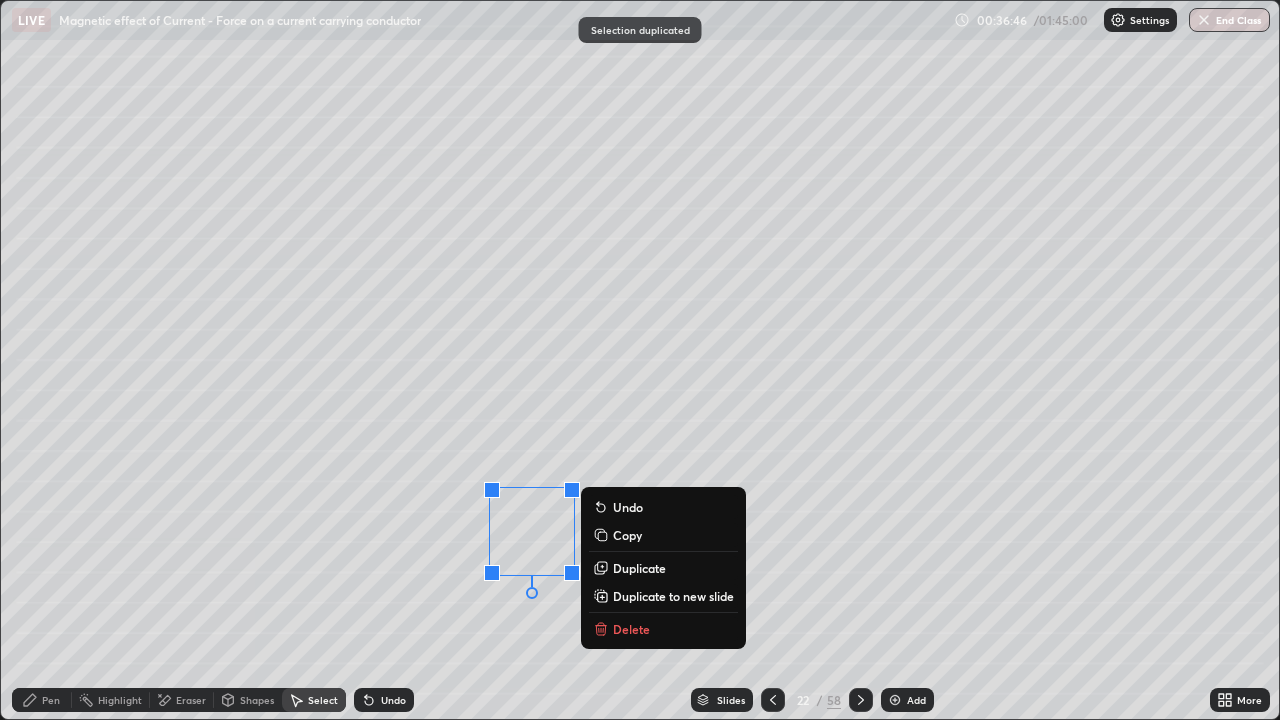 click on "Duplicate" at bounding box center (639, 568) 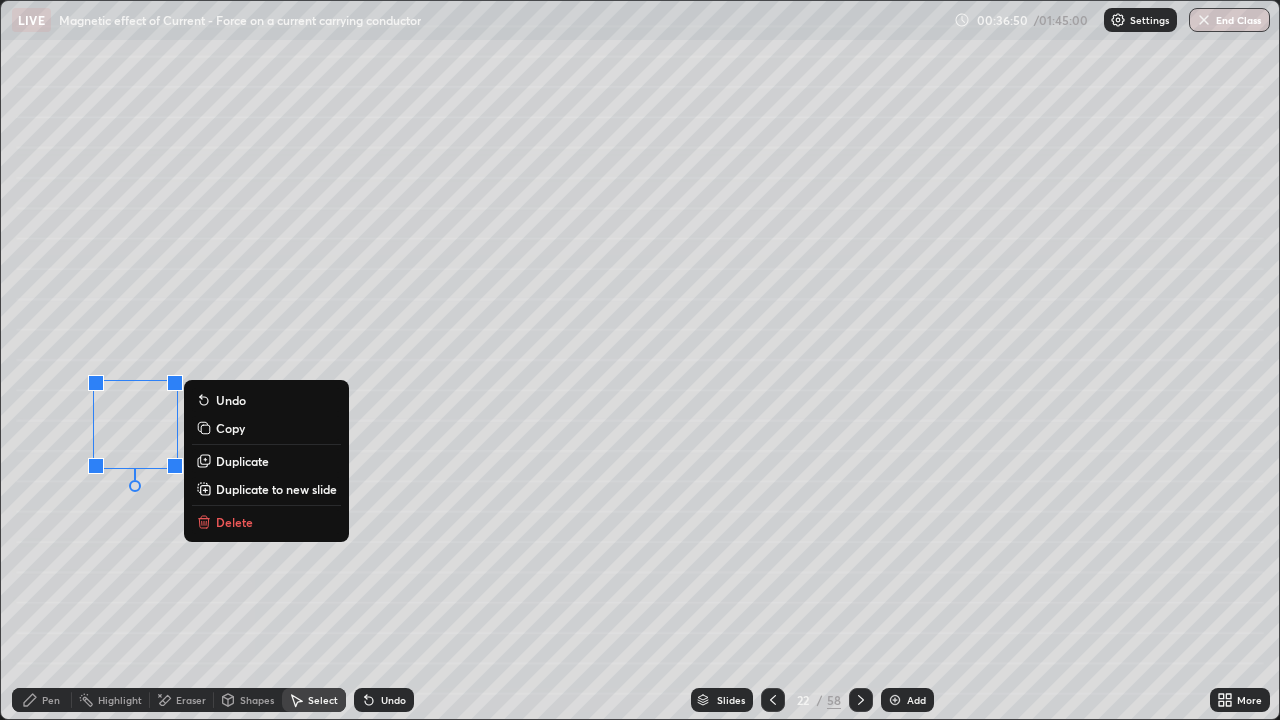 click on "Delete" at bounding box center [234, 522] 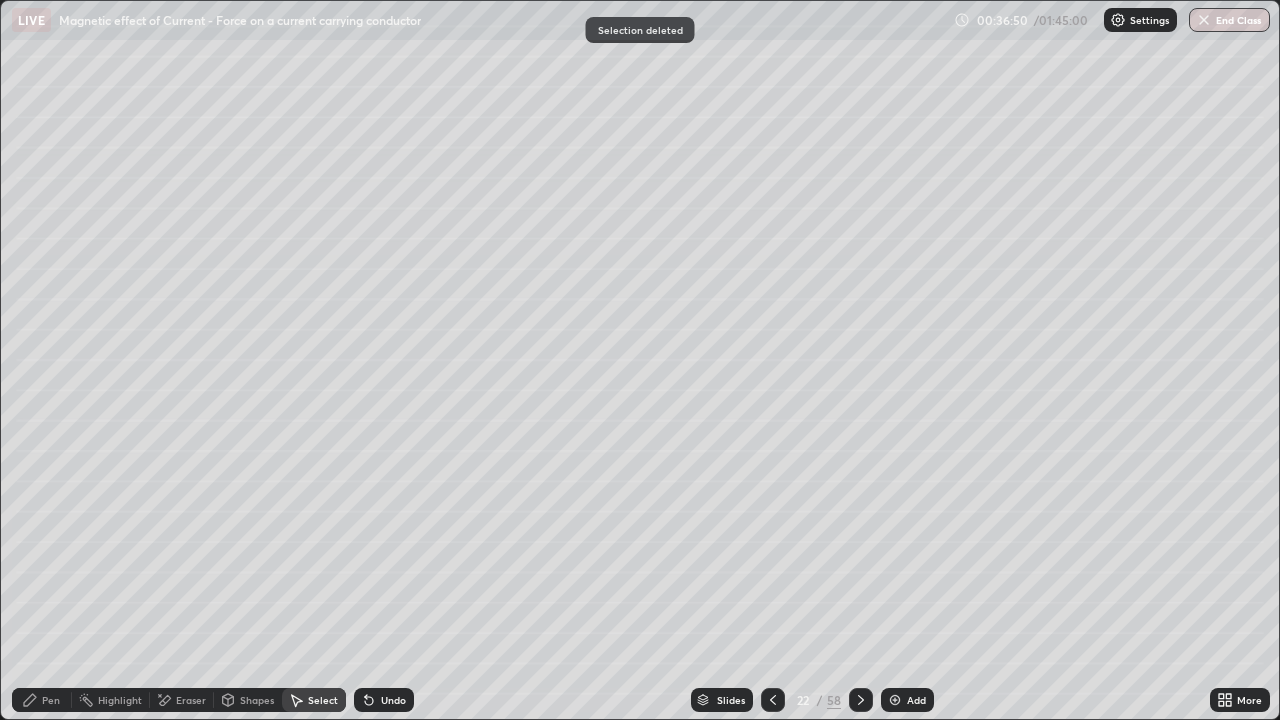 click on "Pen" at bounding box center (42, 700) 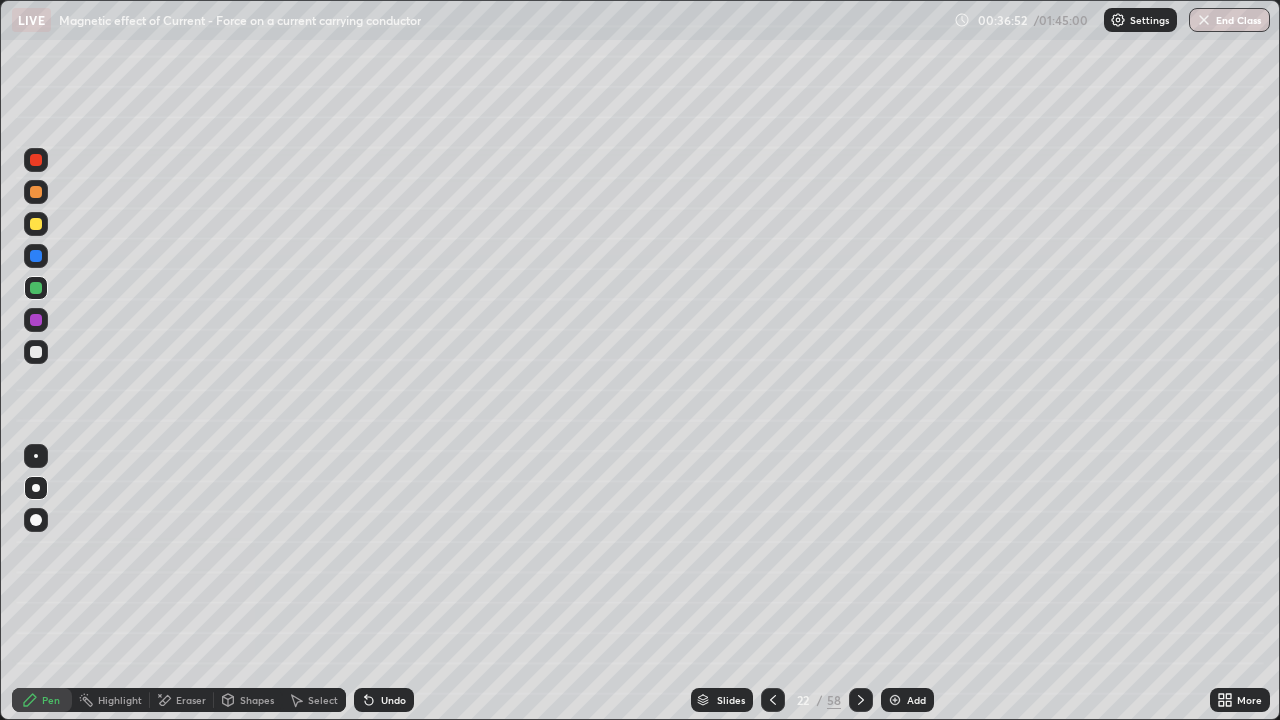 click at bounding box center [36, 256] 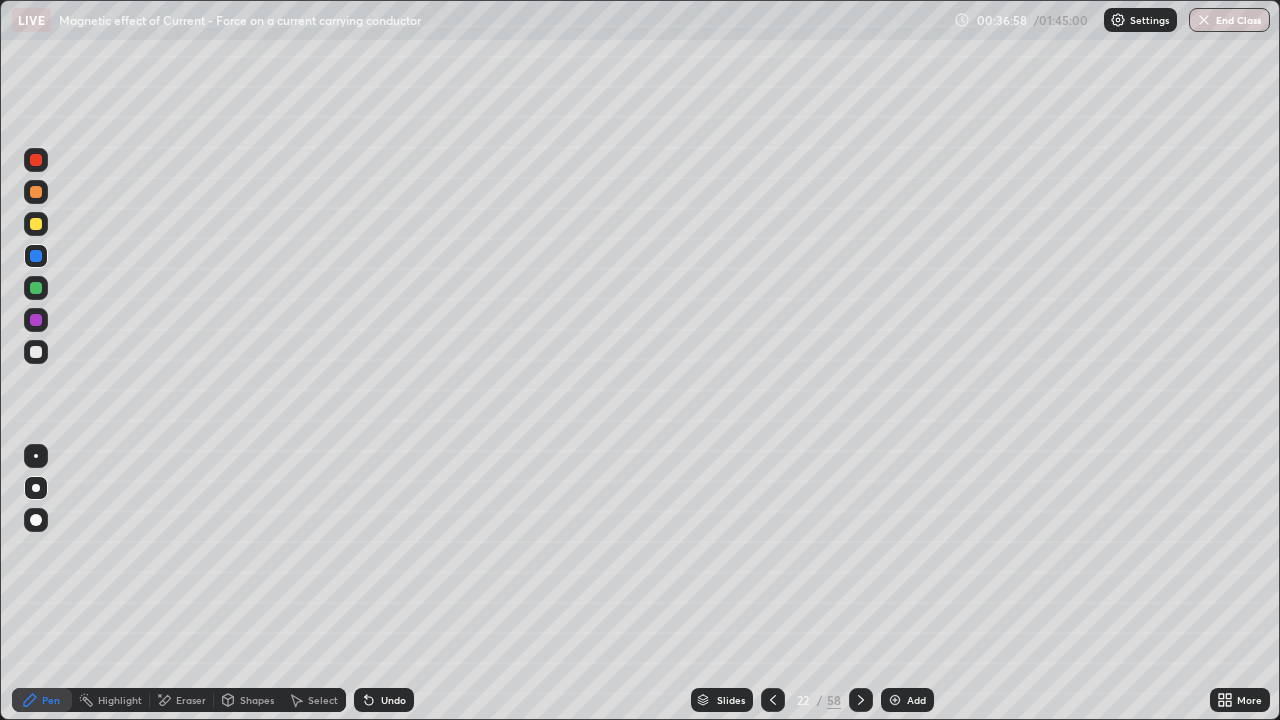 click on "Undo" at bounding box center [393, 700] 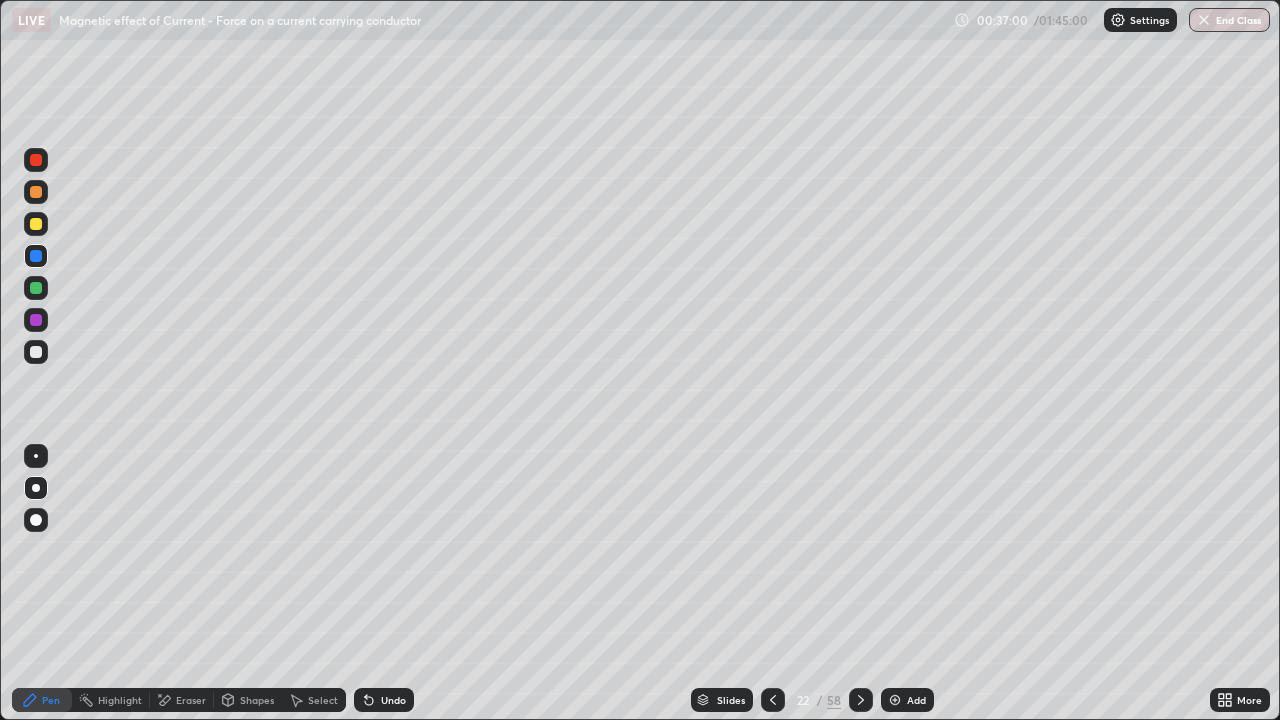 click at bounding box center [36, 224] 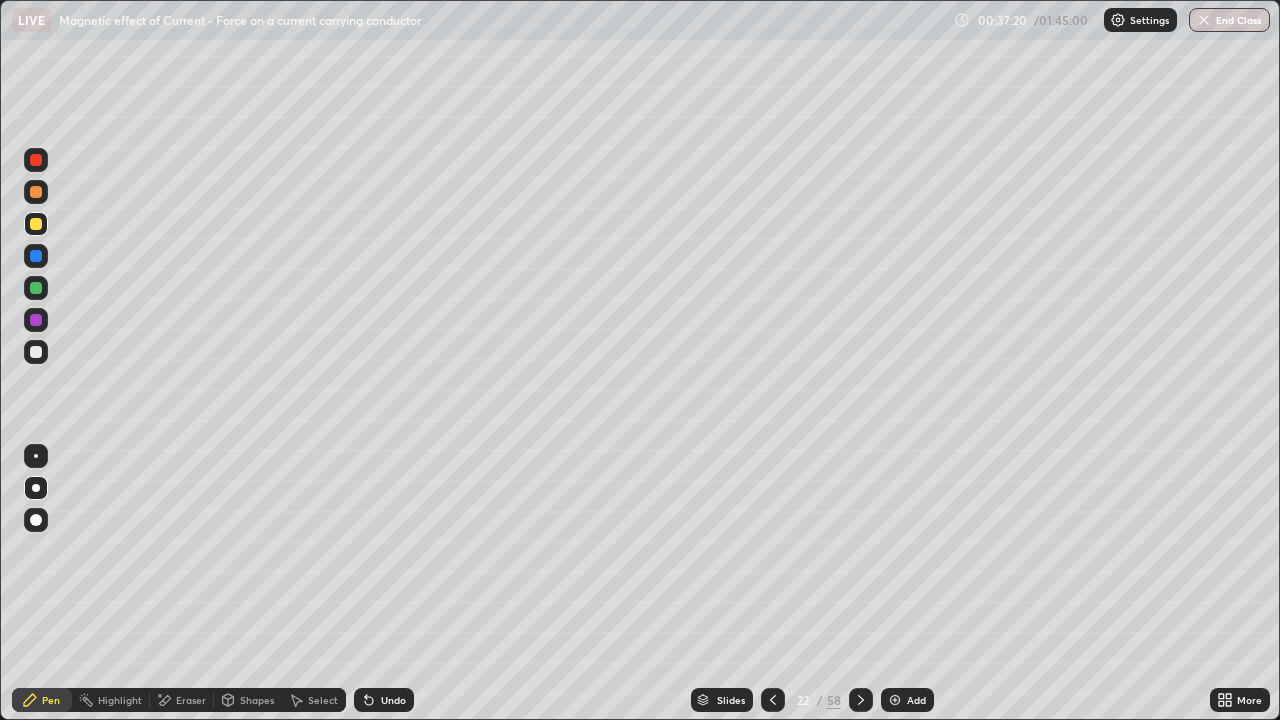 click at bounding box center [36, 192] 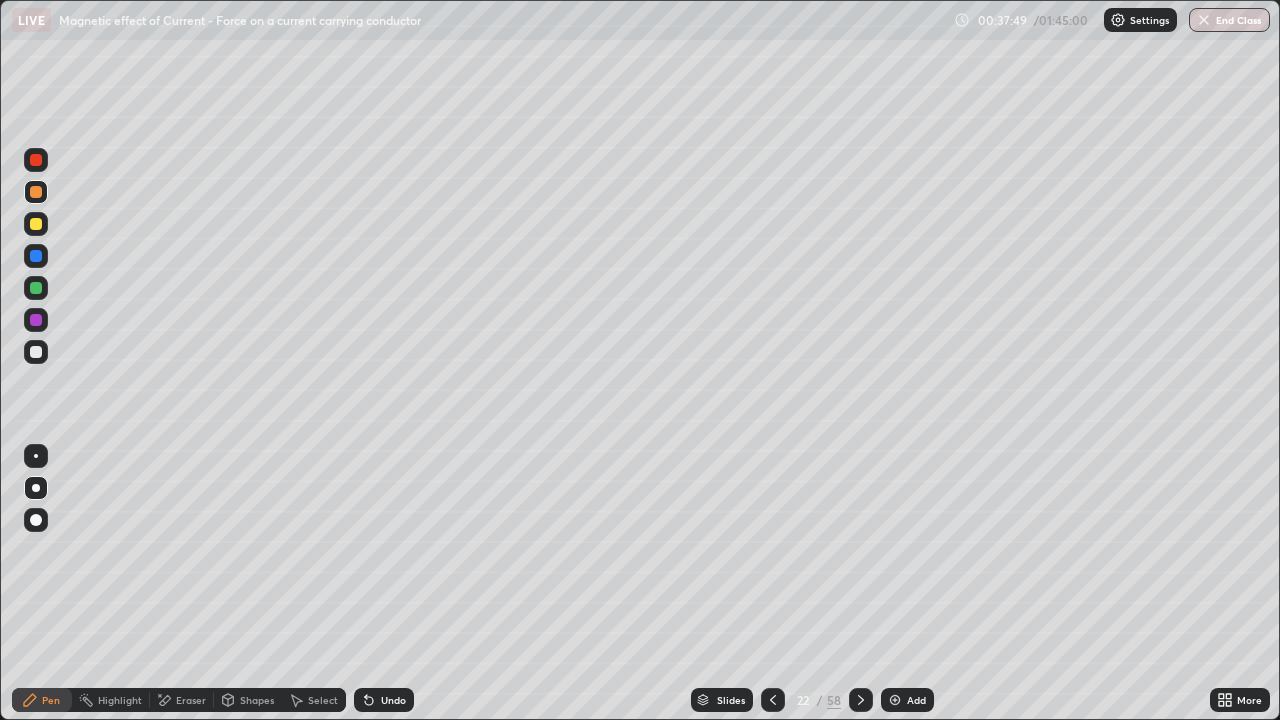 click 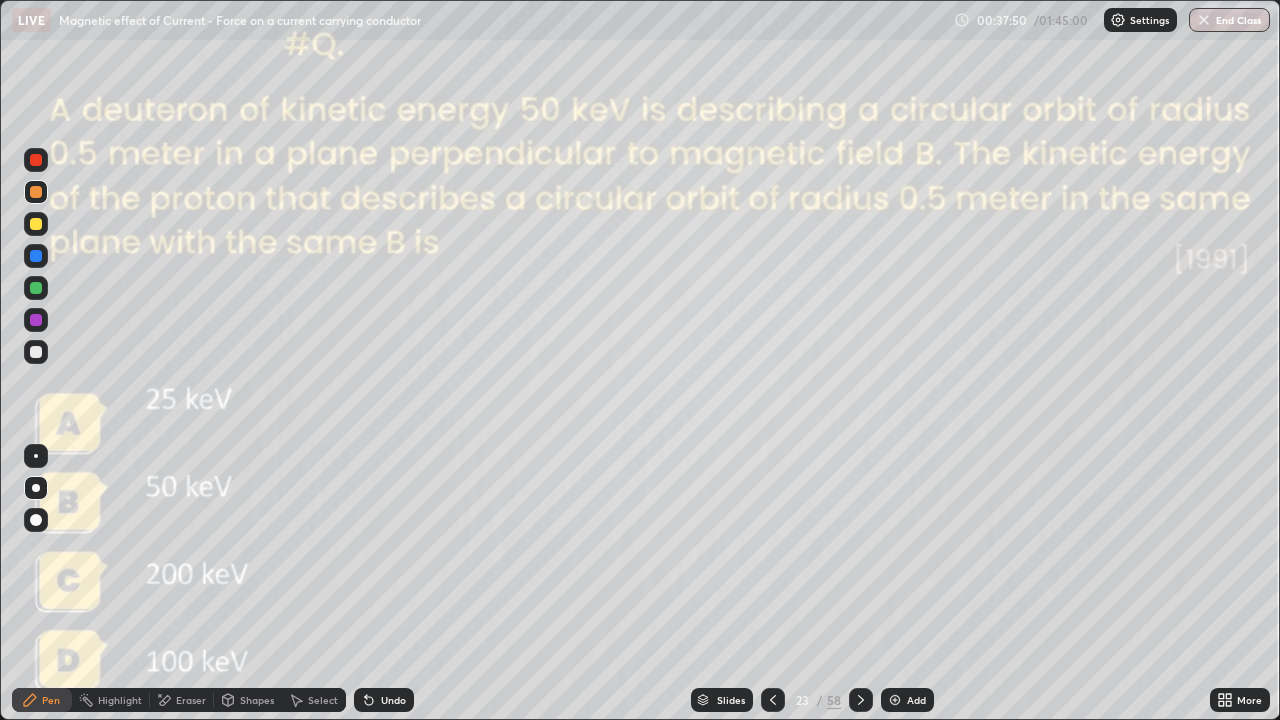 click 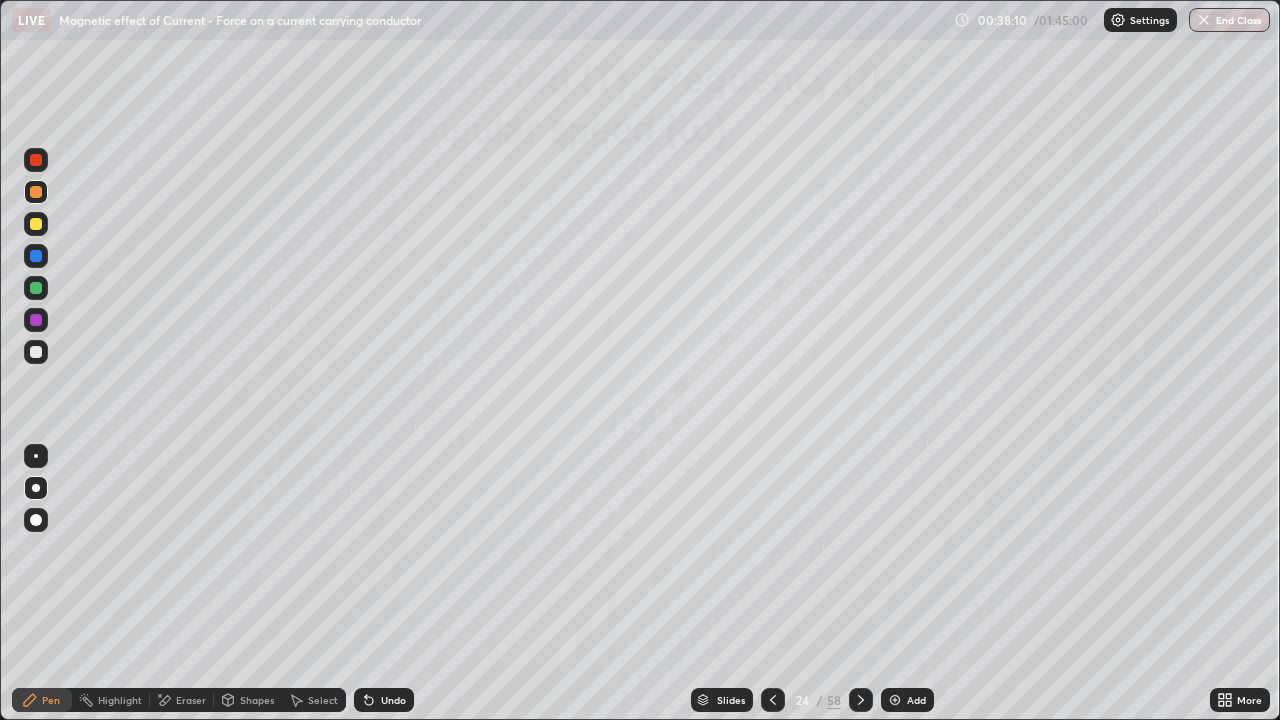 click 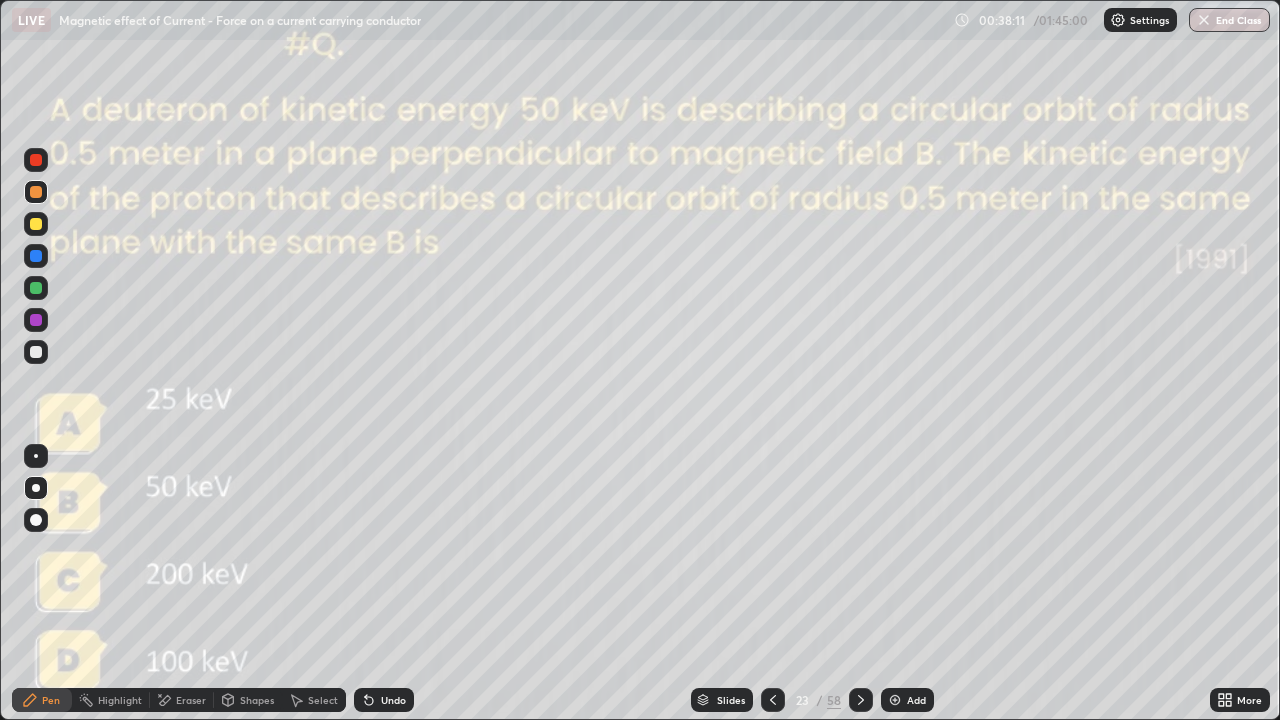 click 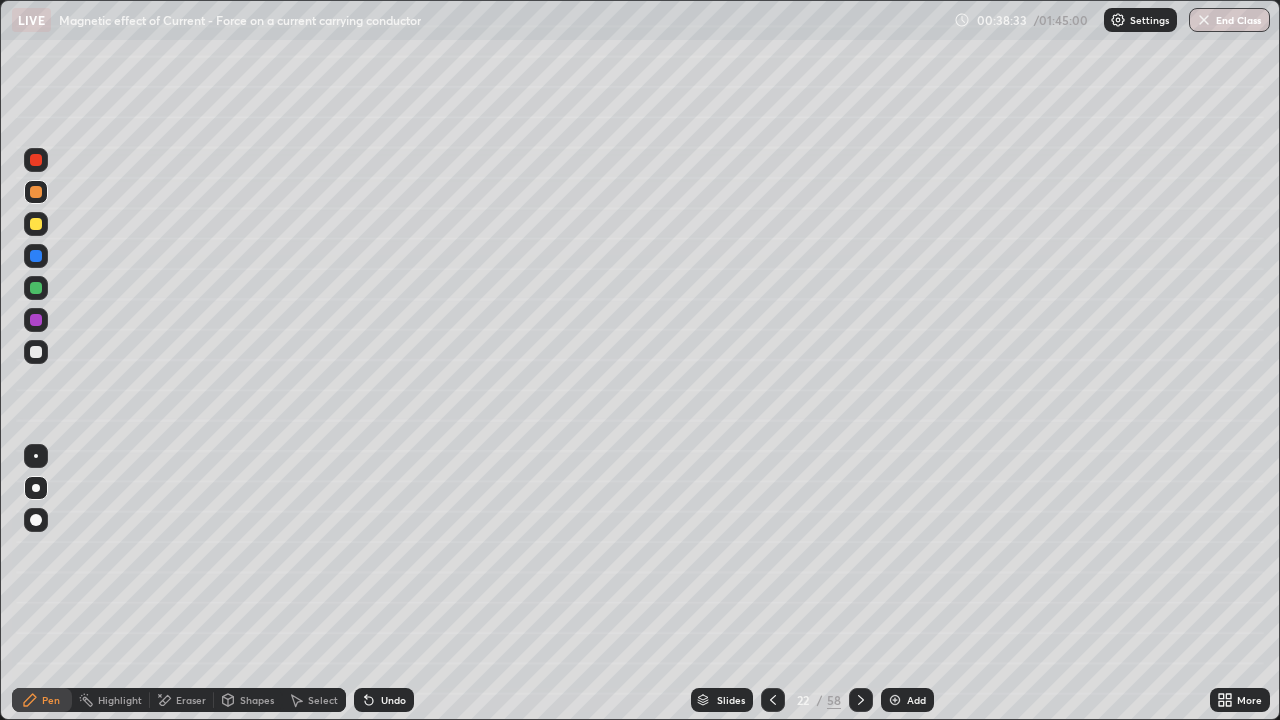 click 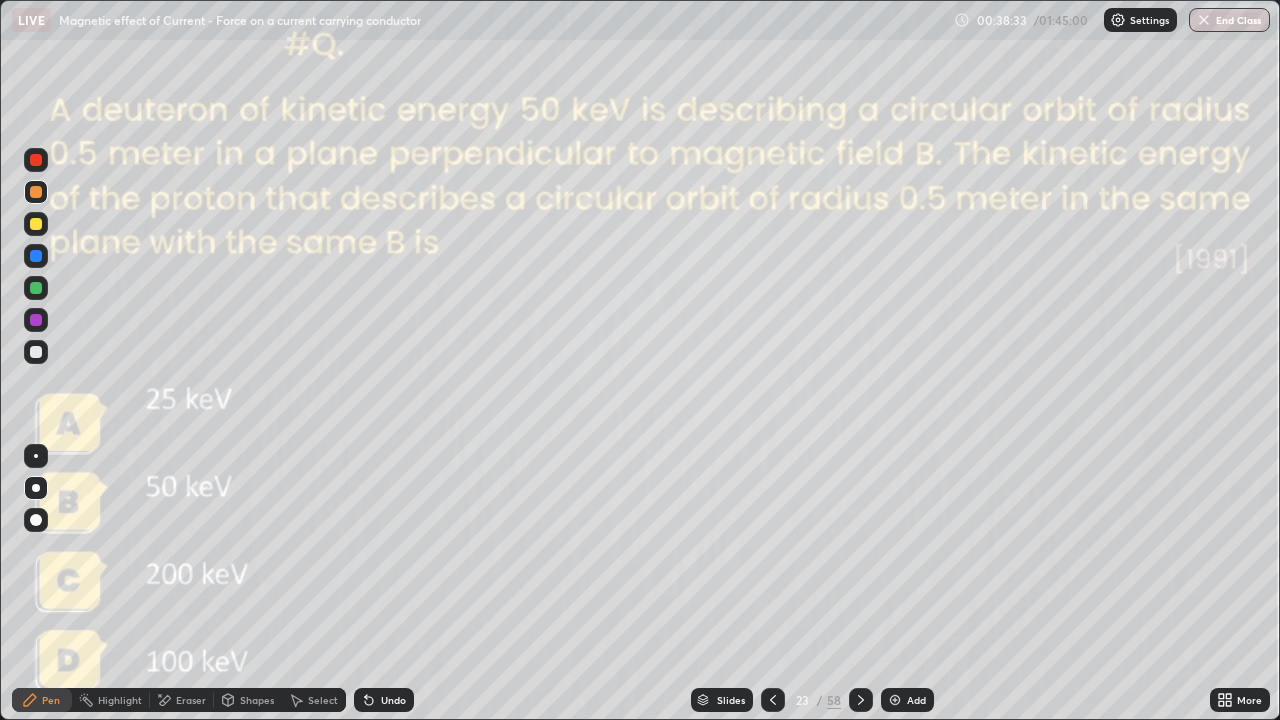 click 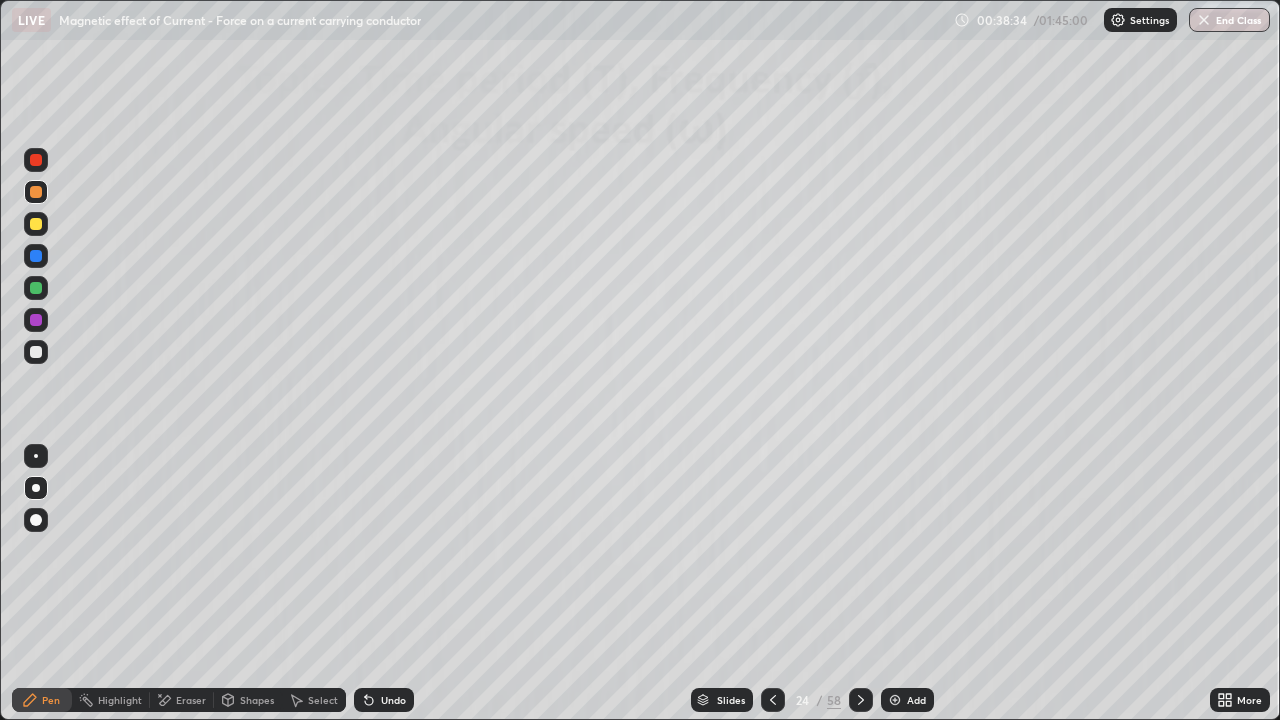 click on "24" at bounding box center (803, 700) 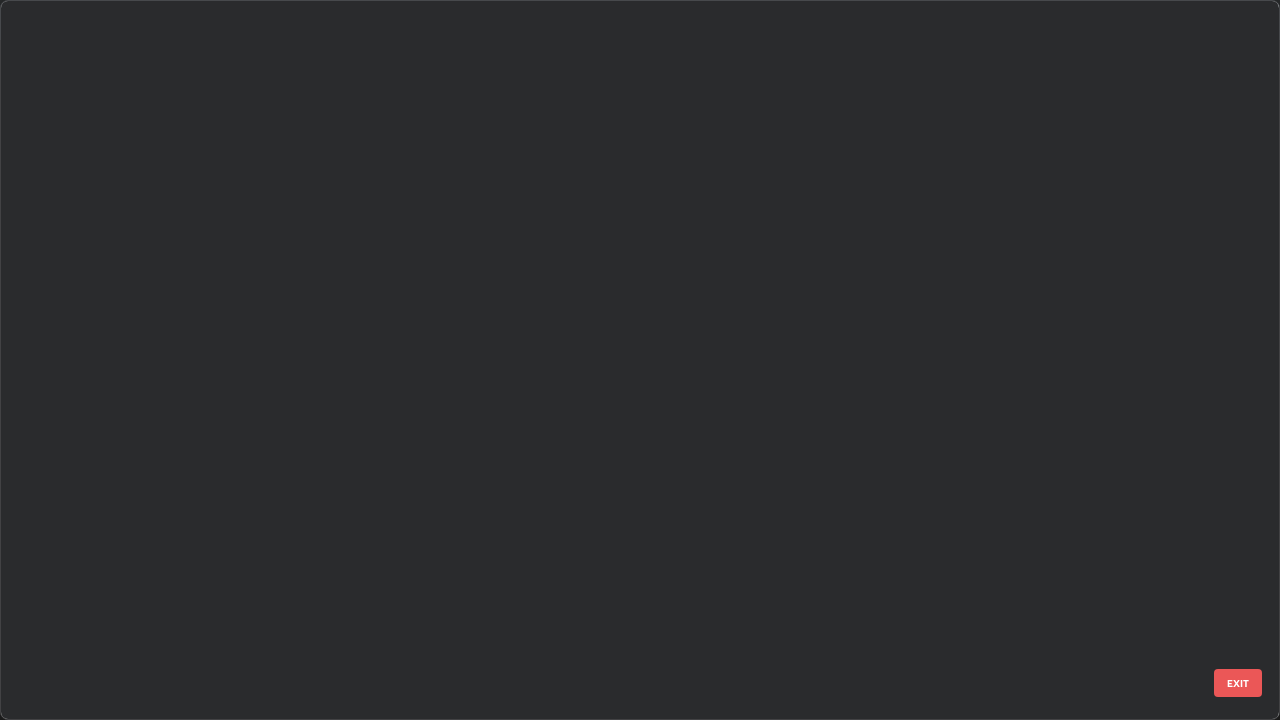 scroll, scrollTop: 1079, scrollLeft: 0, axis: vertical 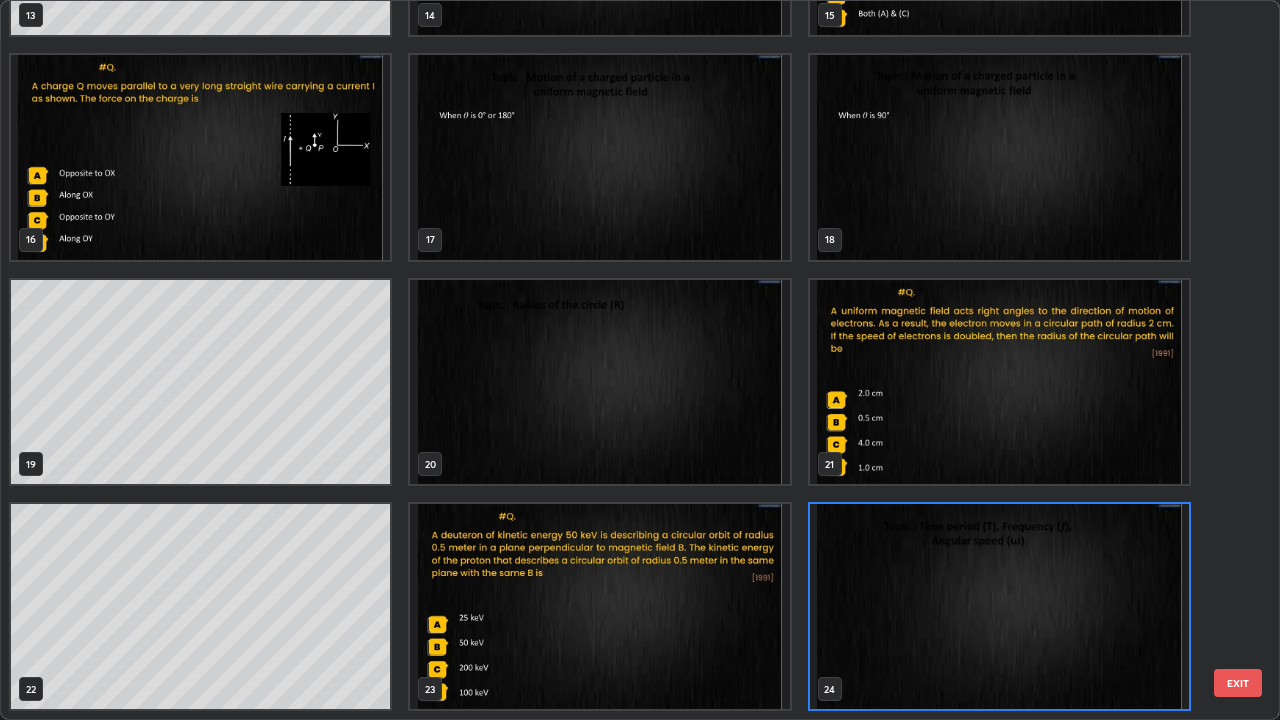 click at bounding box center [599, 606] 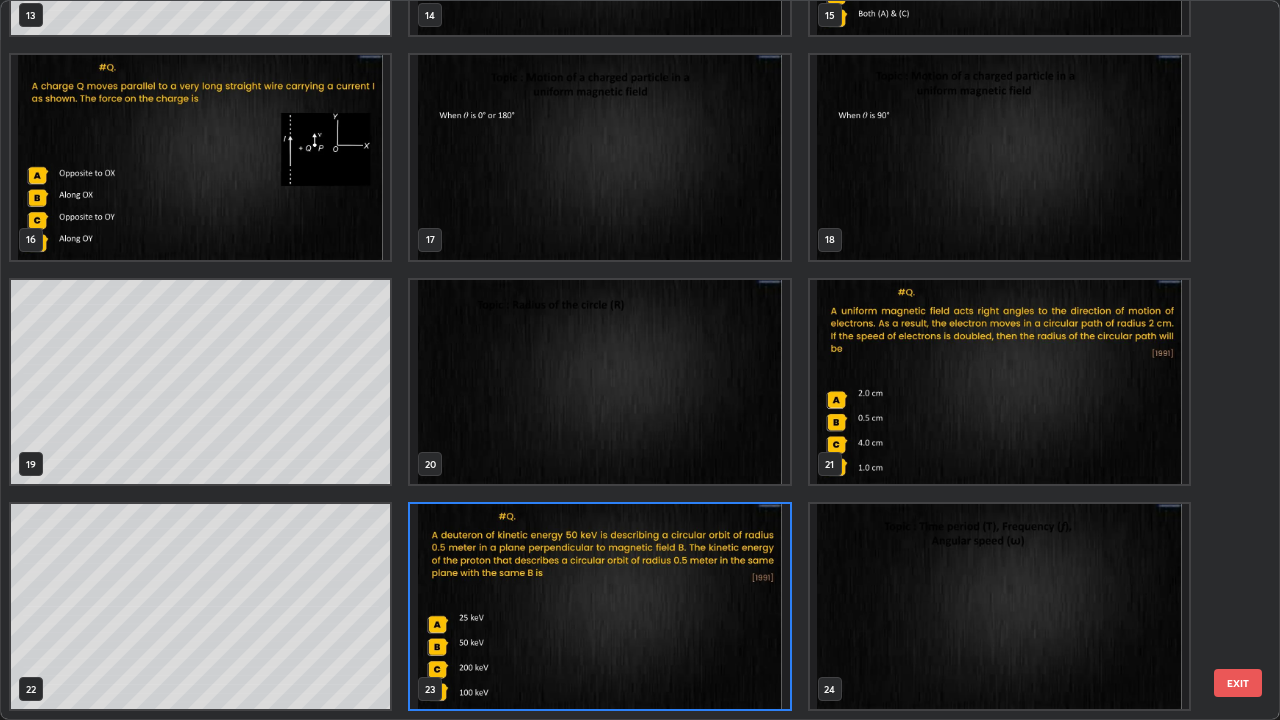 click at bounding box center (599, 606) 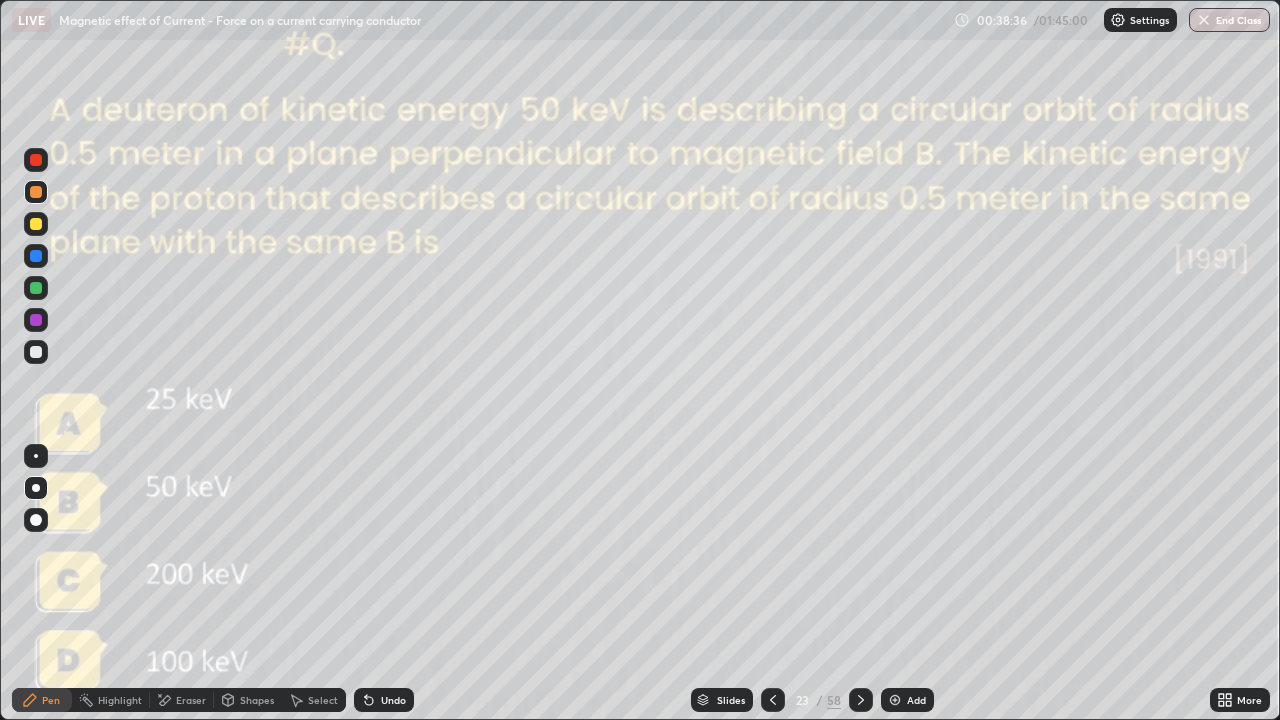 click at bounding box center [599, 606] 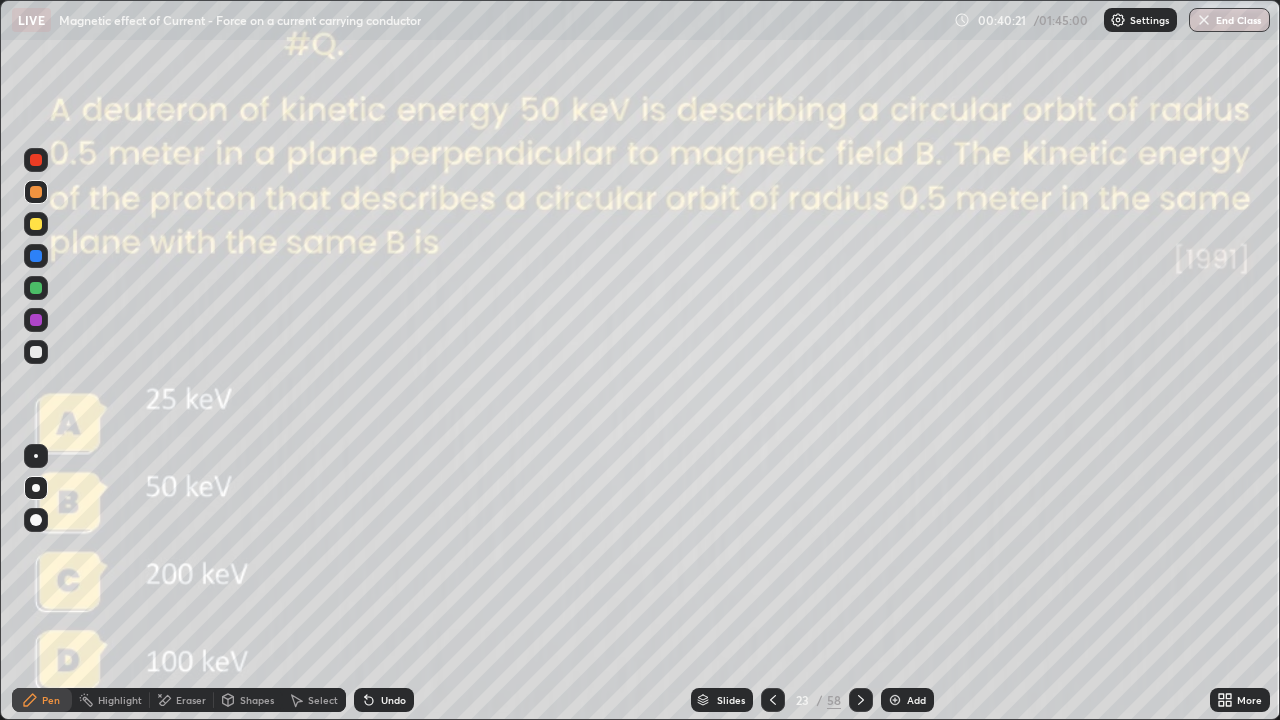 click 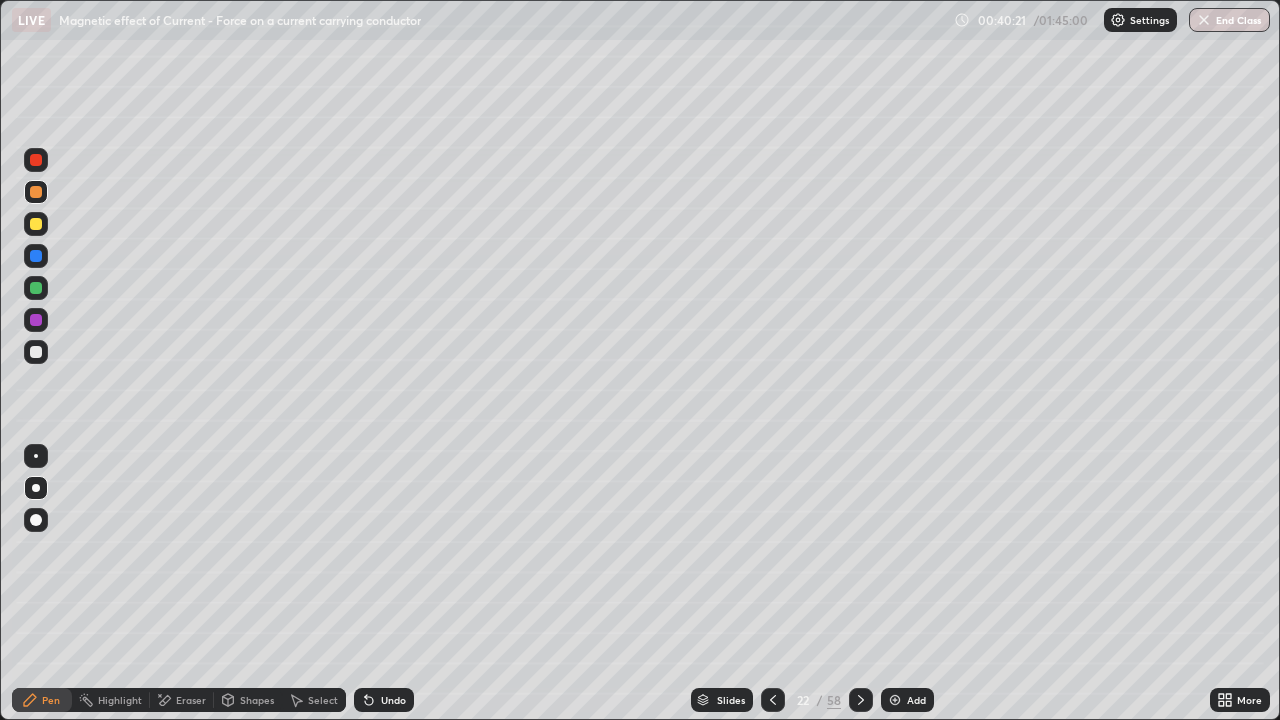 click 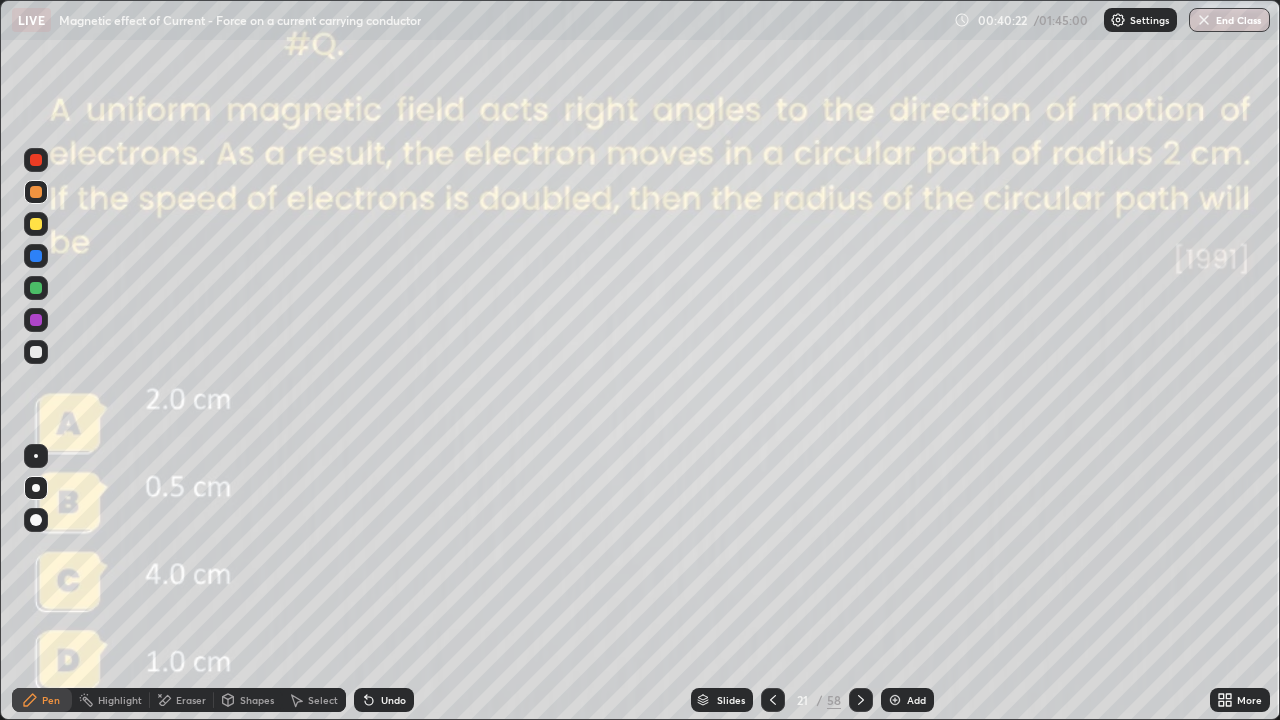 click 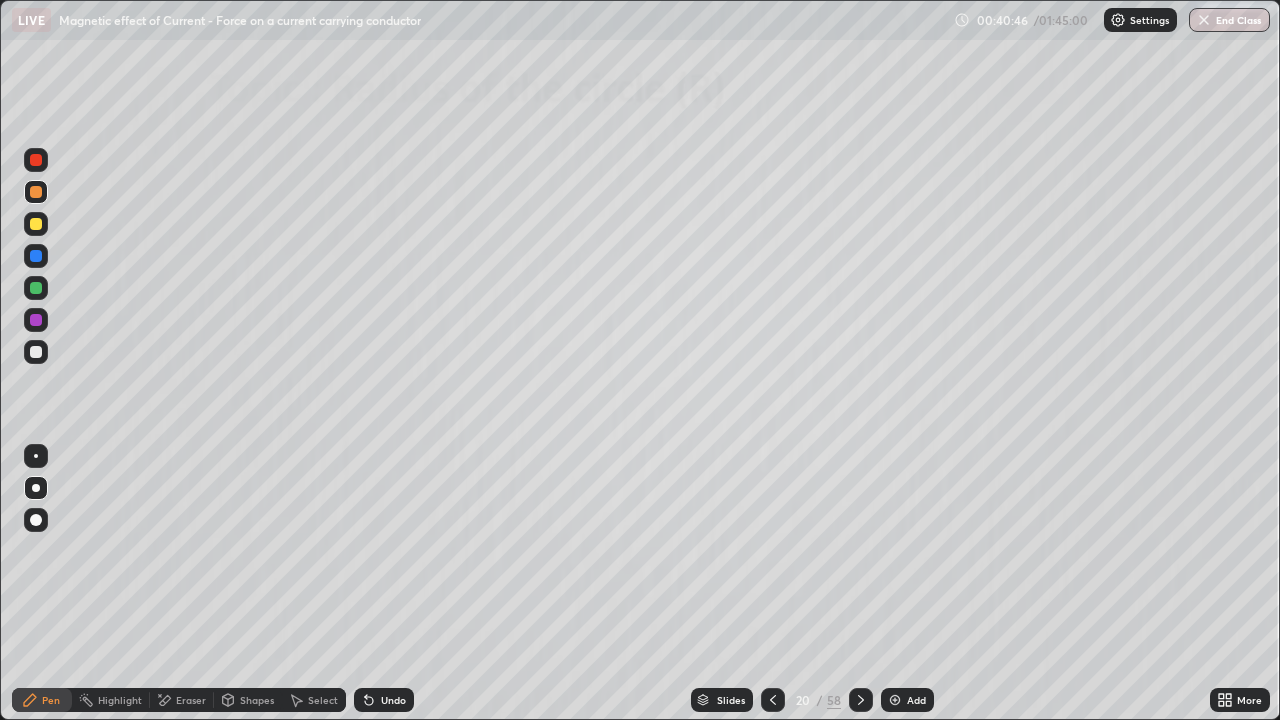 click at bounding box center [861, 700] 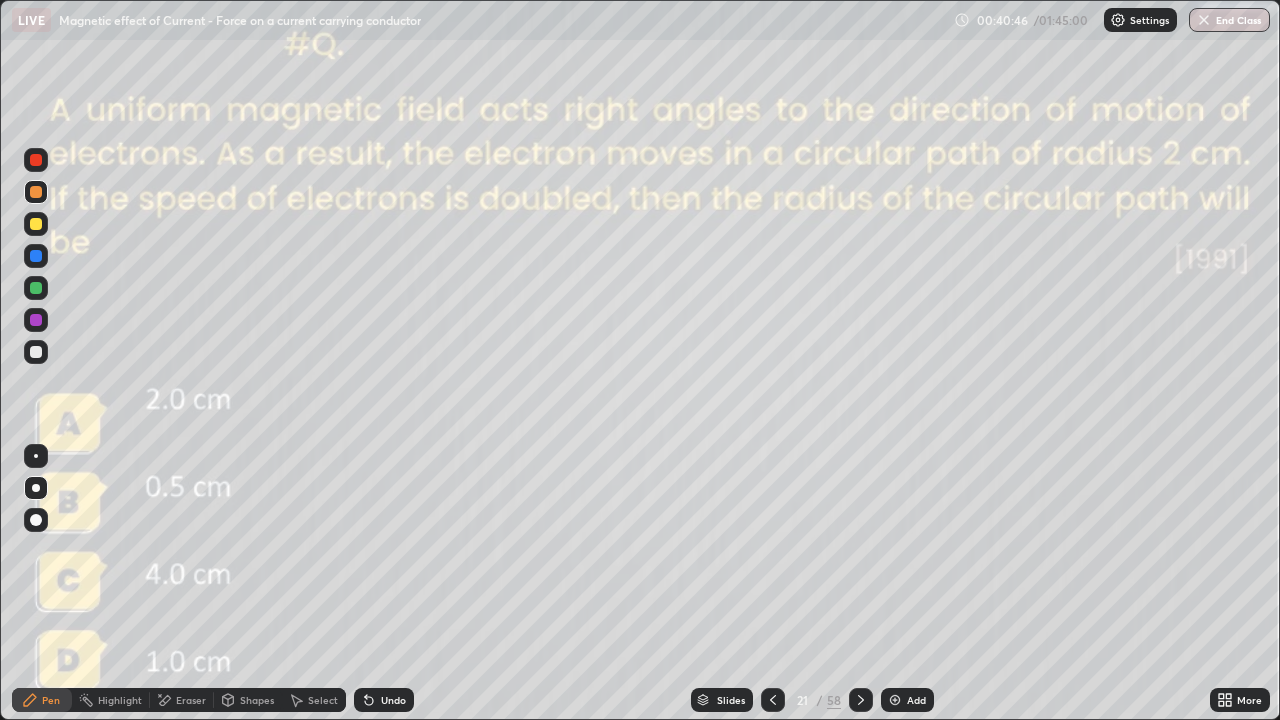 click at bounding box center (861, 700) 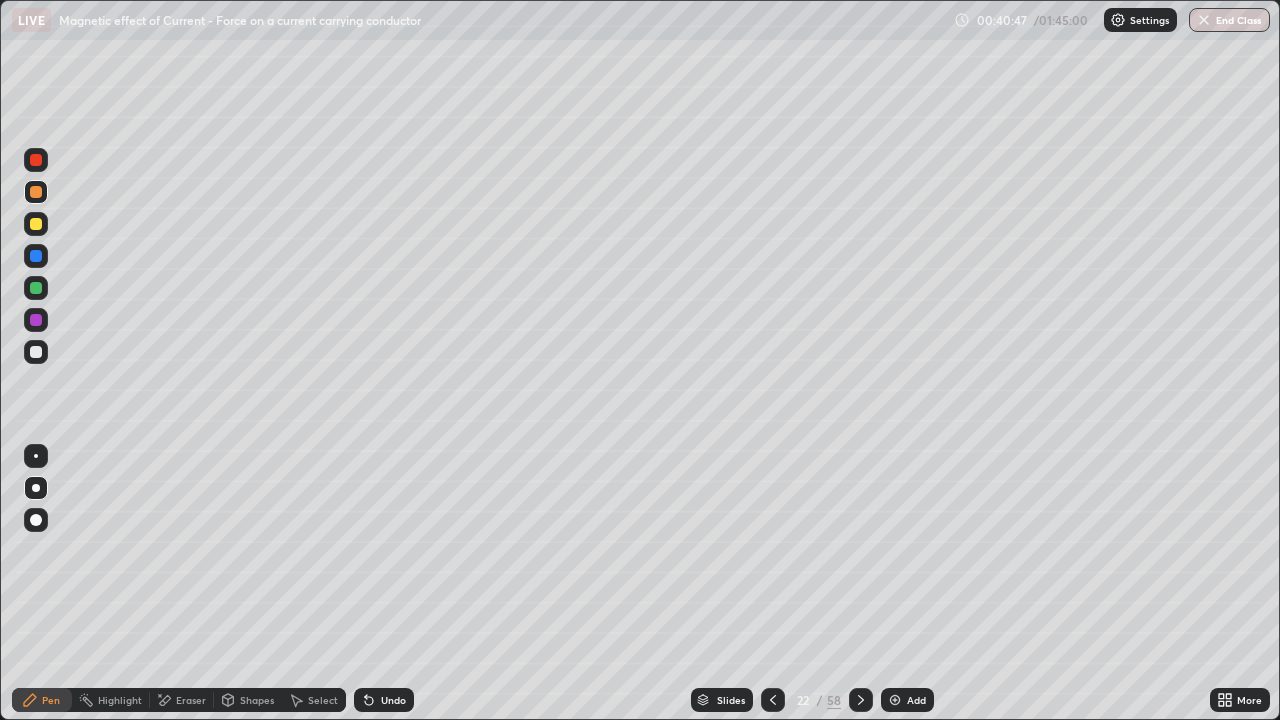 click 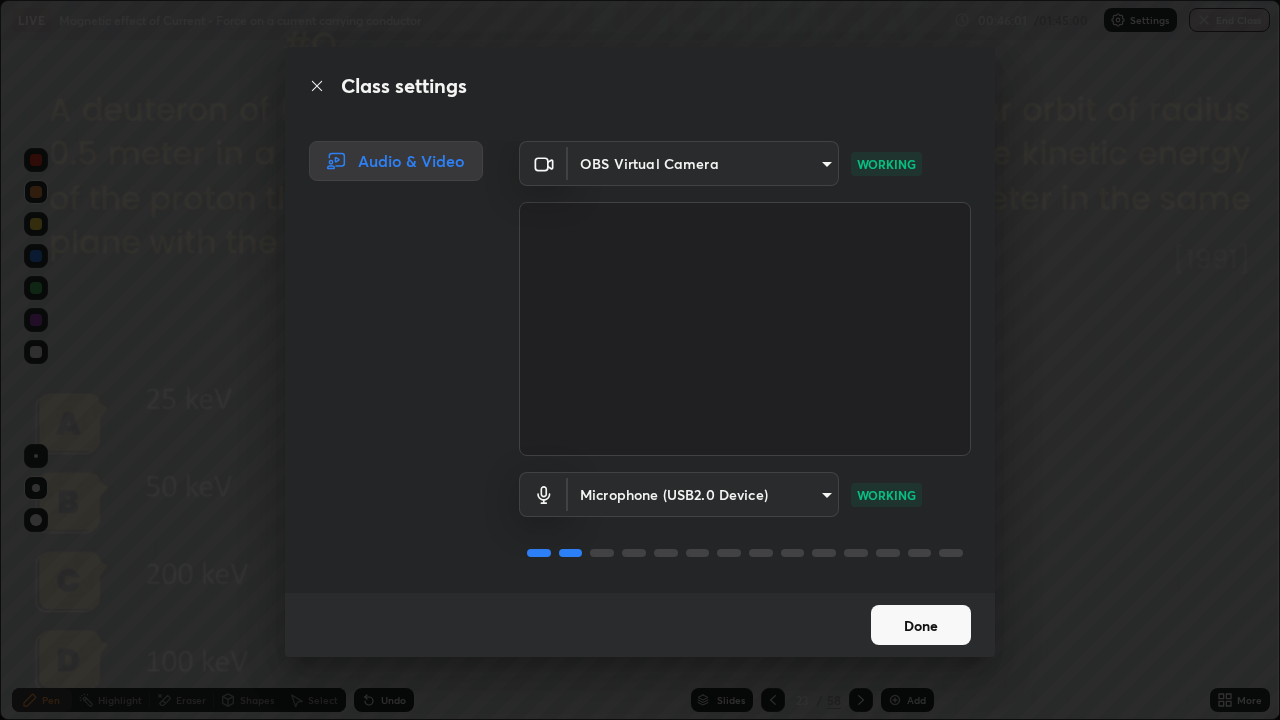 click on "Done" at bounding box center [921, 625] 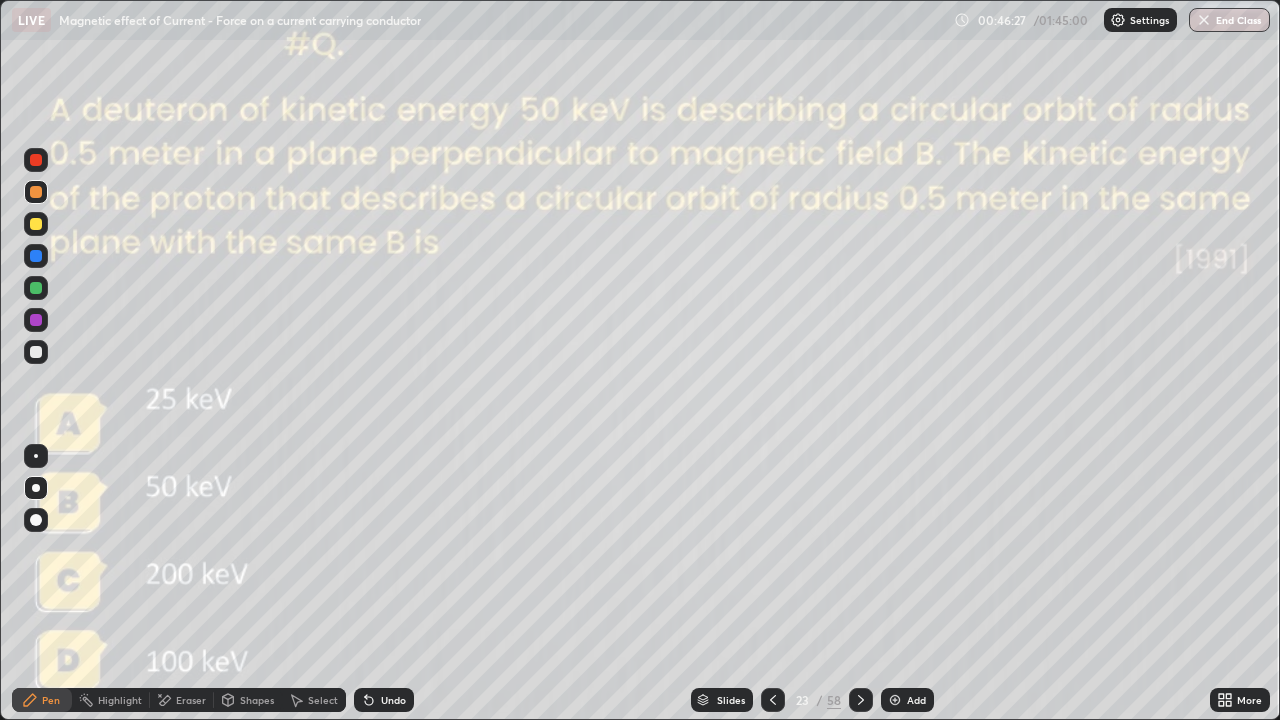 click on "Undo" at bounding box center (393, 700) 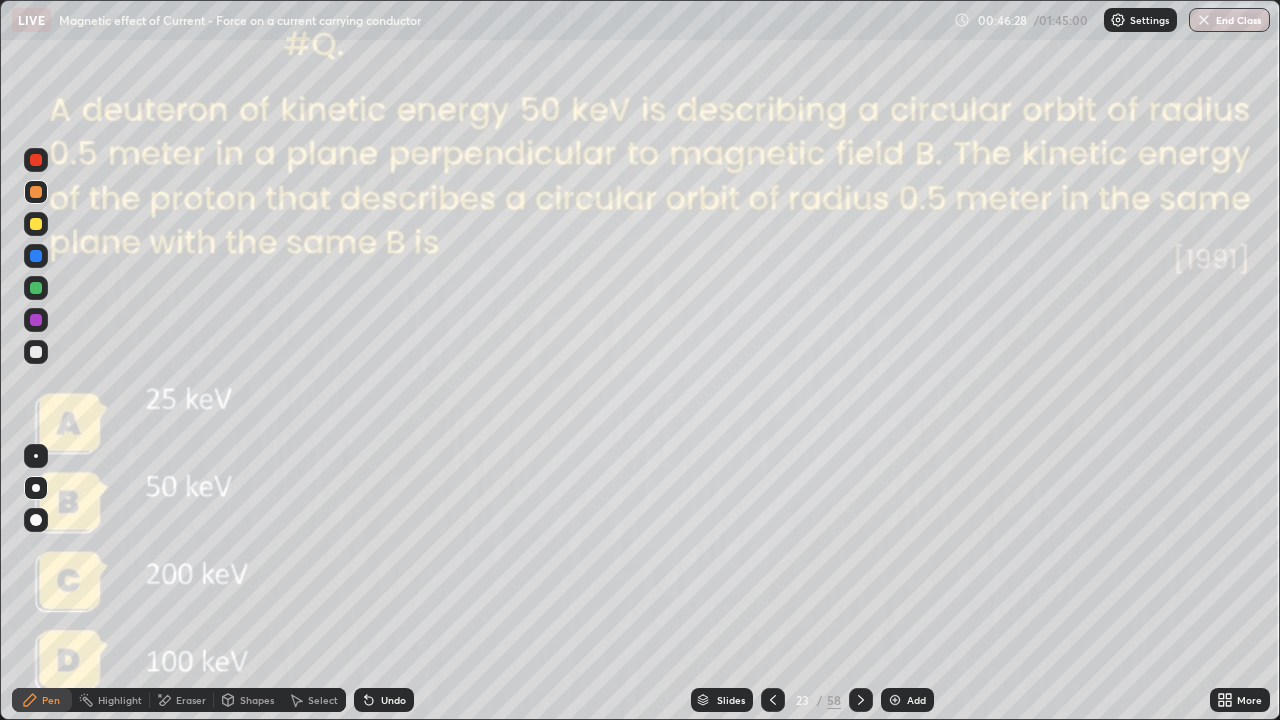 click on "Undo" at bounding box center [393, 700] 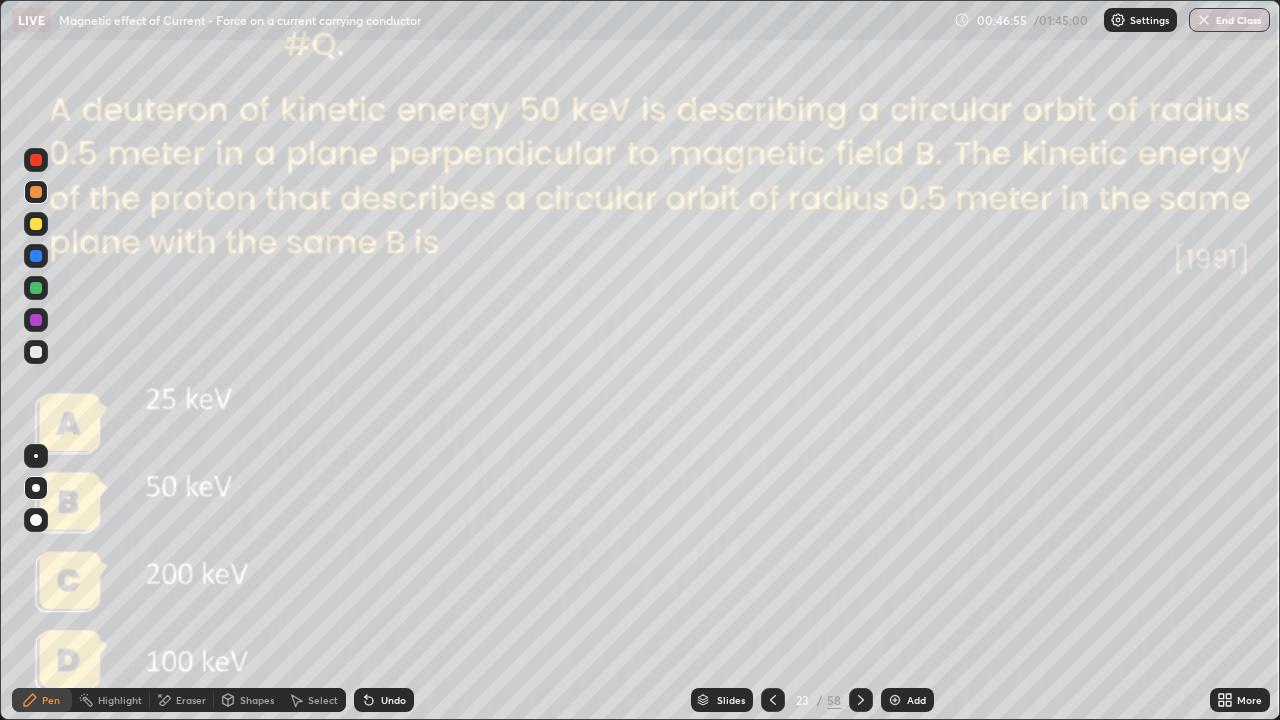 click at bounding box center [36, 352] 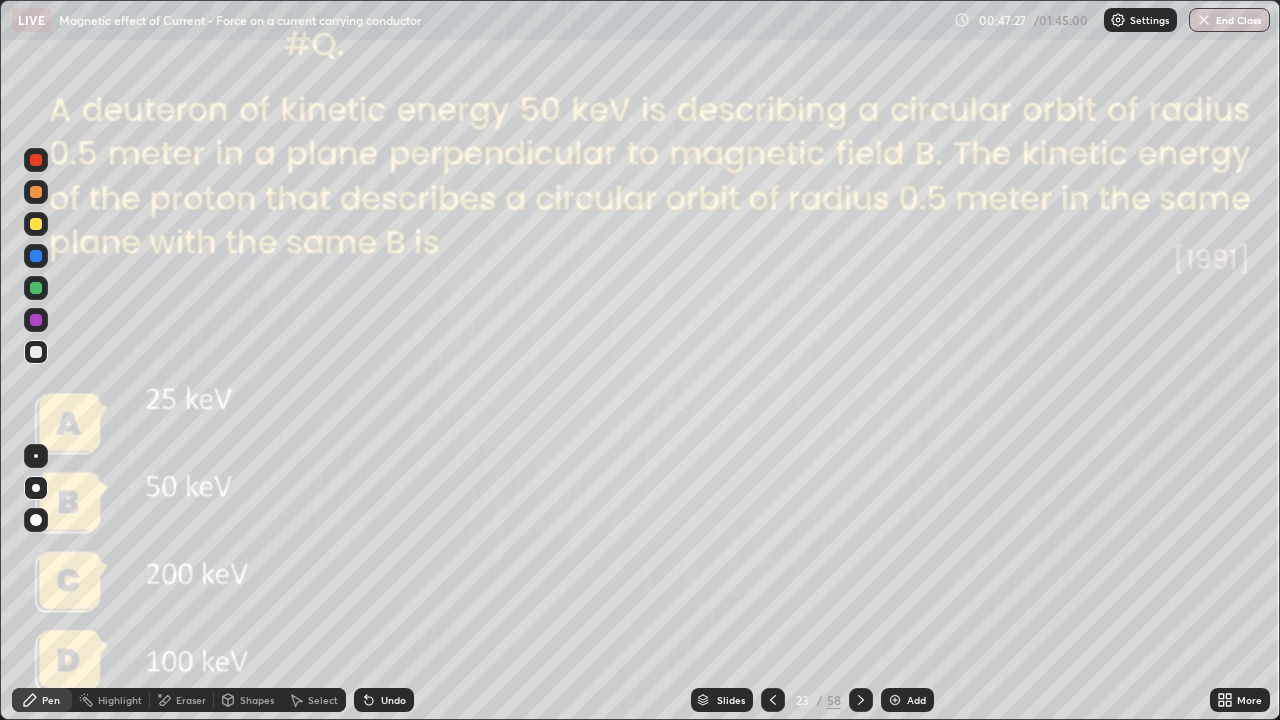 click at bounding box center (861, 700) 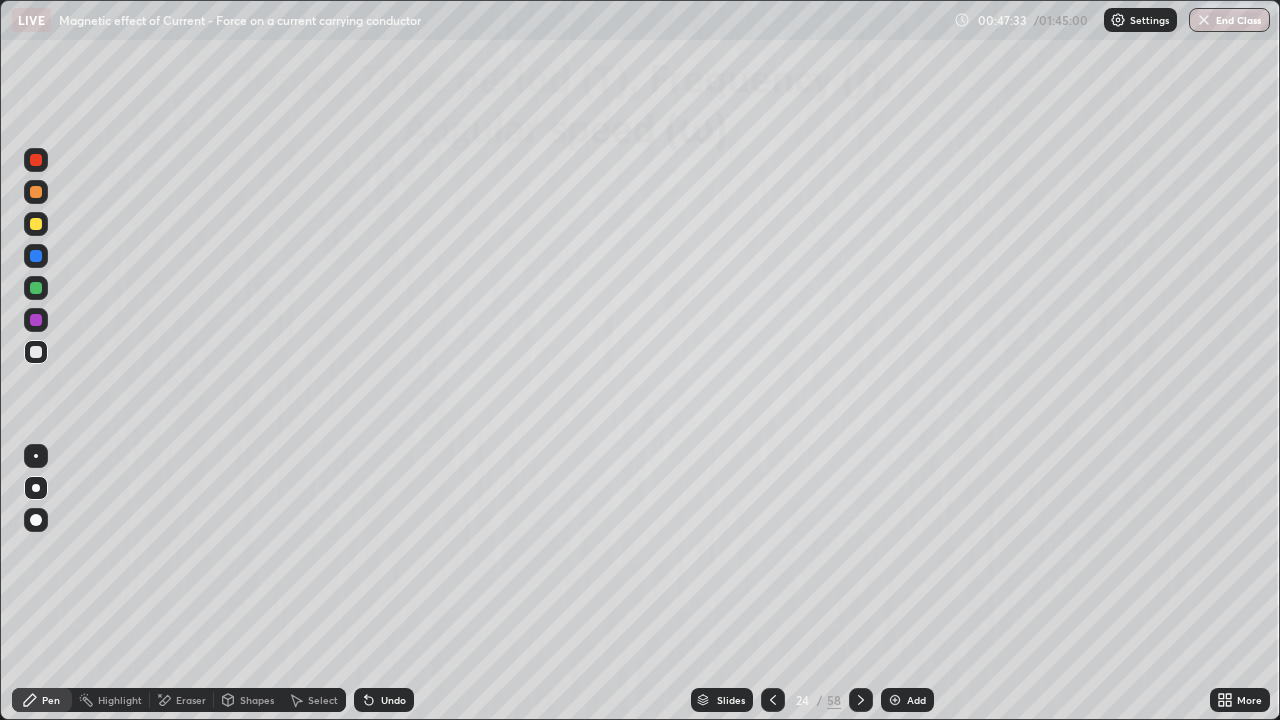 click 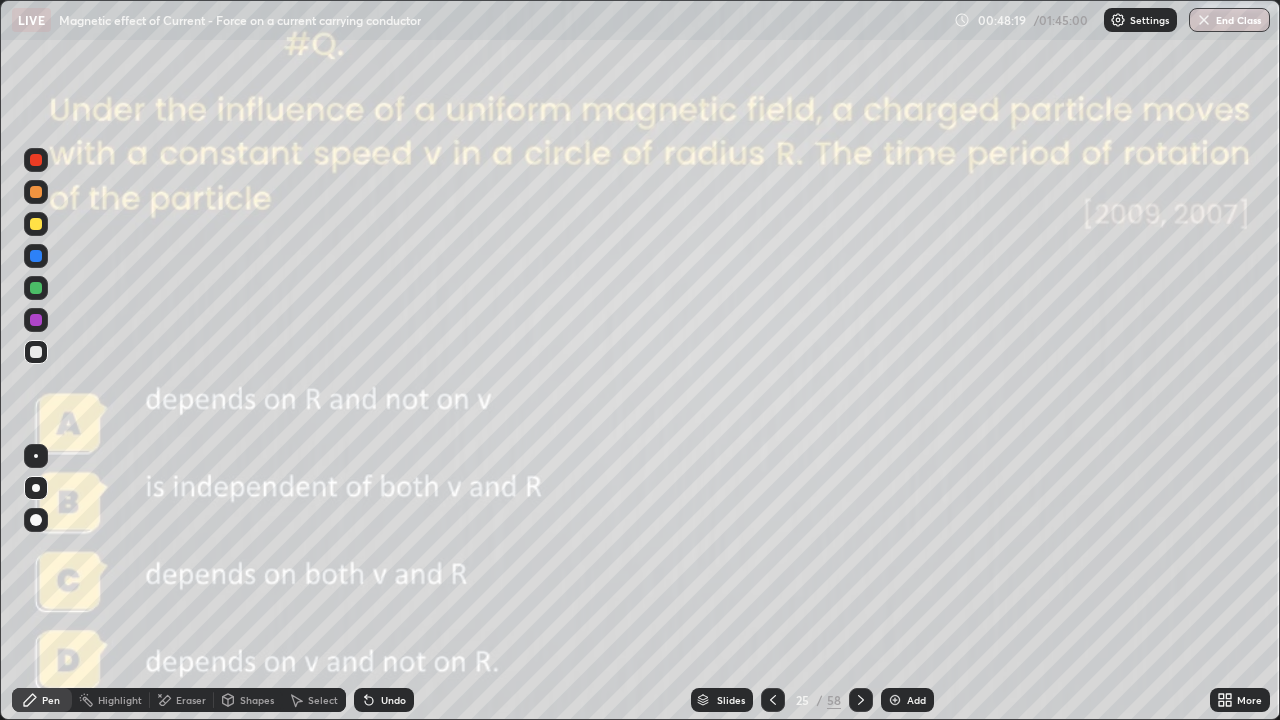 click 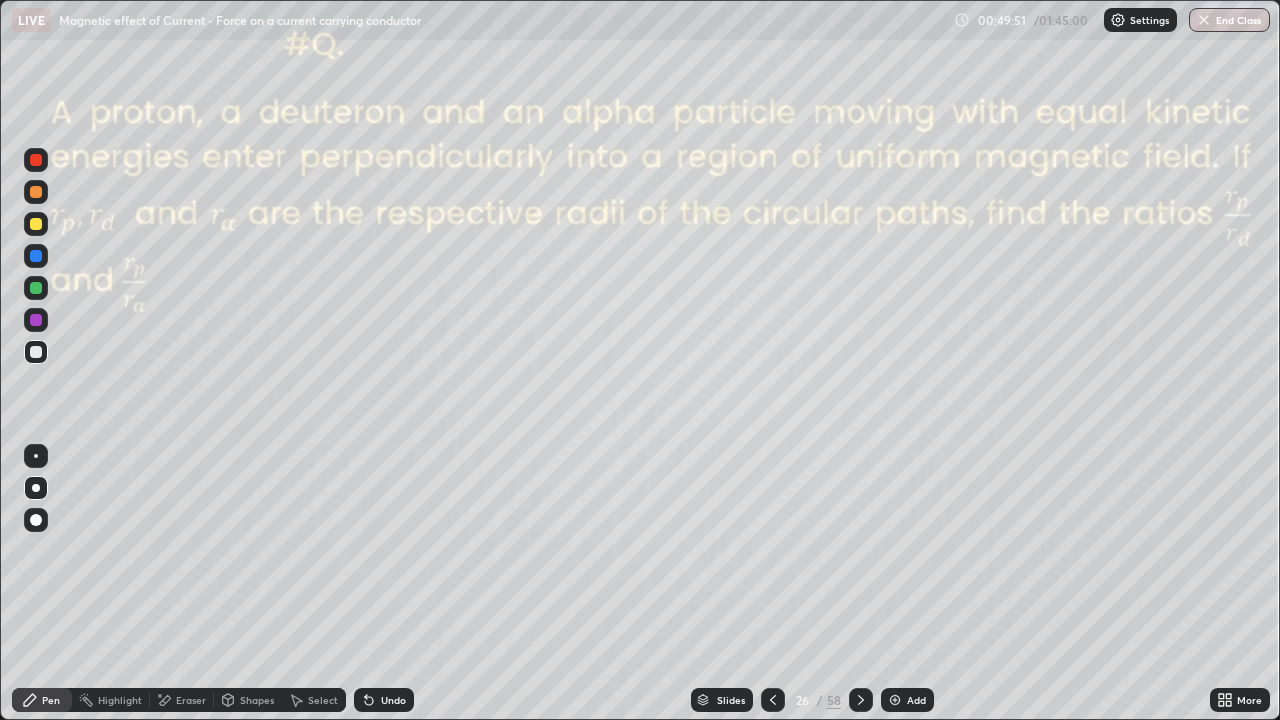 click 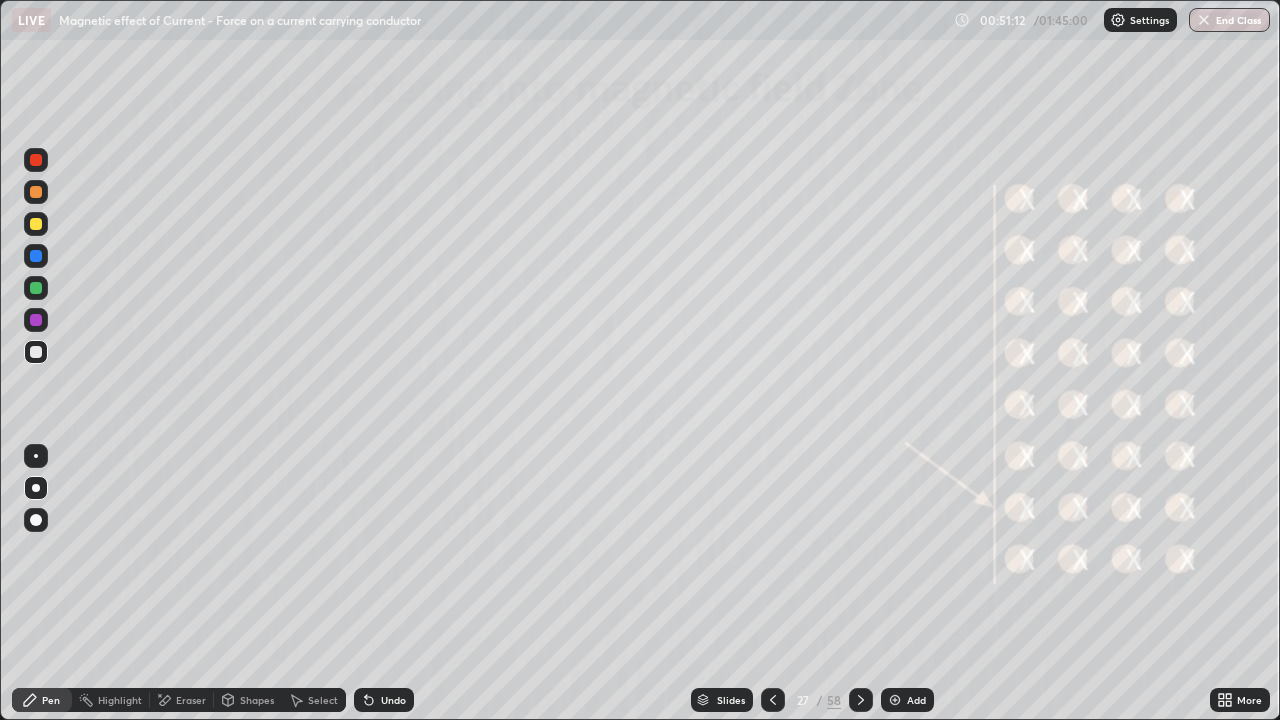 click at bounding box center [36, 288] 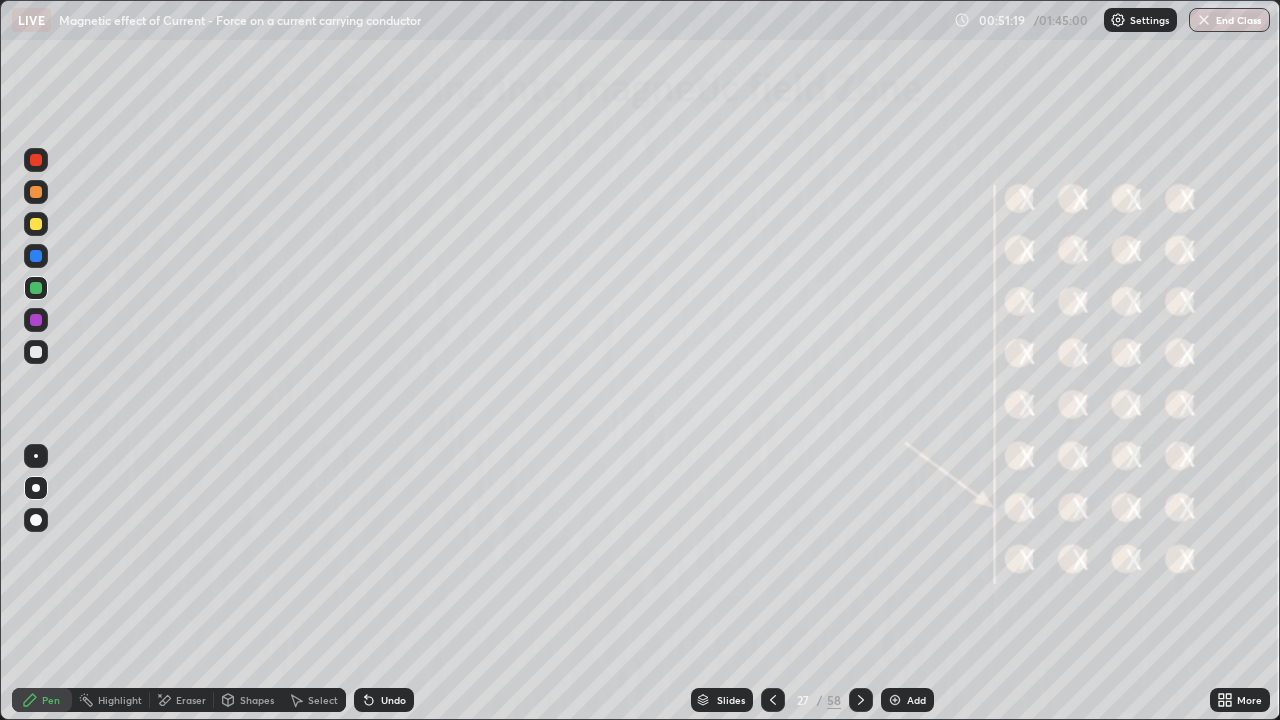 click on "Undo" at bounding box center [384, 700] 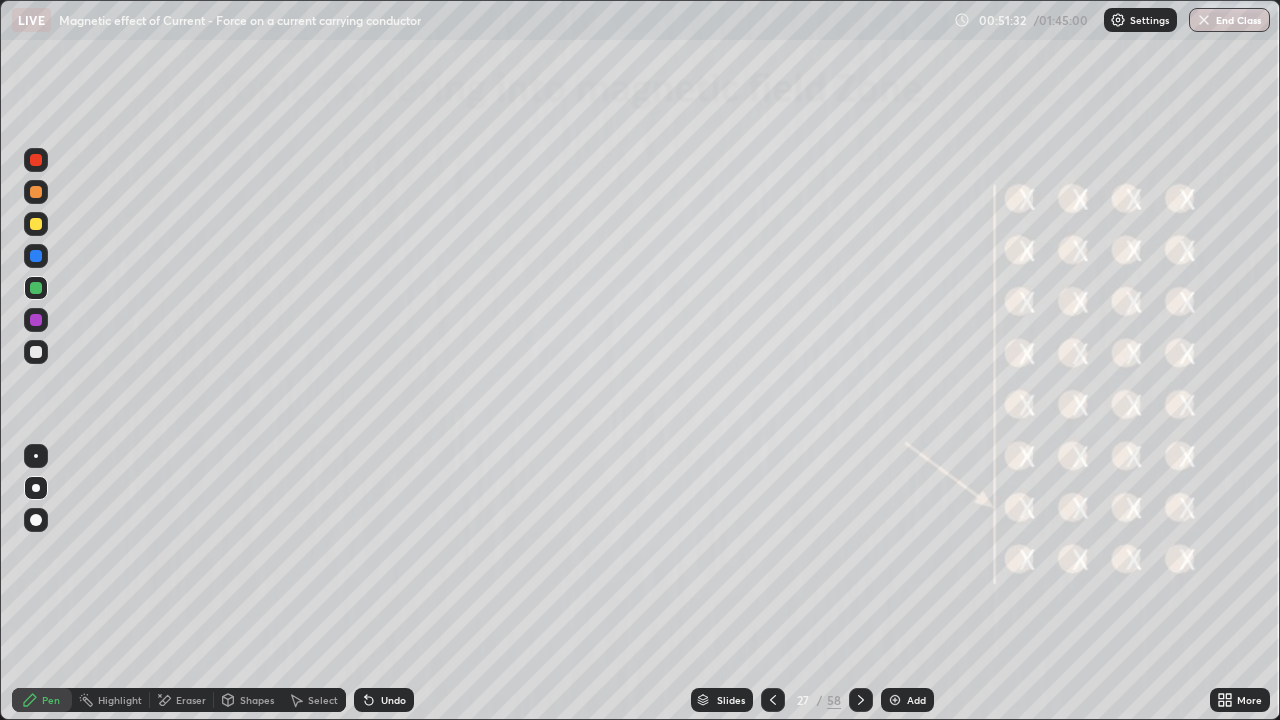 click 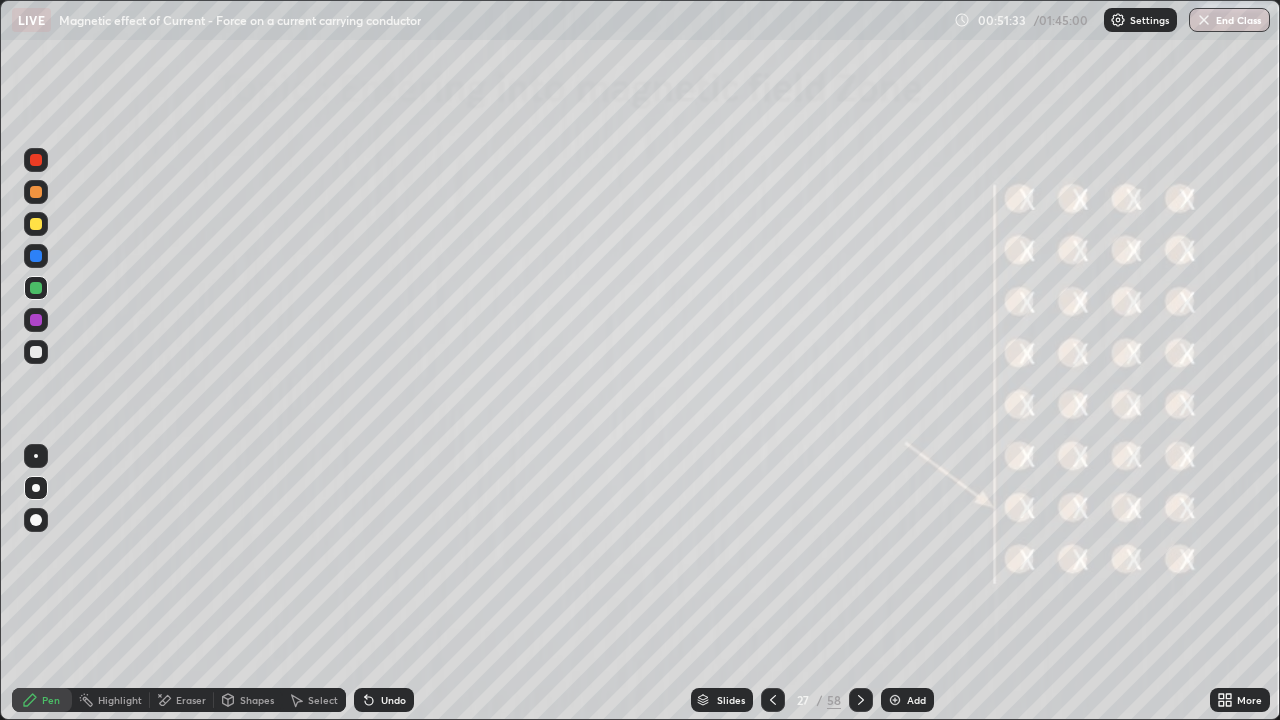 click 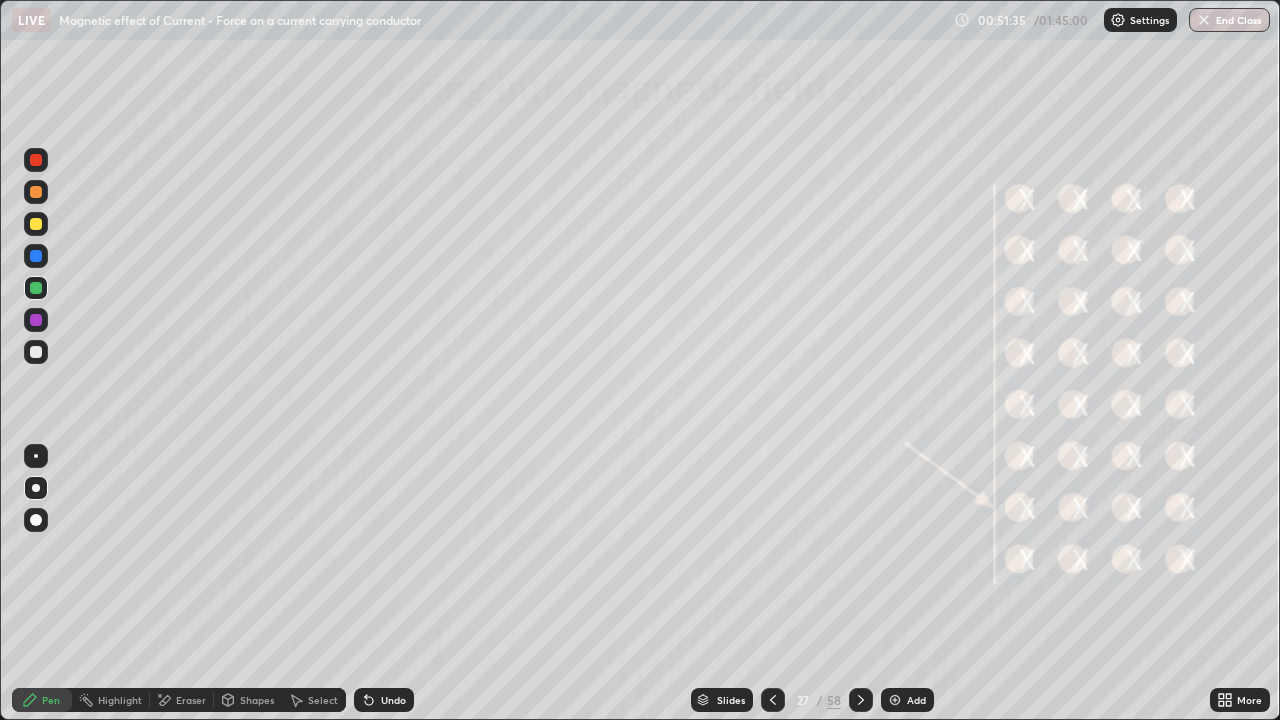 click on "Shapes" at bounding box center [248, 700] 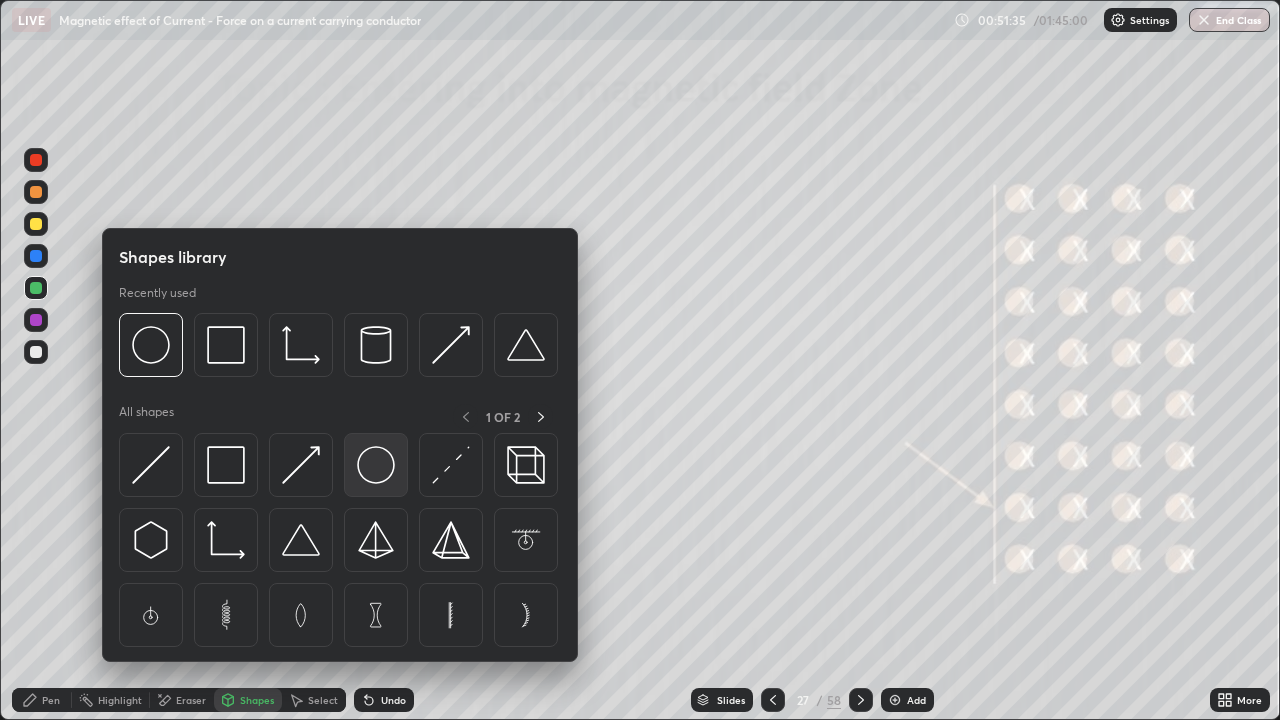 click at bounding box center (376, 465) 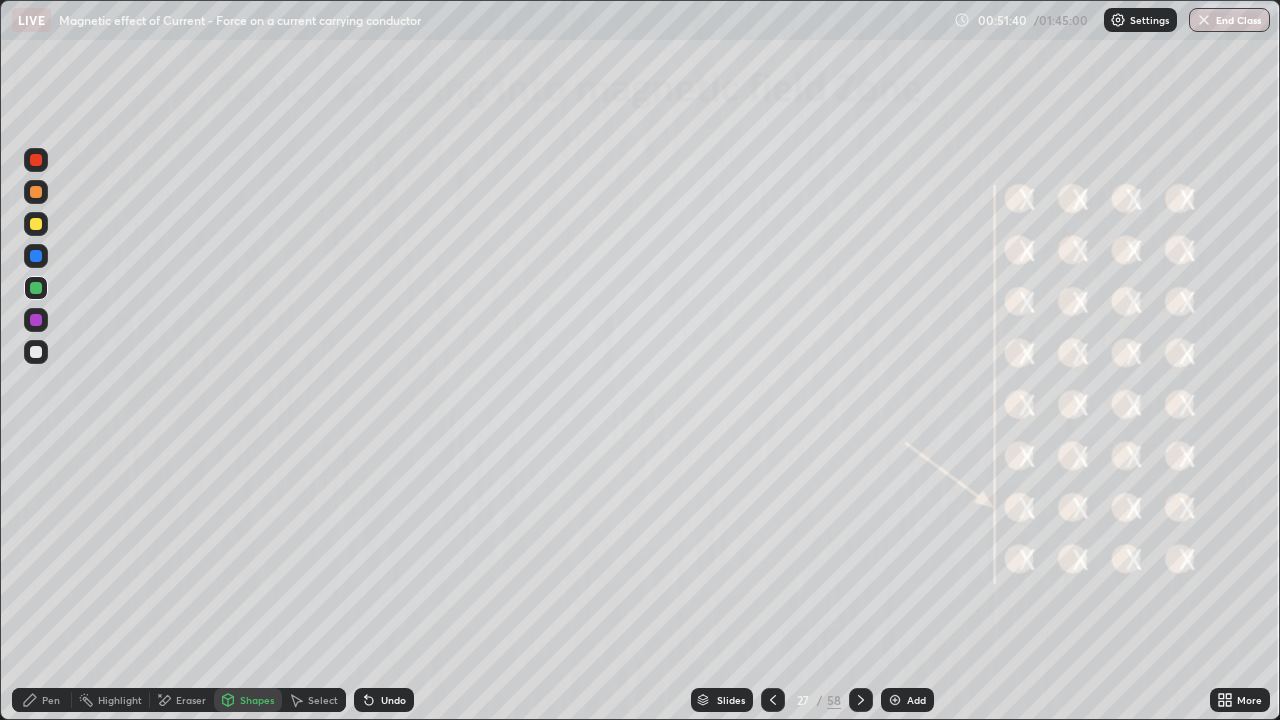 click on "Select" at bounding box center [323, 700] 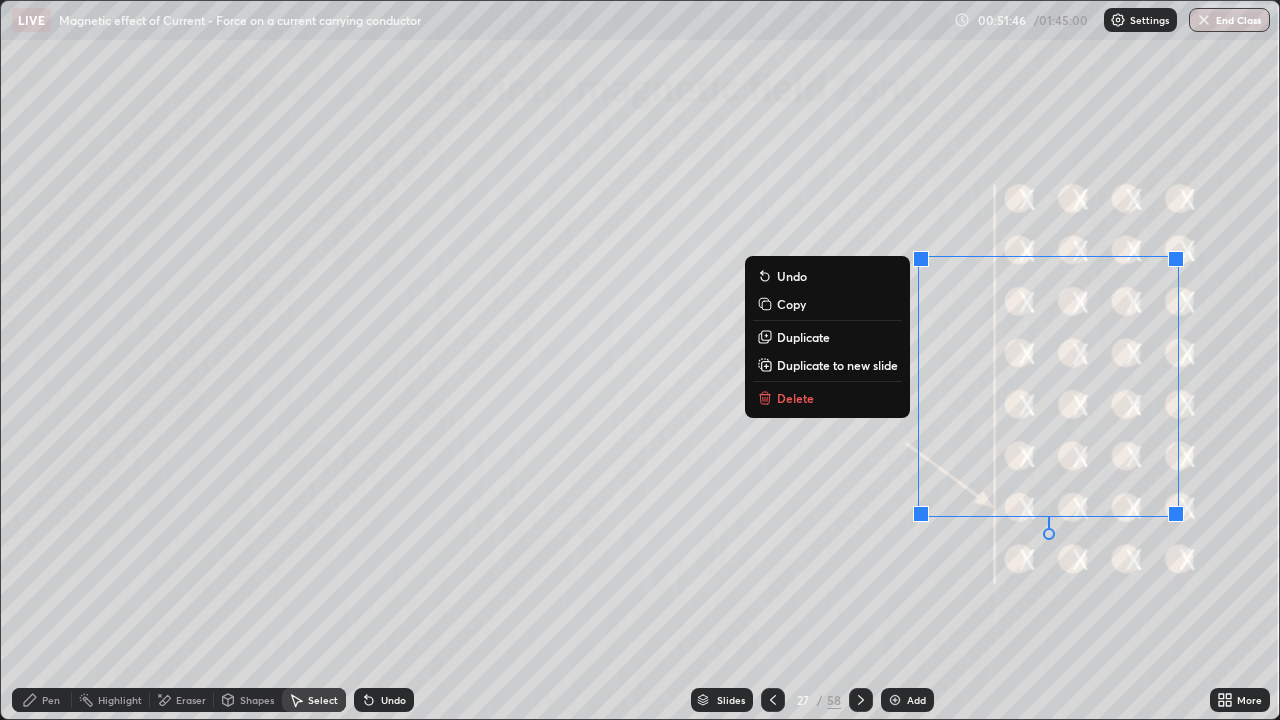 click on "0 ° Undo Copy Duplicate Duplicate to new slide Delete" at bounding box center (640, 360) 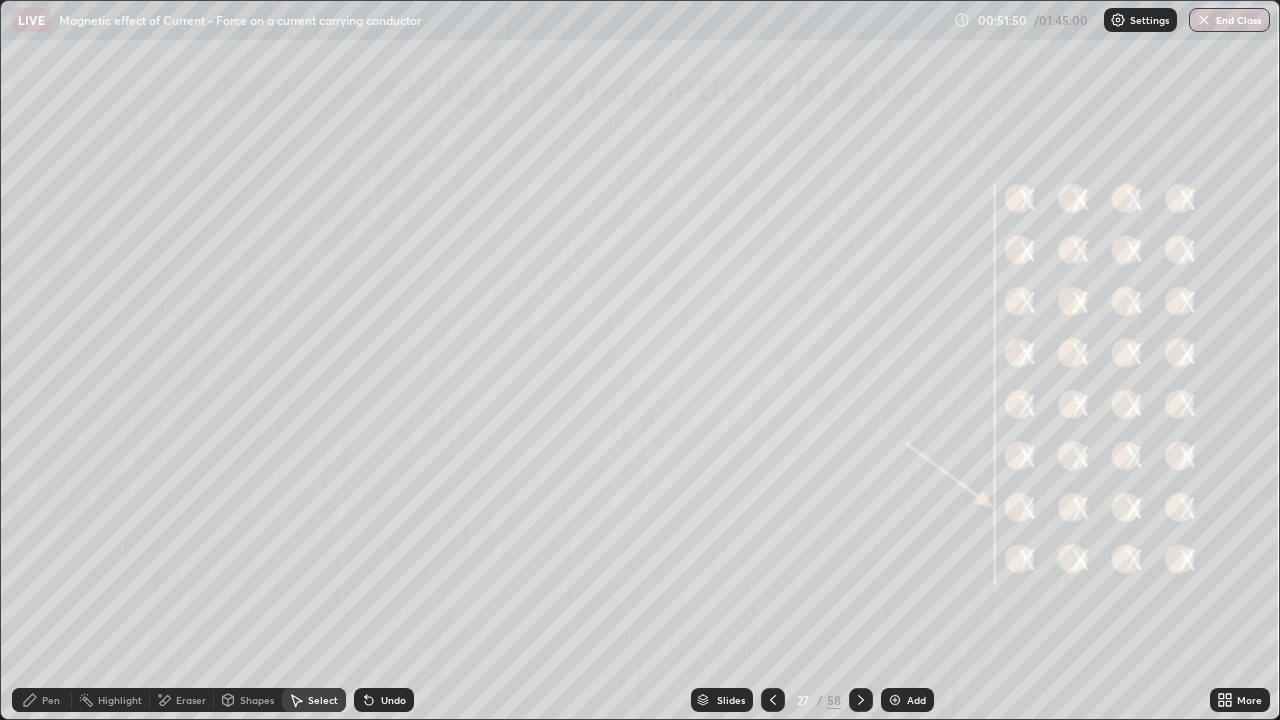 click on "Shapes" at bounding box center (248, 700) 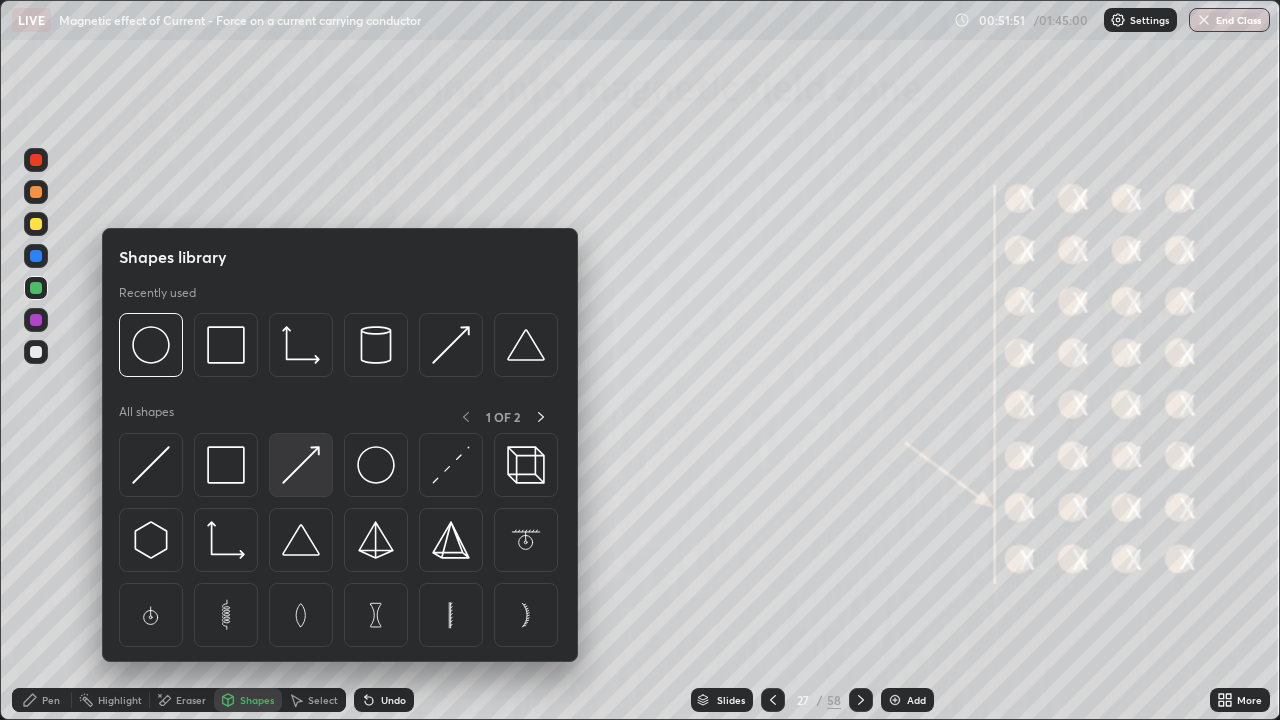 click at bounding box center [301, 465] 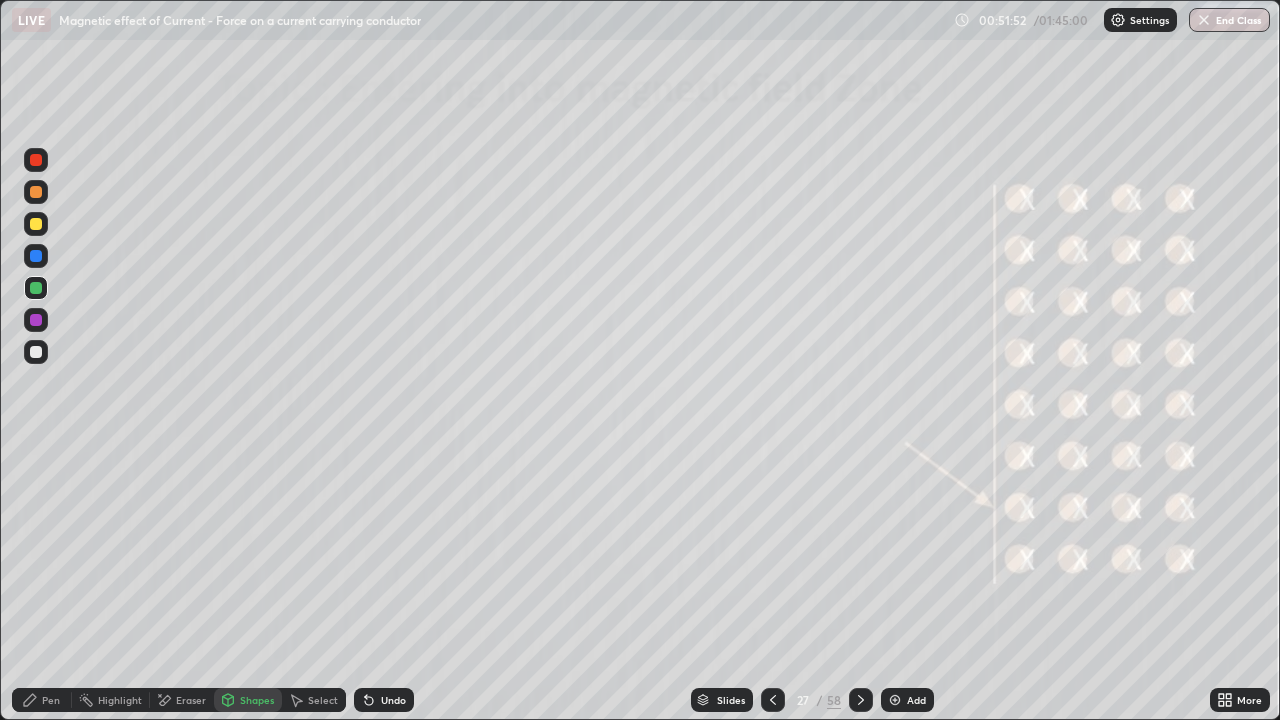 click at bounding box center [36, 352] 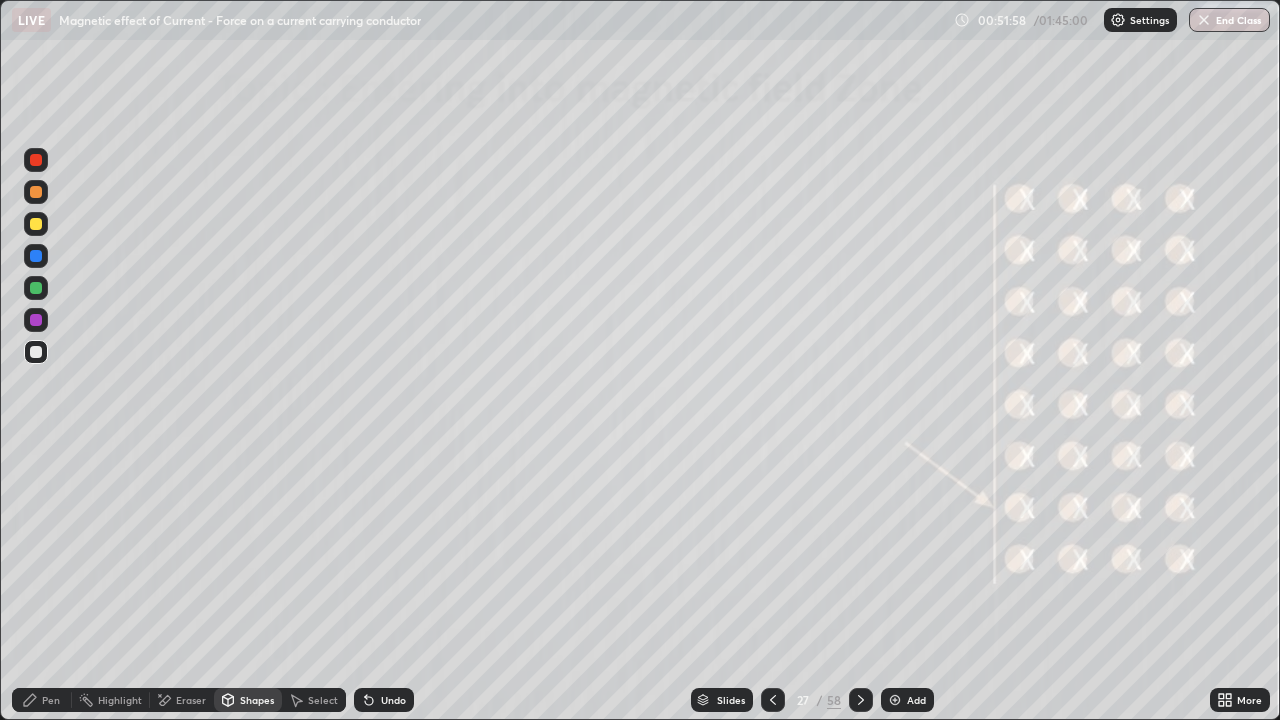 click on "Pen" at bounding box center (51, 700) 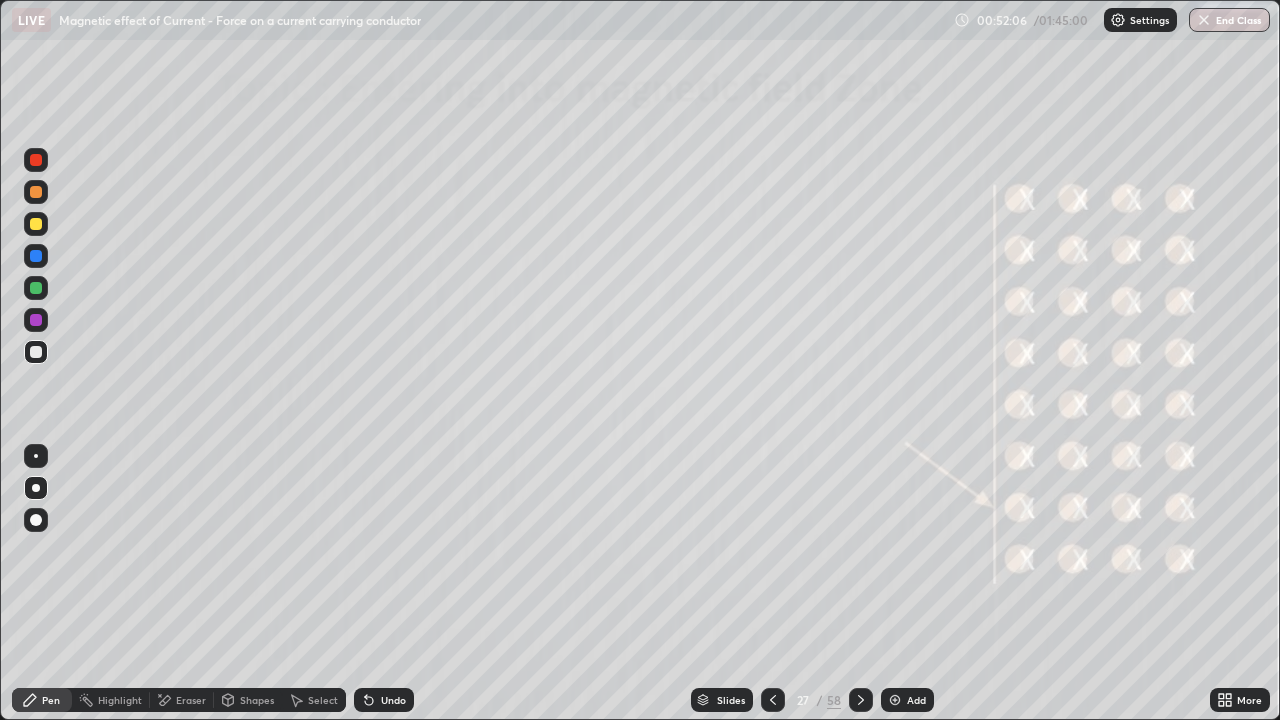 click at bounding box center [36, 224] 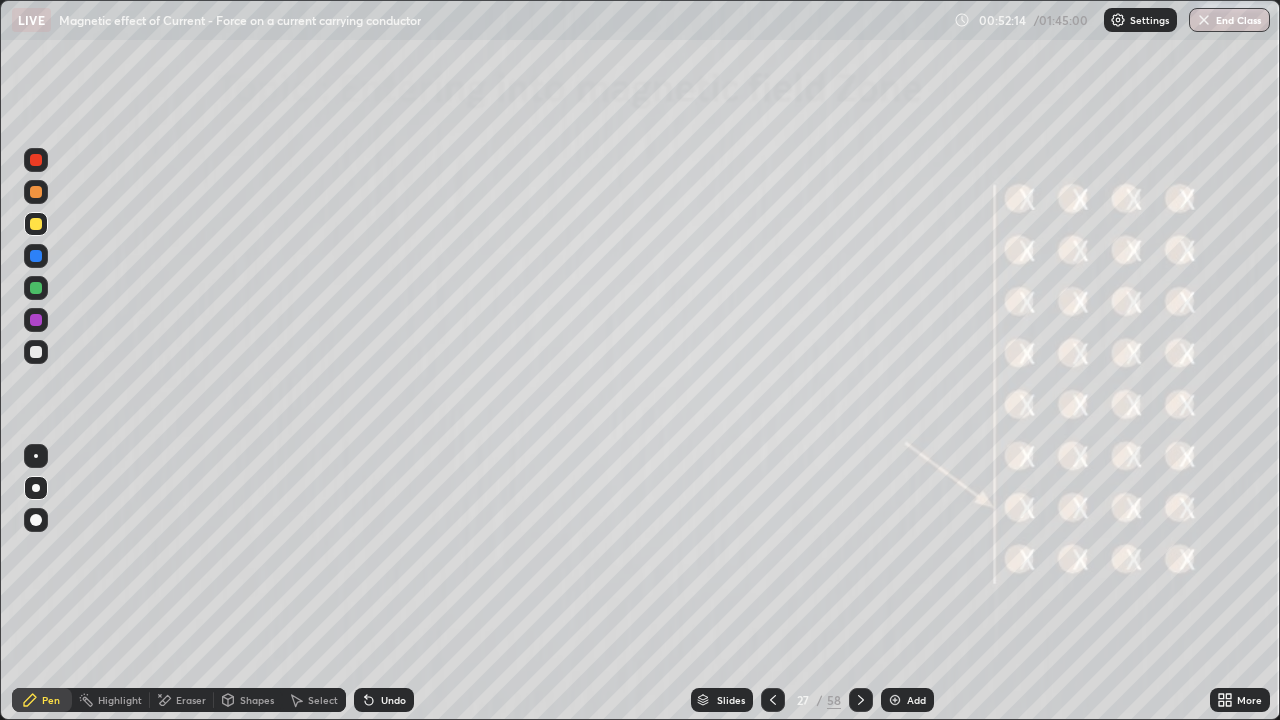 click at bounding box center [36, 352] 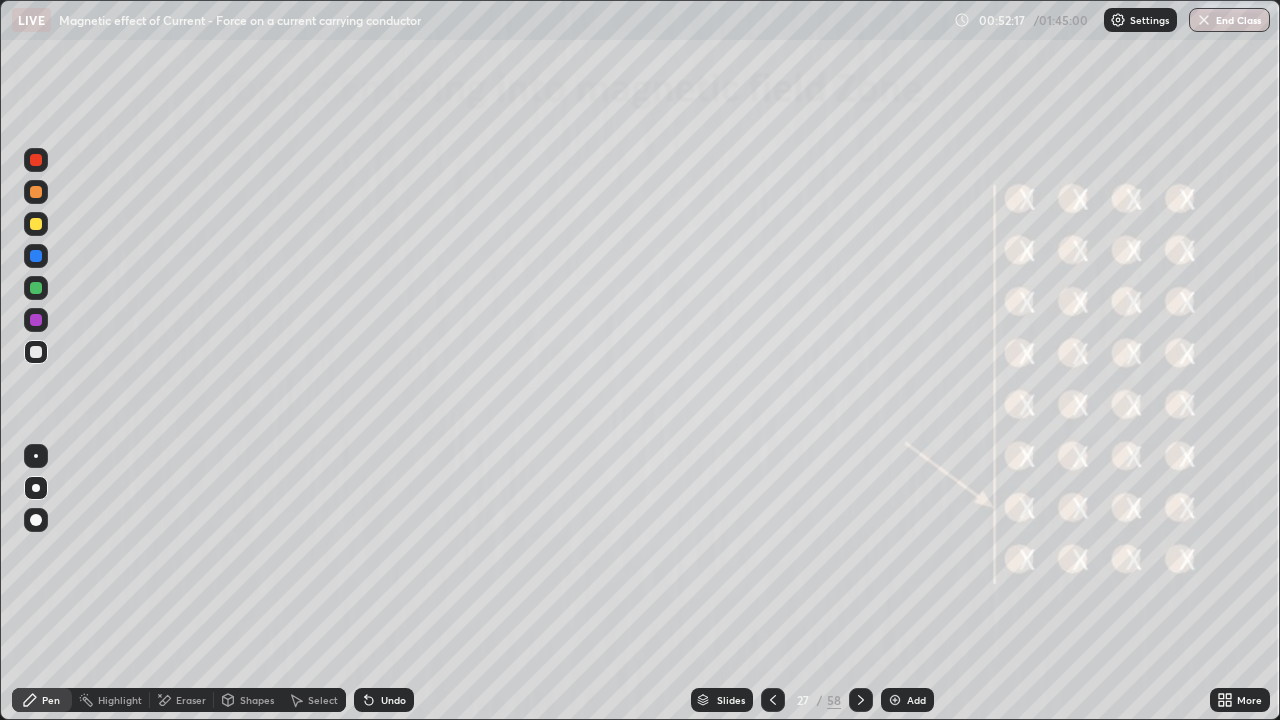click at bounding box center [36, 288] 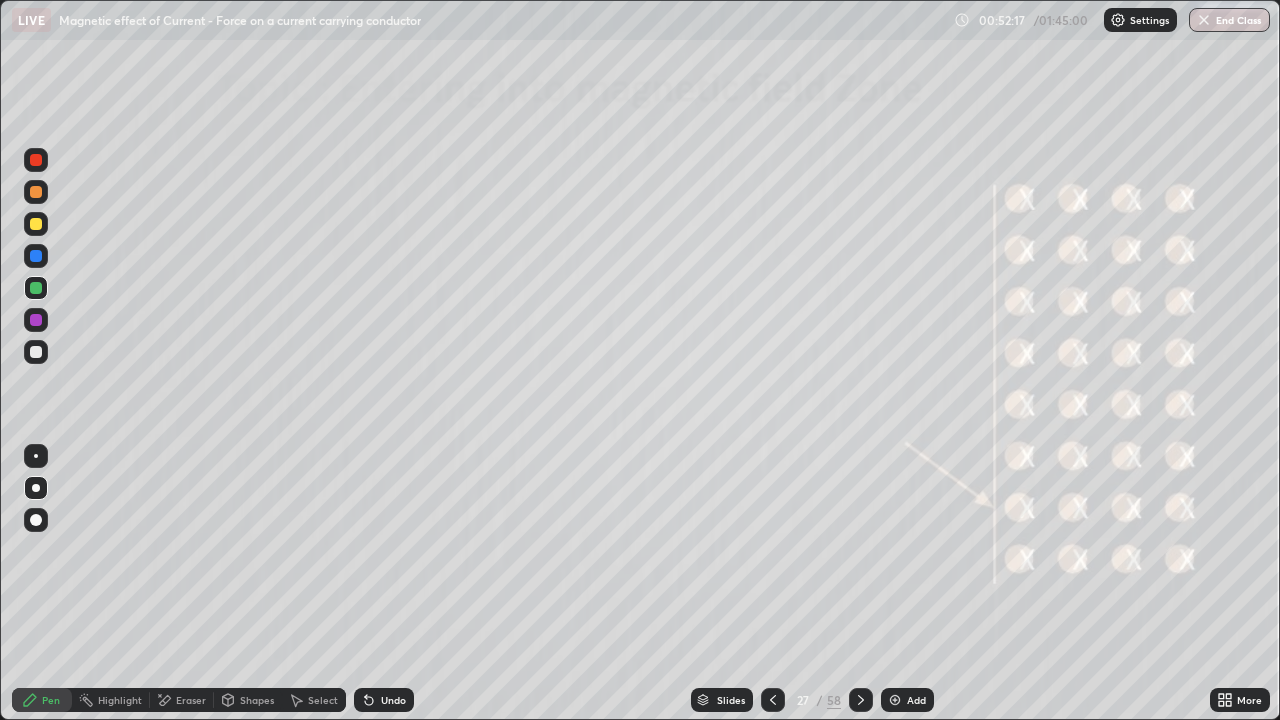 click at bounding box center [36, 256] 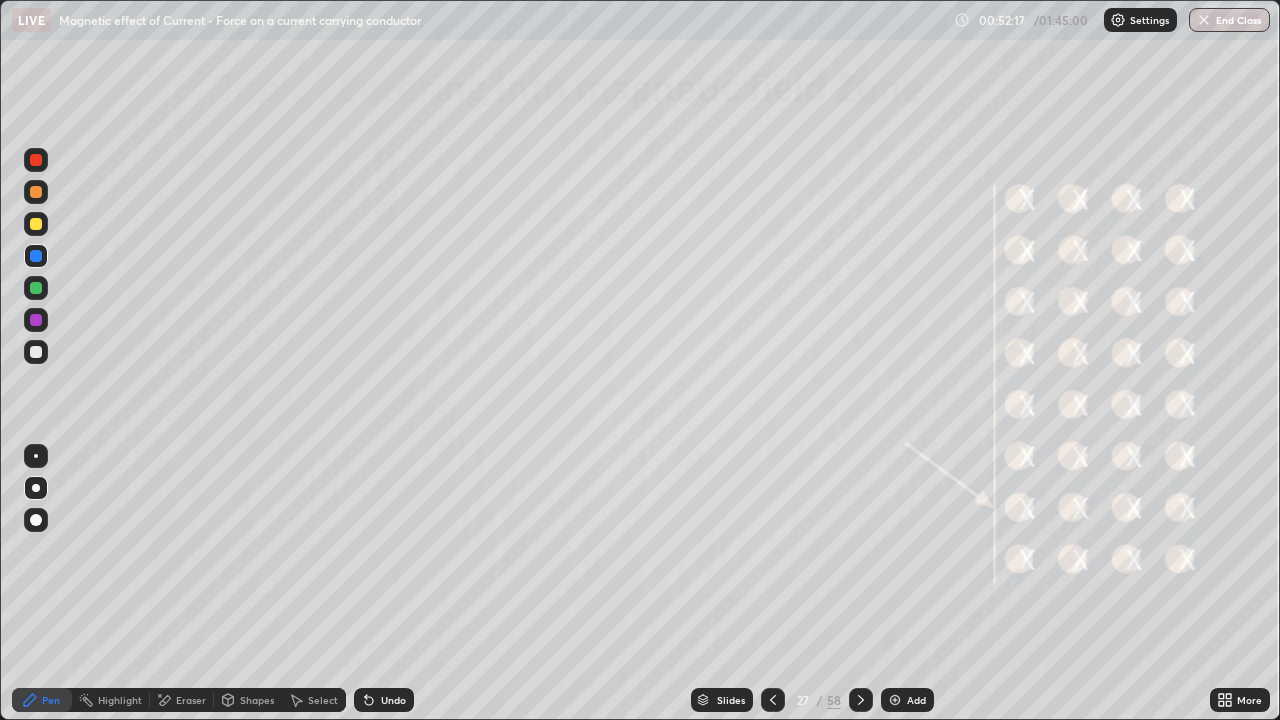 click at bounding box center [36, 288] 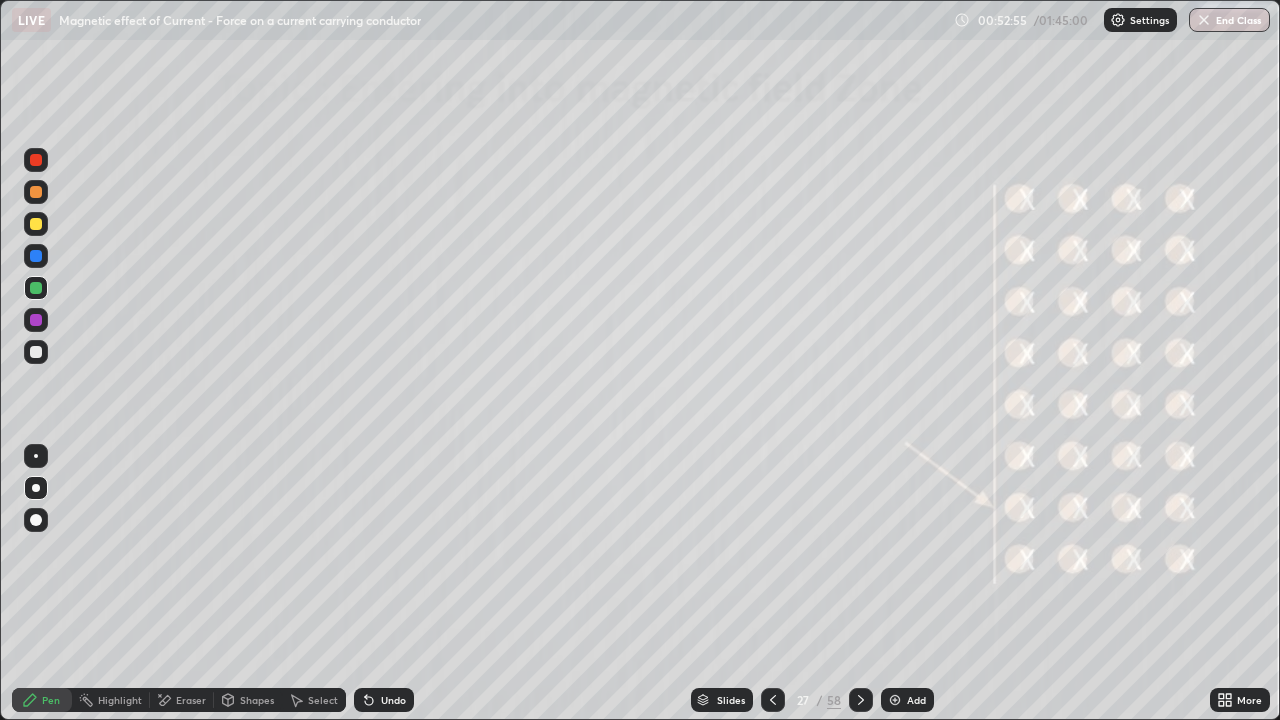 click at bounding box center (36, 352) 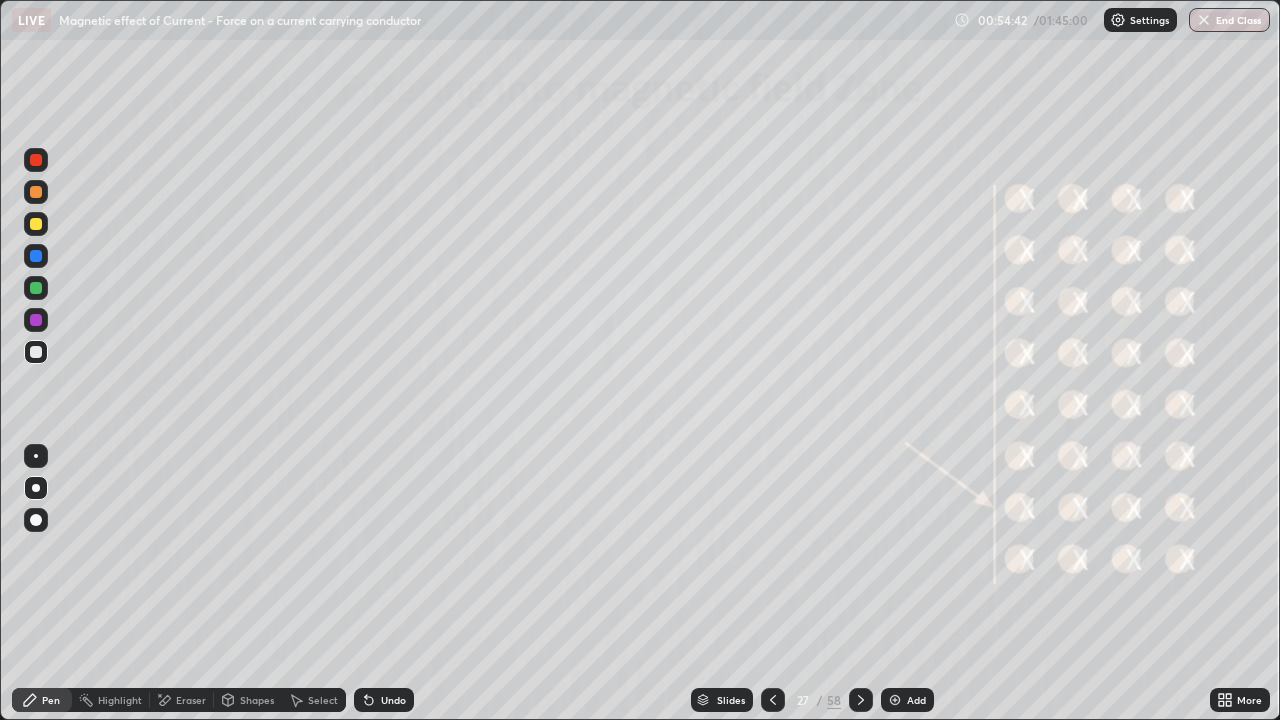 click 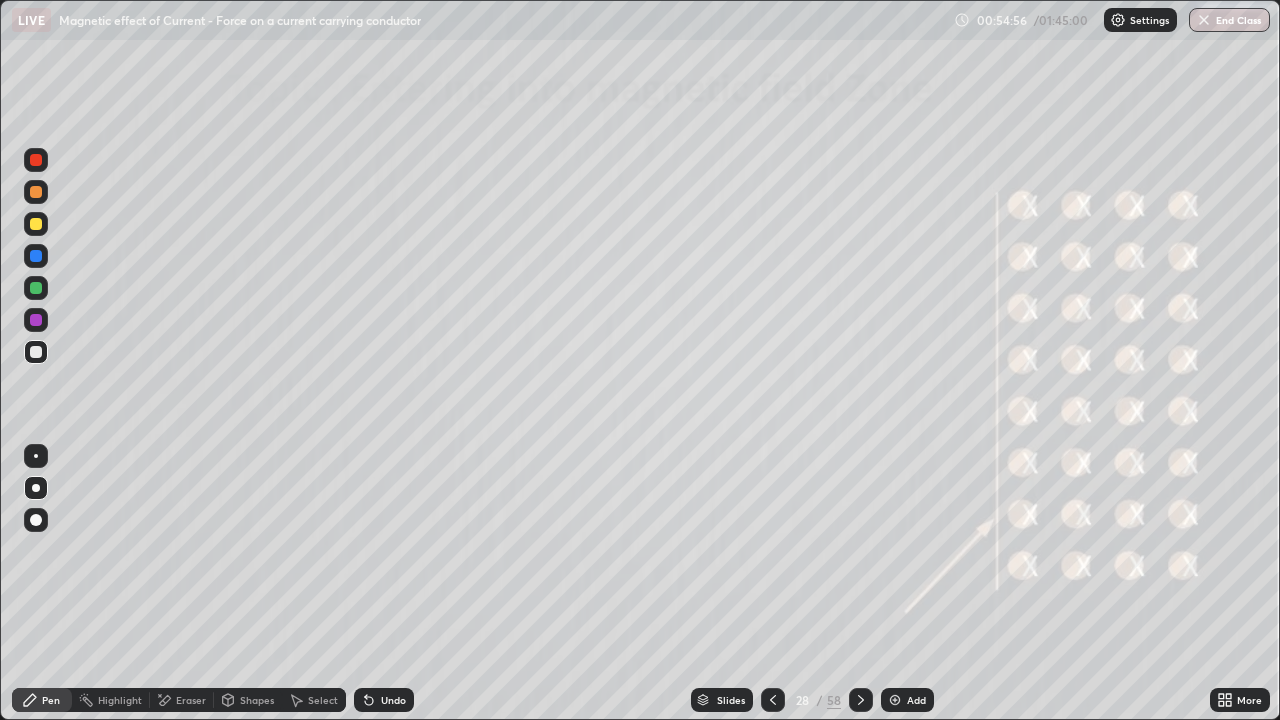 click on "Undo" at bounding box center (393, 700) 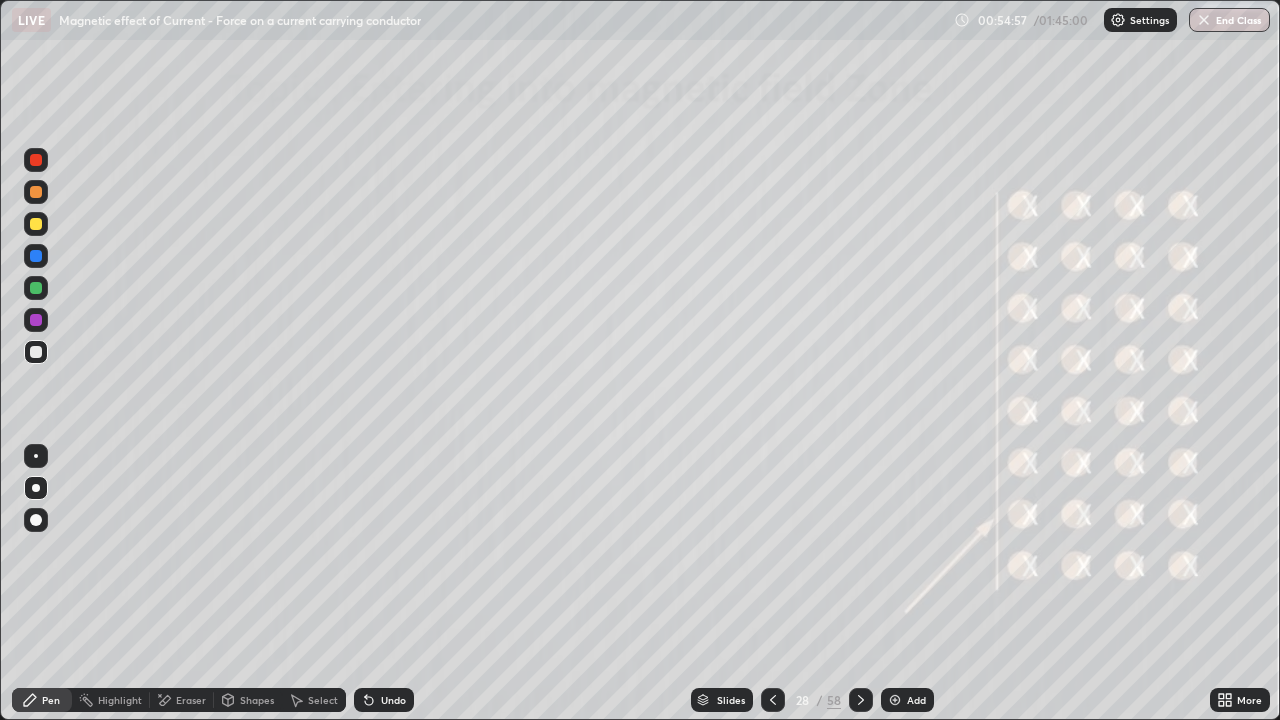 click at bounding box center (36, 288) 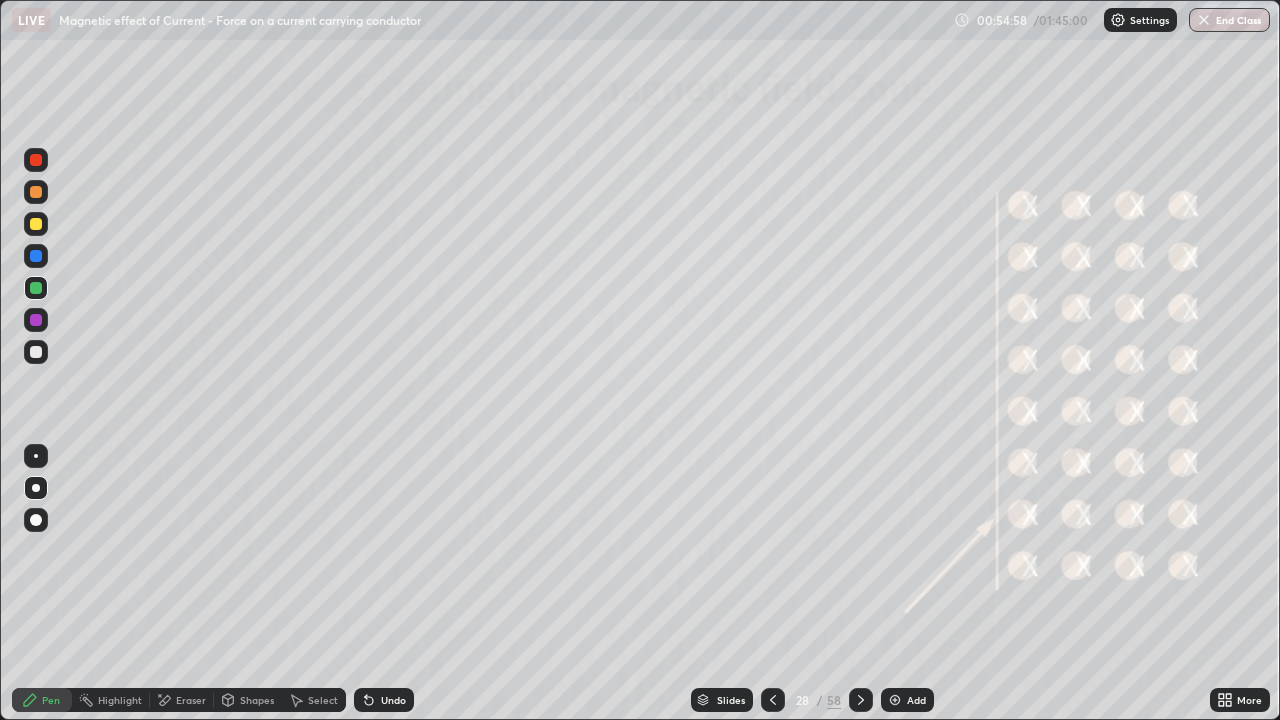 click on "Shapes" at bounding box center [257, 700] 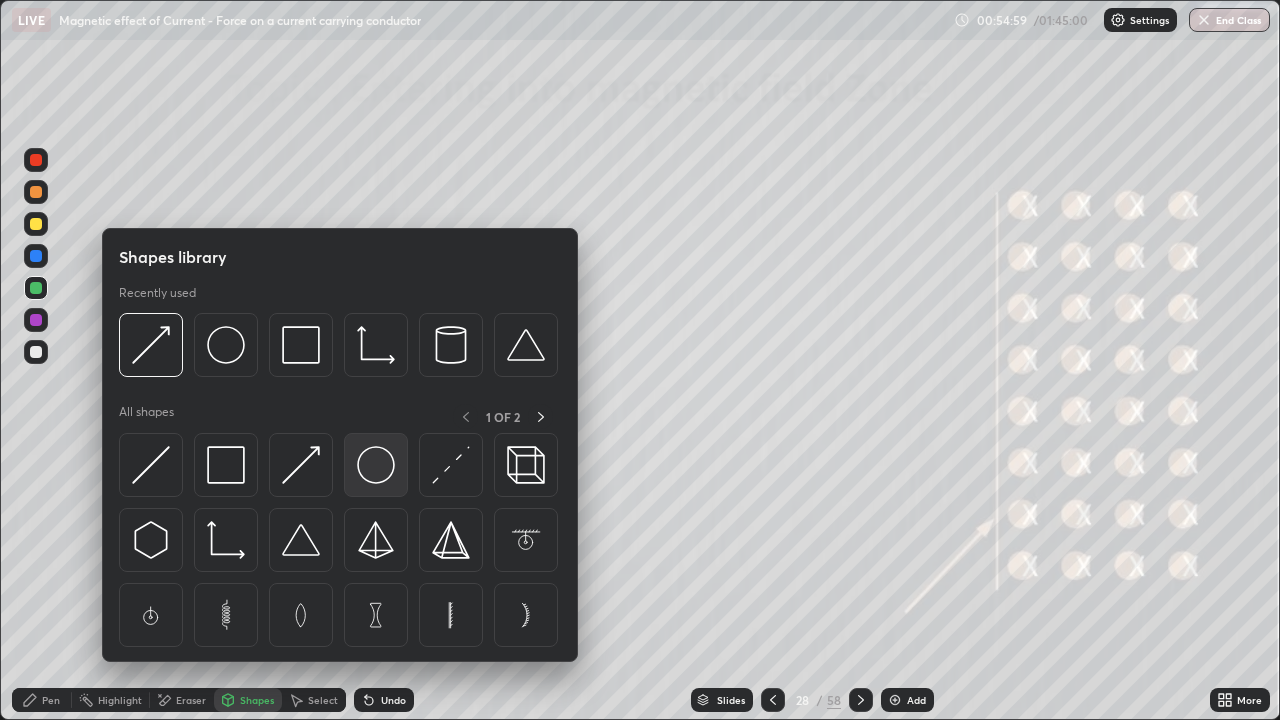 click at bounding box center (376, 465) 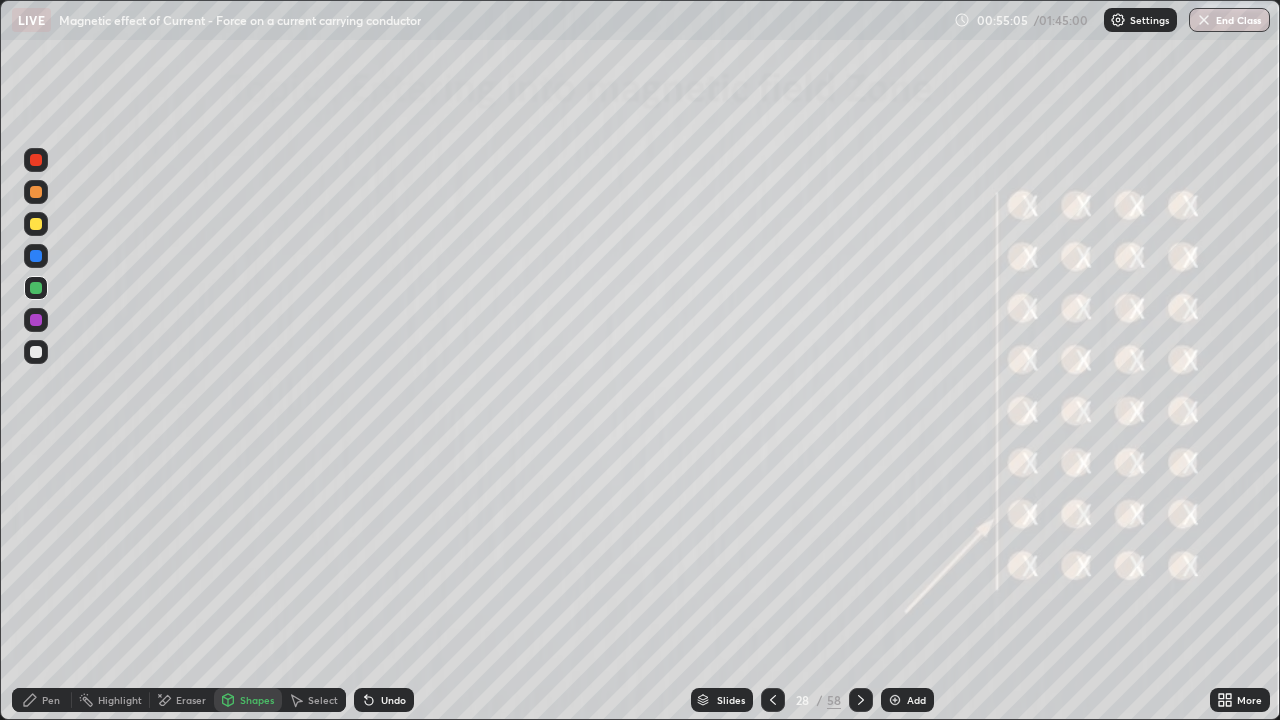 click on "Pen" at bounding box center [51, 700] 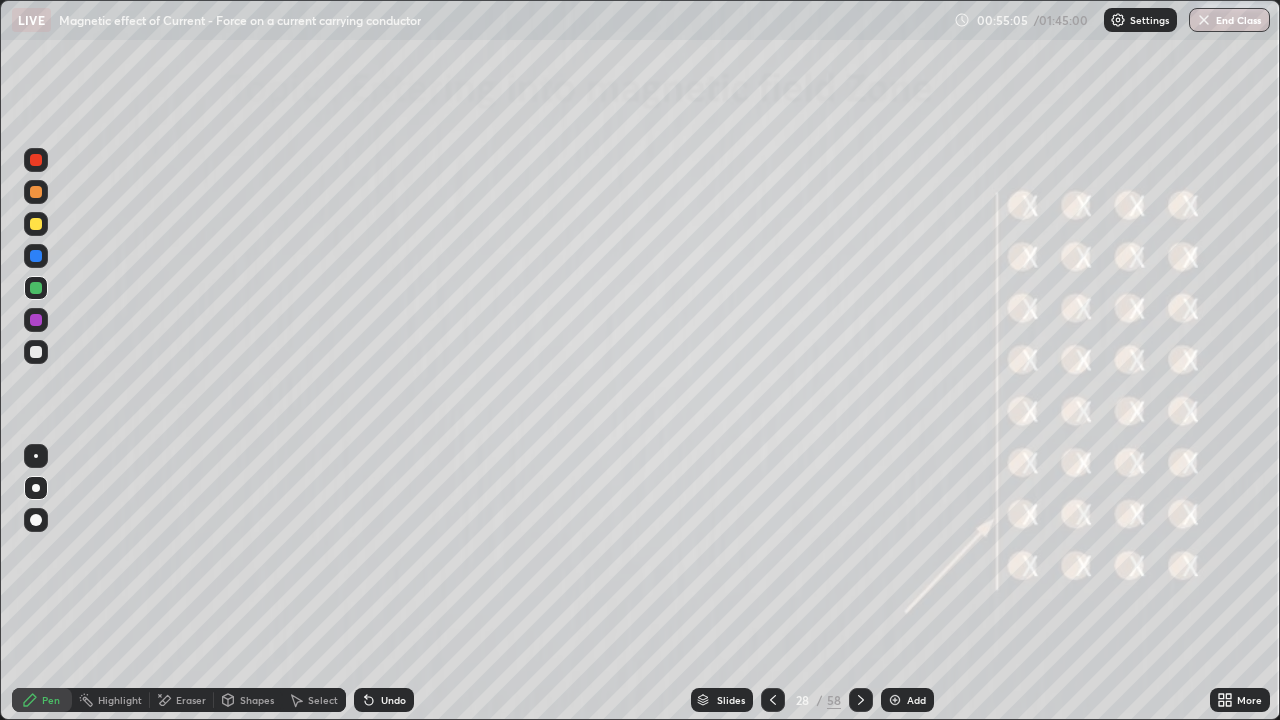 click on "Shapes" at bounding box center (257, 700) 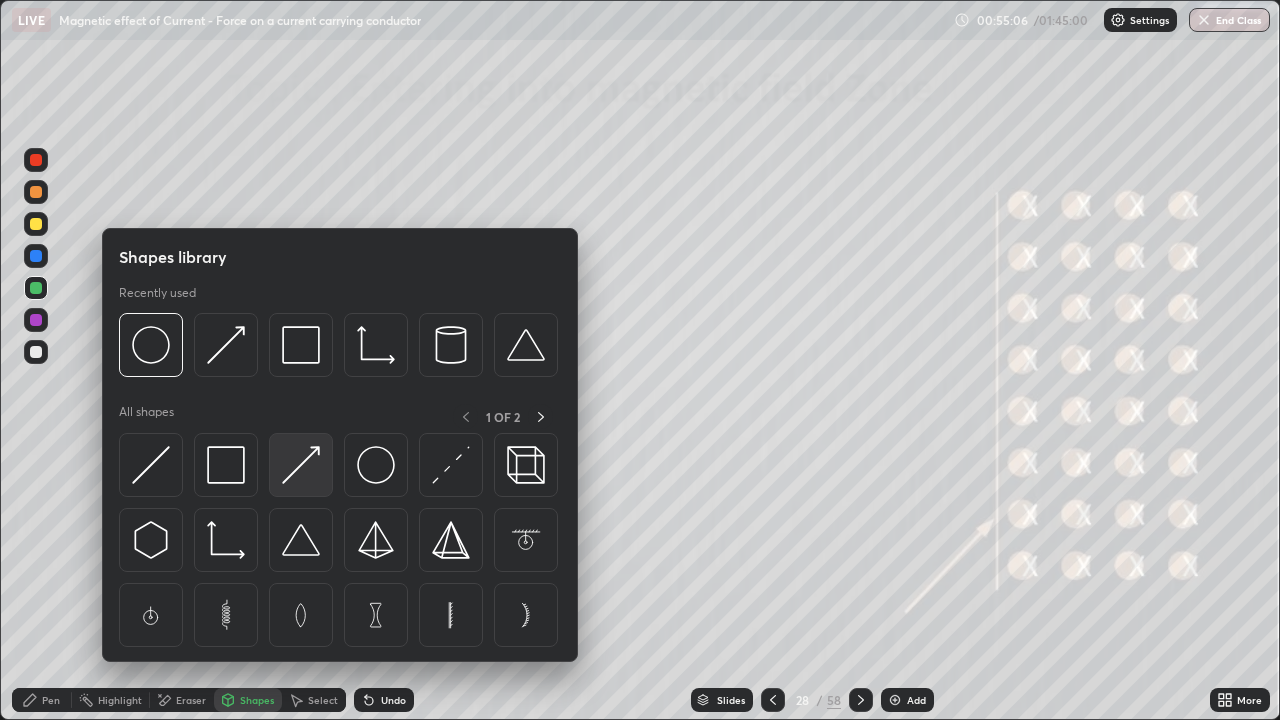 click at bounding box center [301, 465] 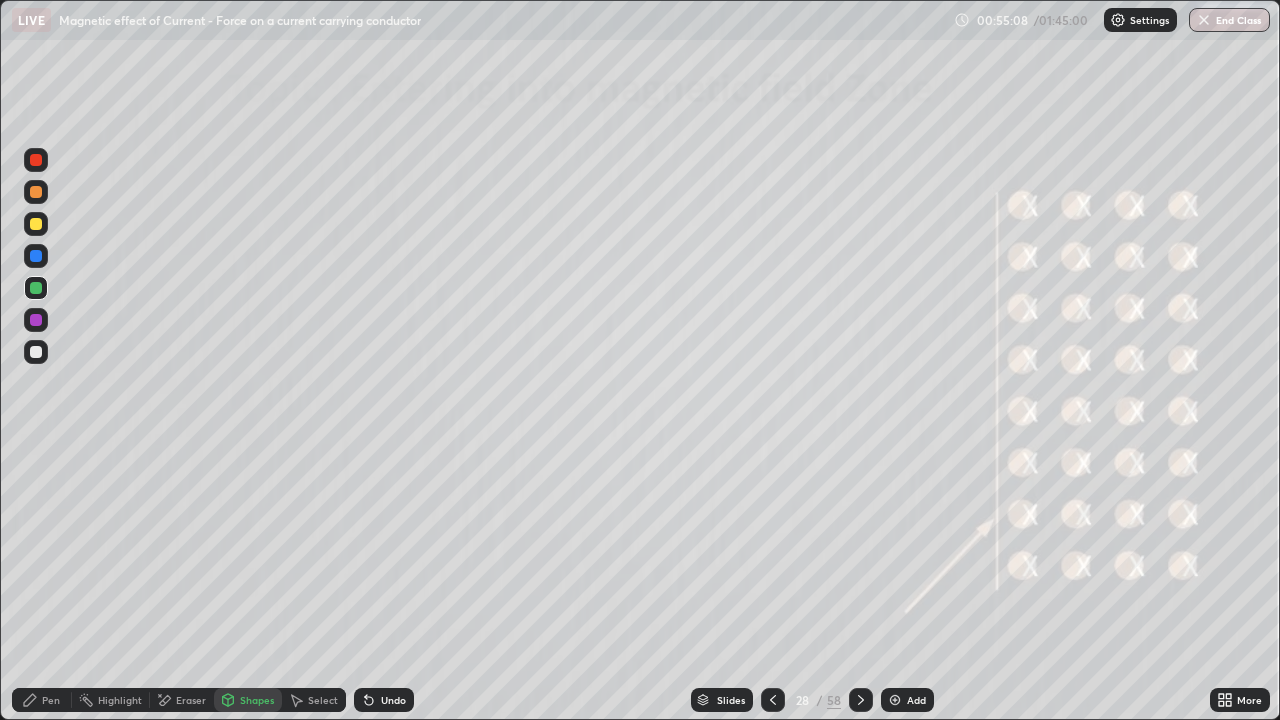 click at bounding box center [36, 352] 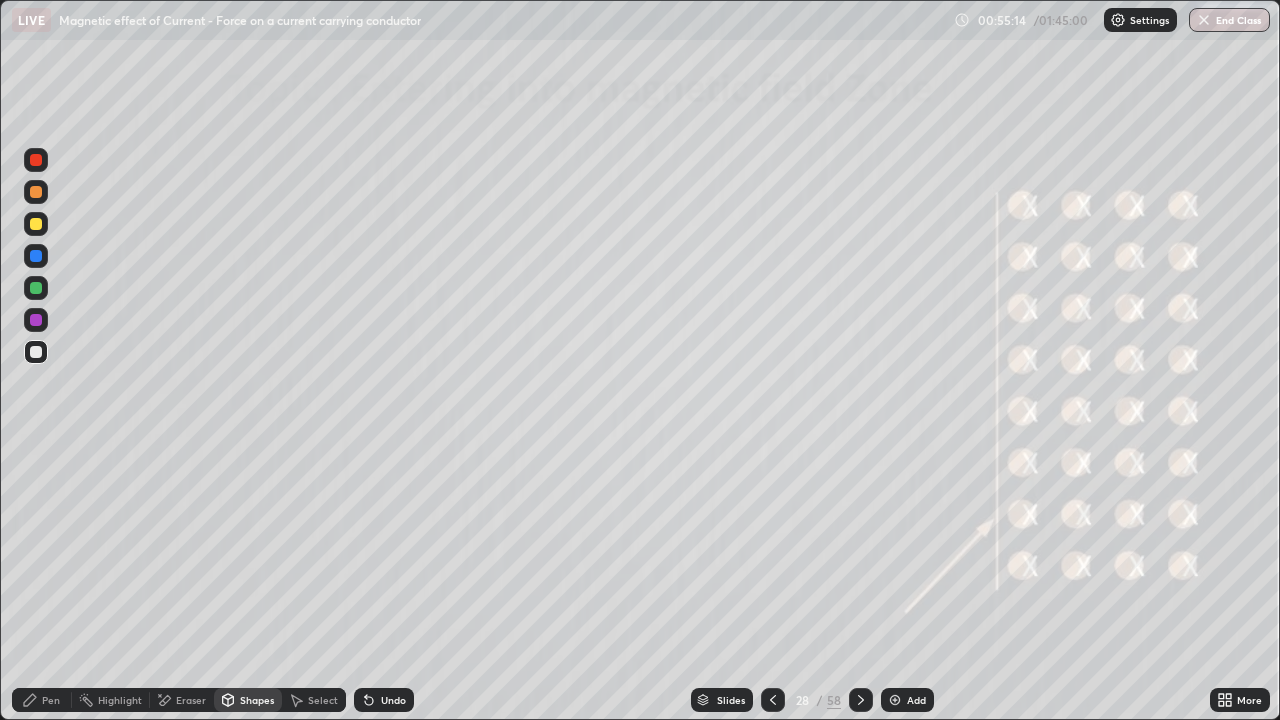 click on "Select" at bounding box center (323, 700) 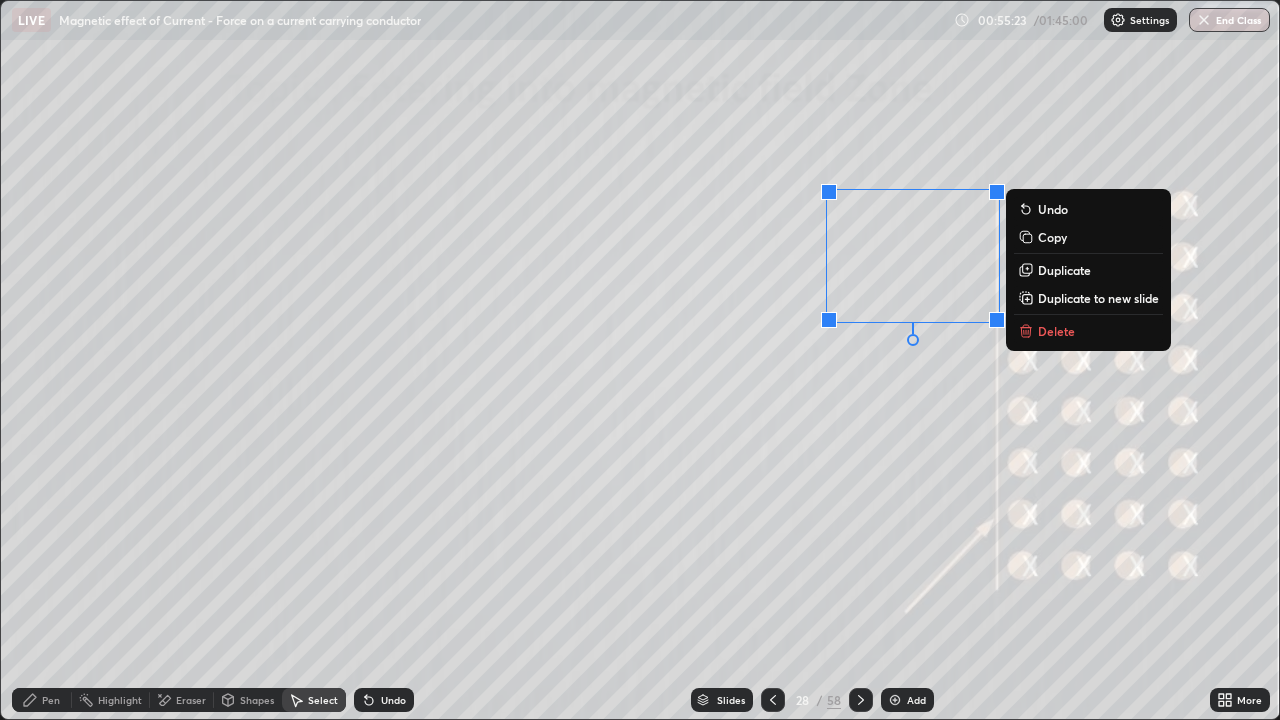 click on "0 ° Undo Copy Duplicate Duplicate to new slide Delete" at bounding box center [640, 360] 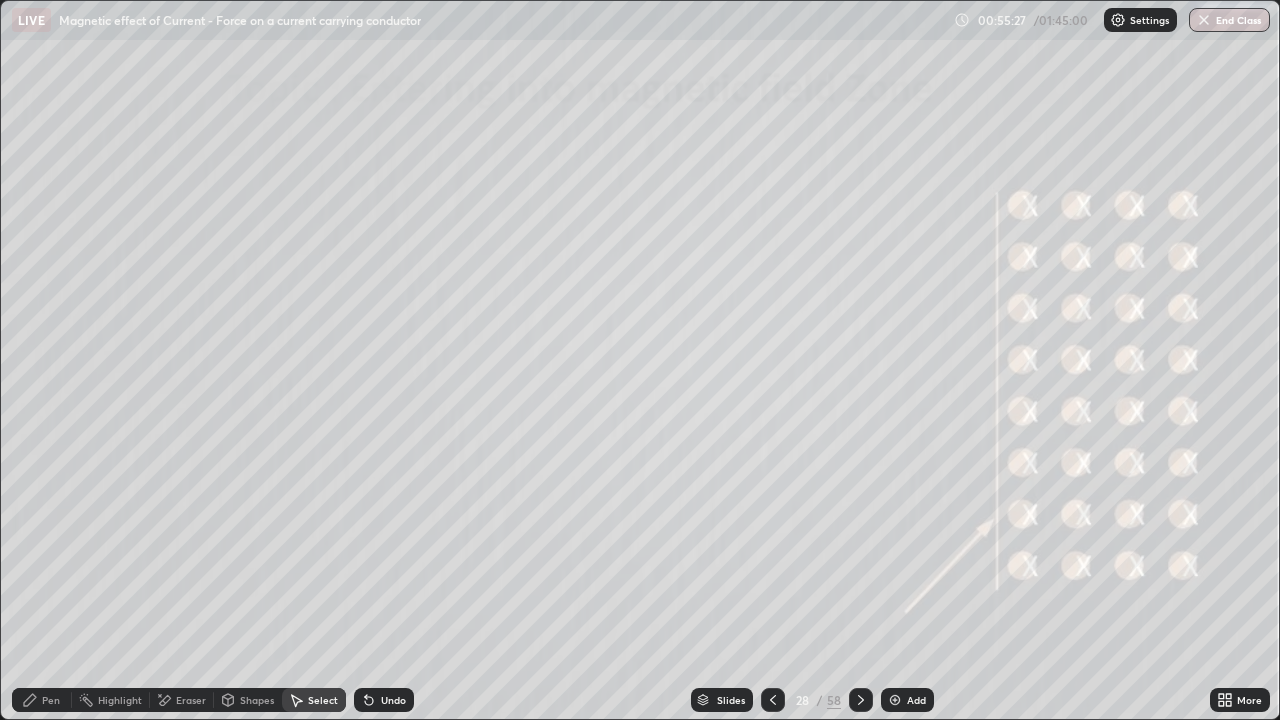 click on "Pen" at bounding box center (51, 700) 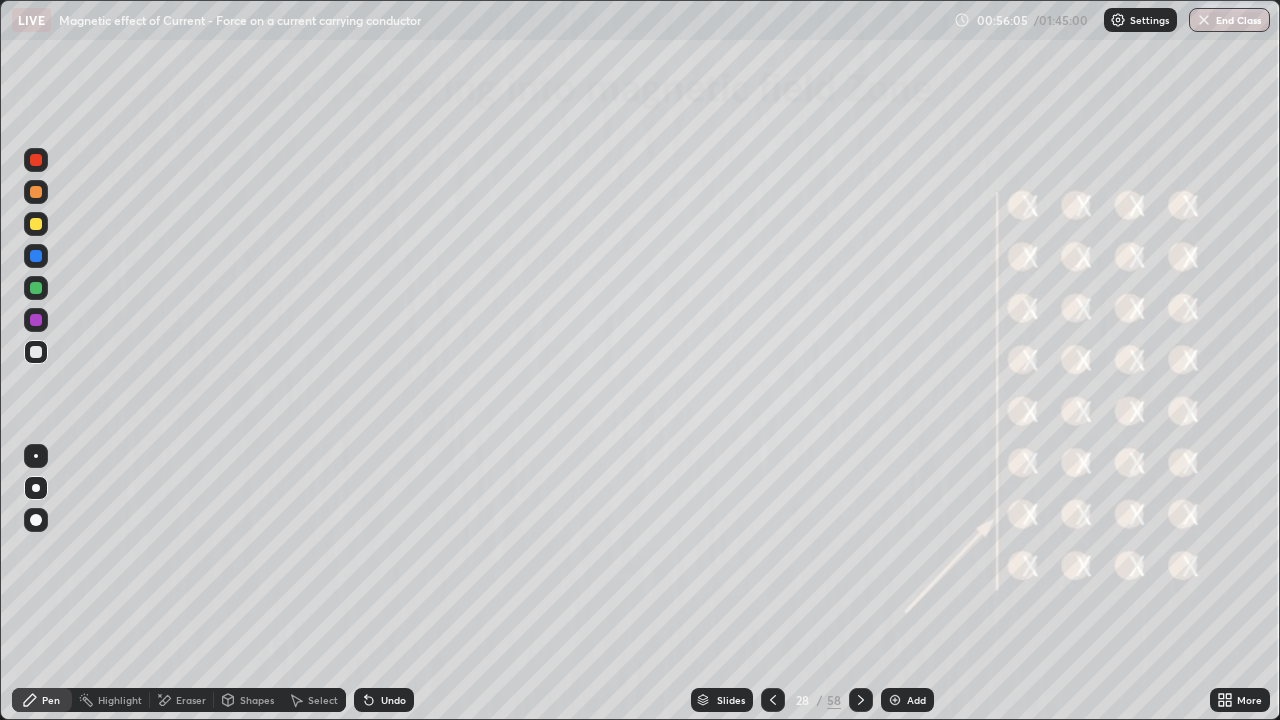 click at bounding box center (861, 700) 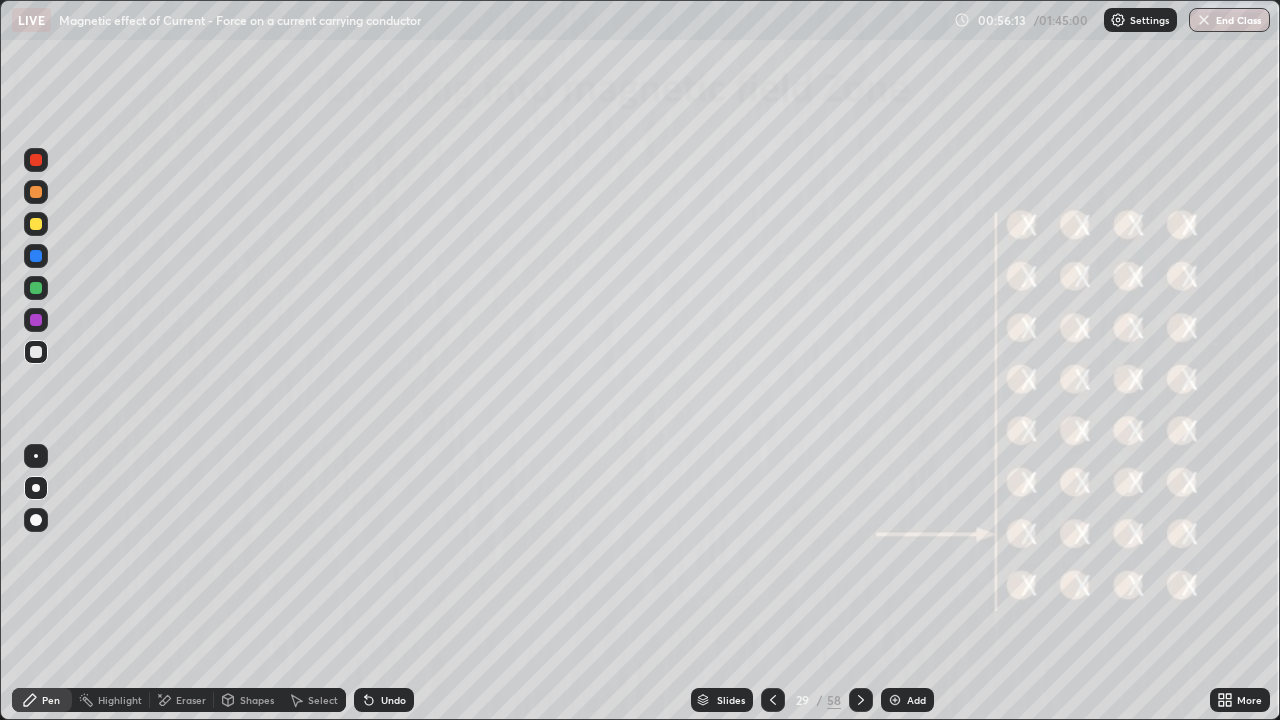 click on "Undo" at bounding box center (393, 700) 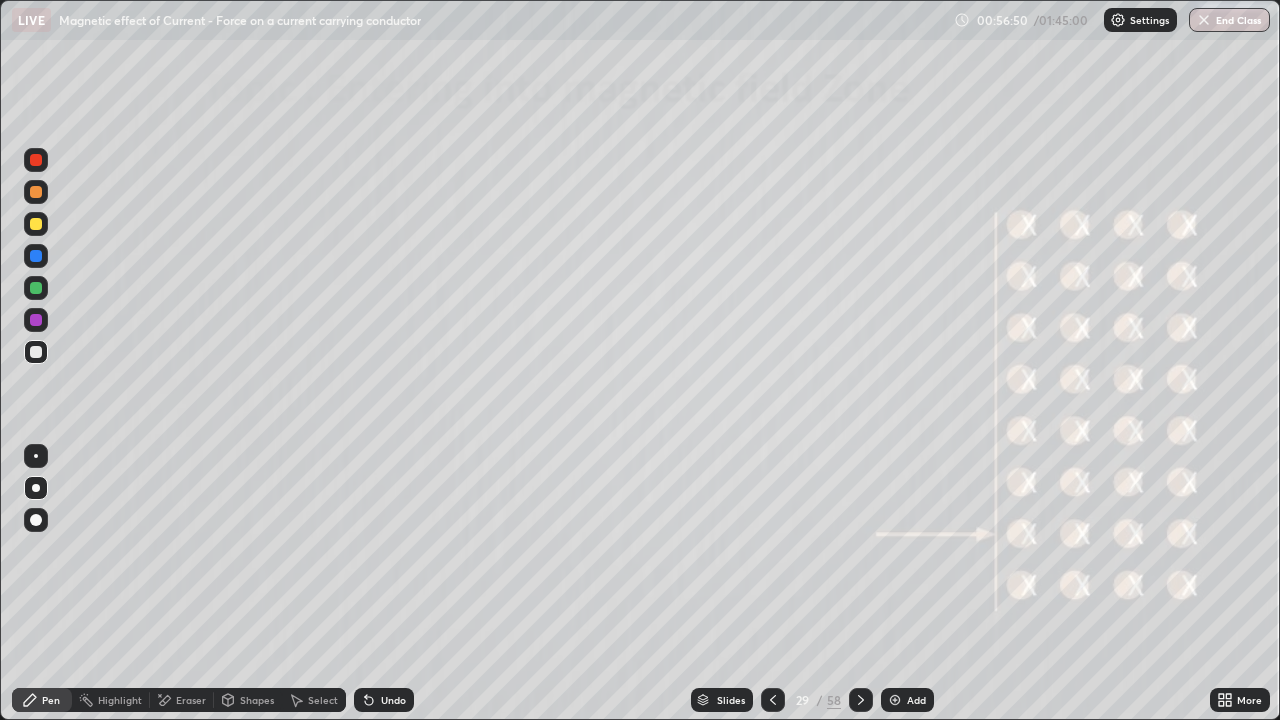 click 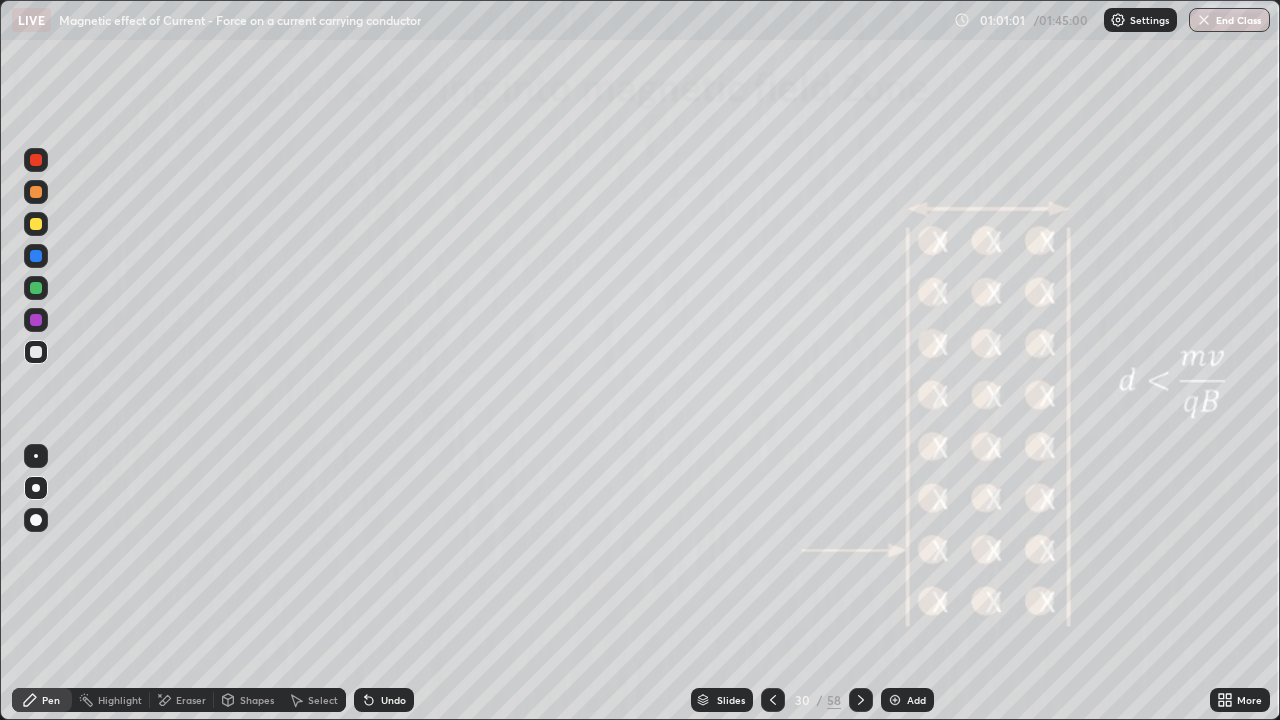 click at bounding box center (861, 700) 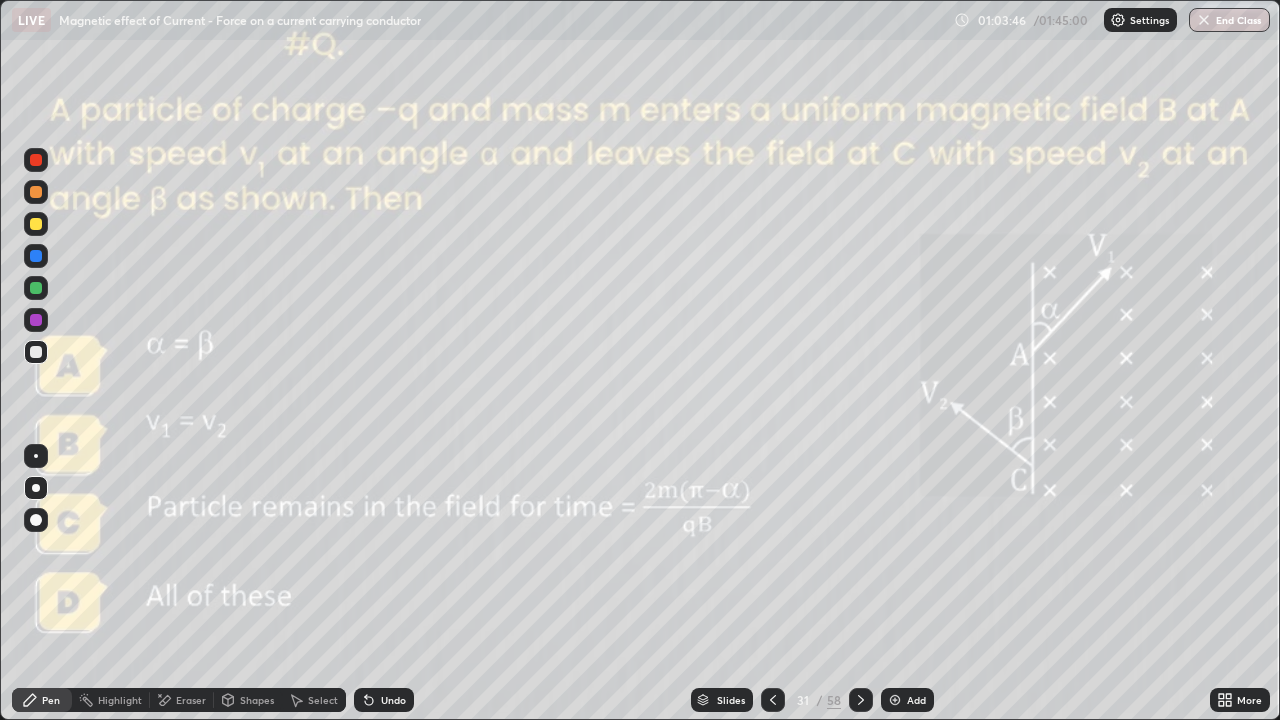 click on "Undo" at bounding box center (384, 700) 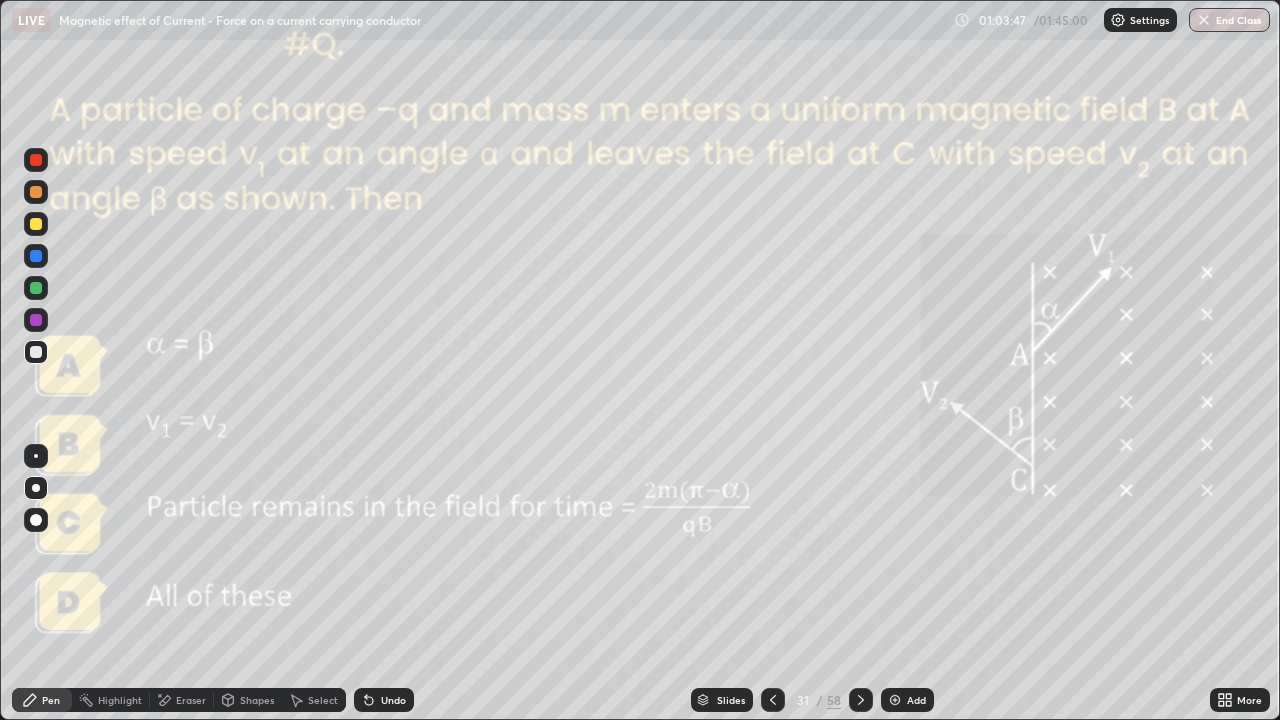 click on "Undo" at bounding box center [384, 700] 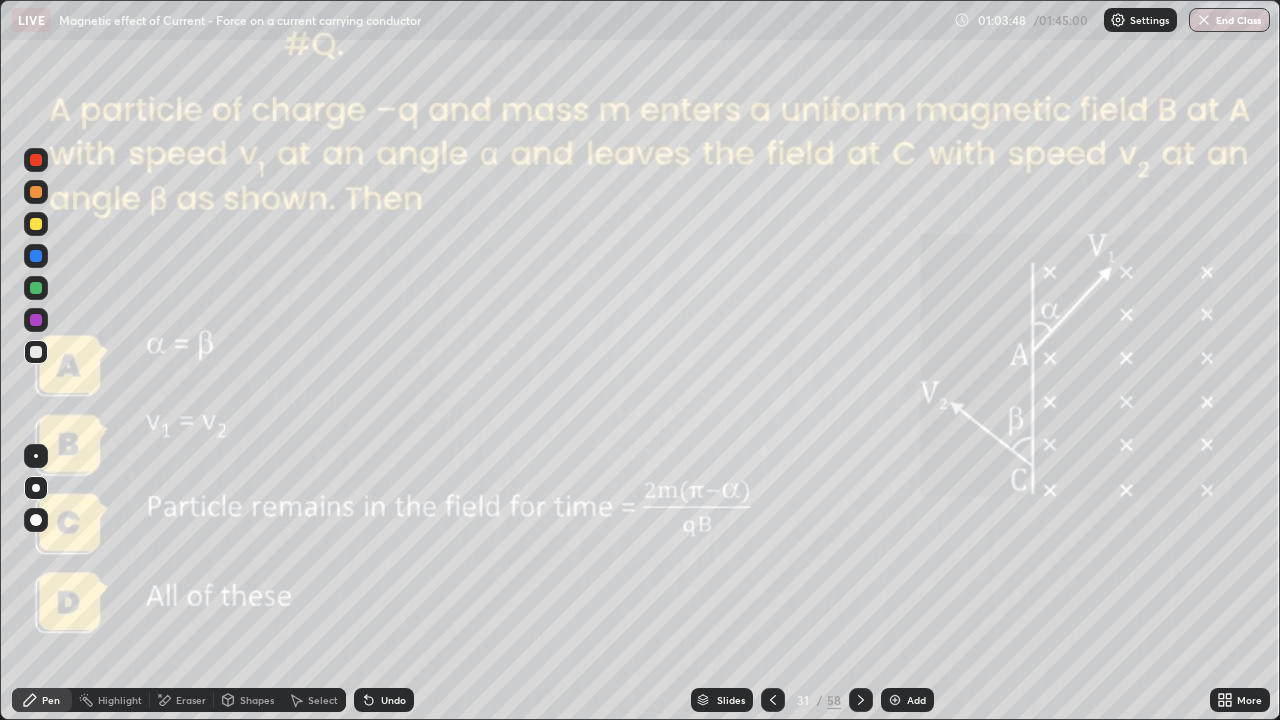click on "Undo" at bounding box center (384, 700) 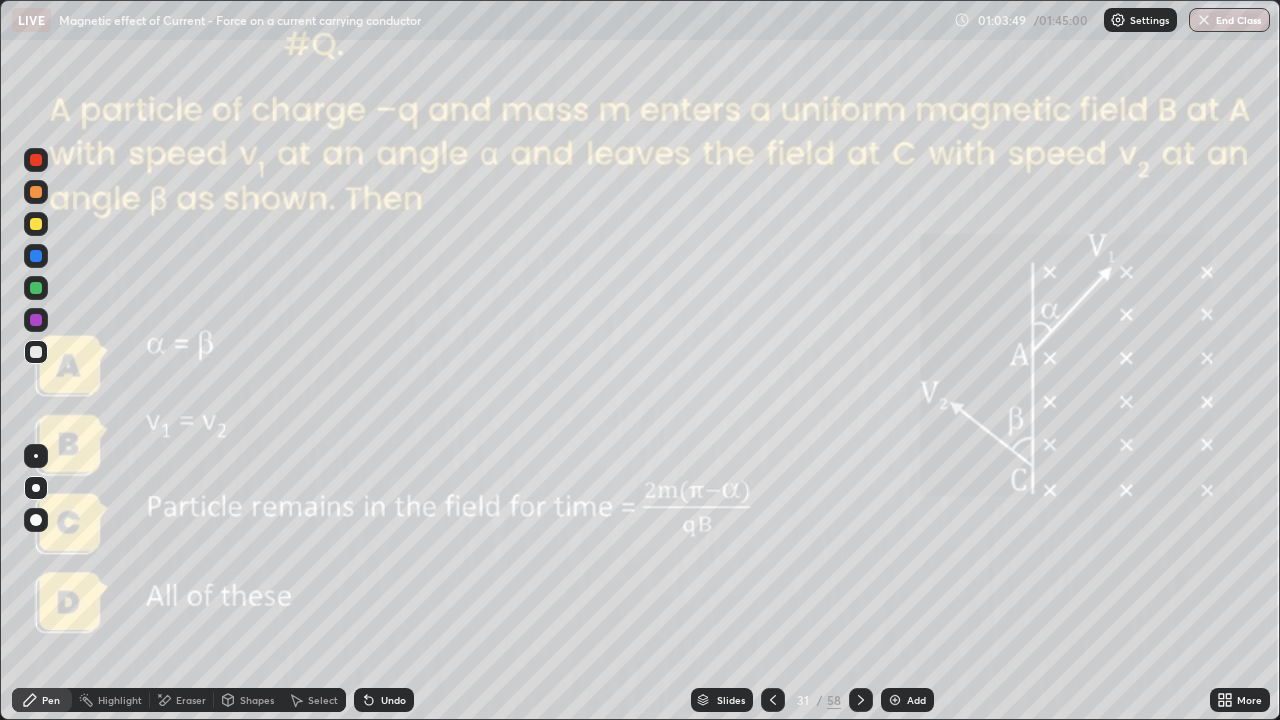 click on "Pen" at bounding box center [42, 700] 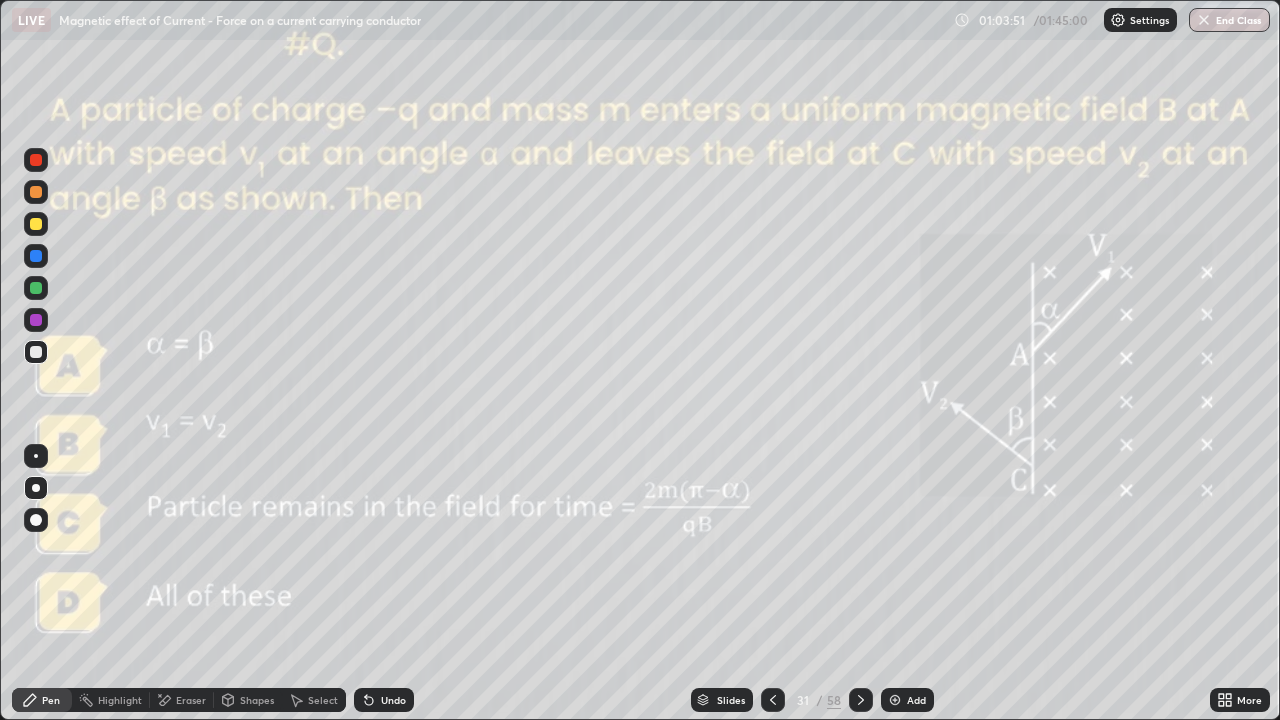 click on "Shapes" at bounding box center (257, 700) 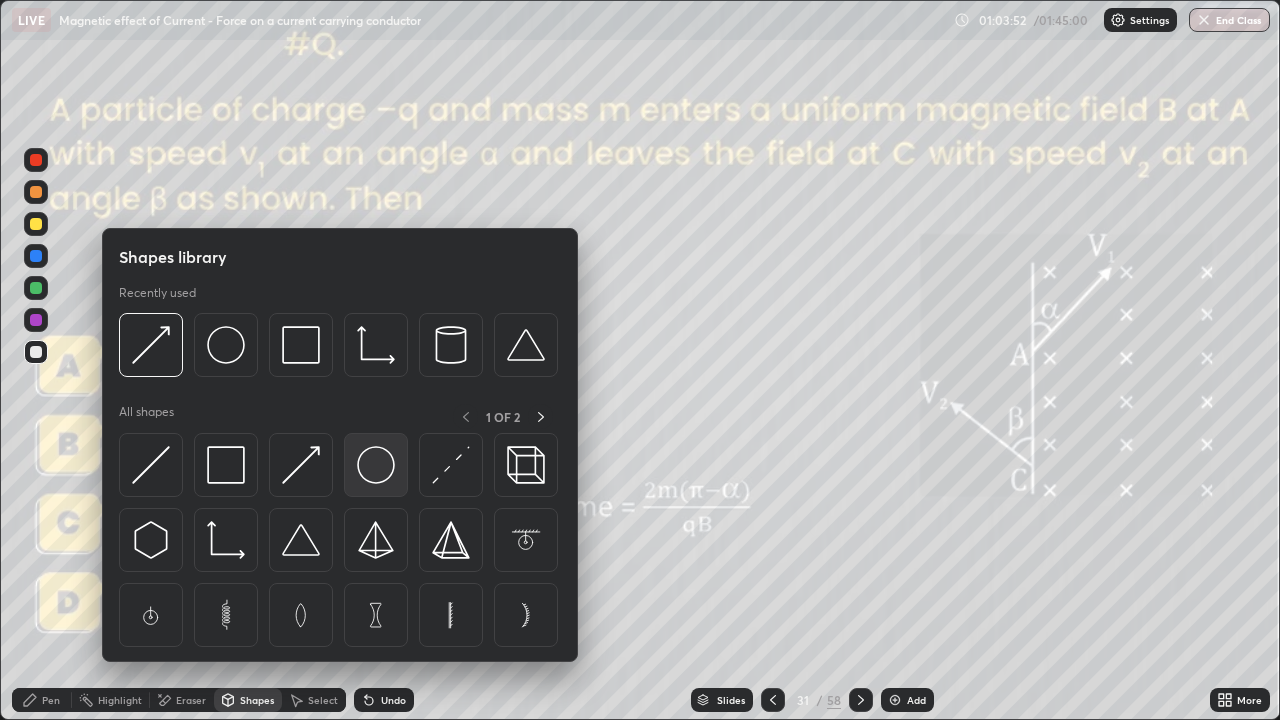 click at bounding box center (376, 465) 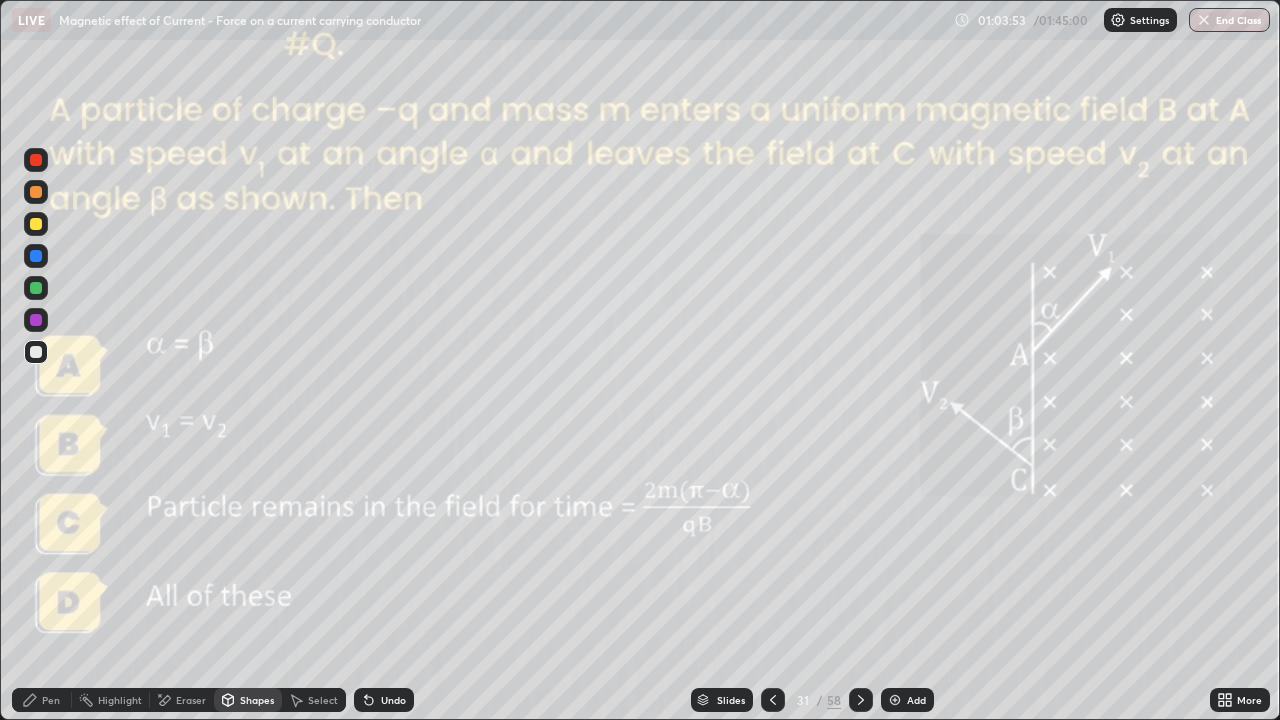 click at bounding box center [36, 288] 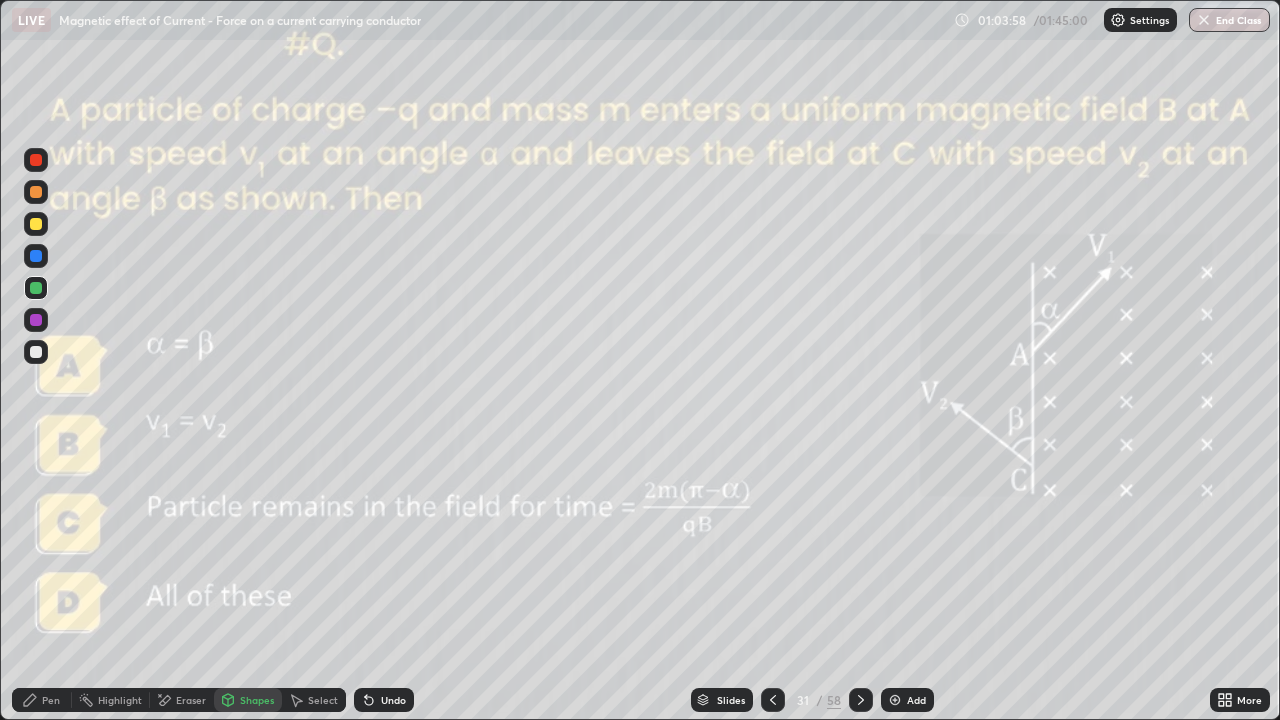 click on "Select" at bounding box center [323, 700] 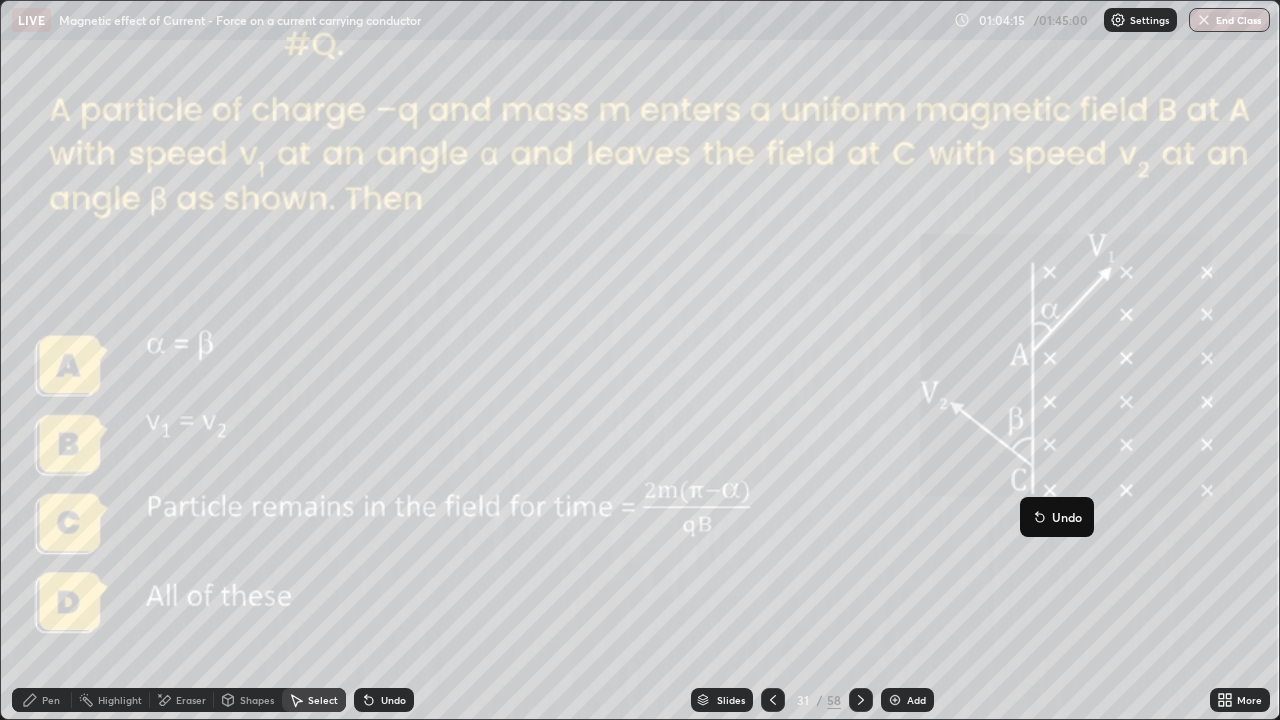 click on "3 ° Undo Copy Duplicate Duplicate to new slide Delete" at bounding box center [640, 360] 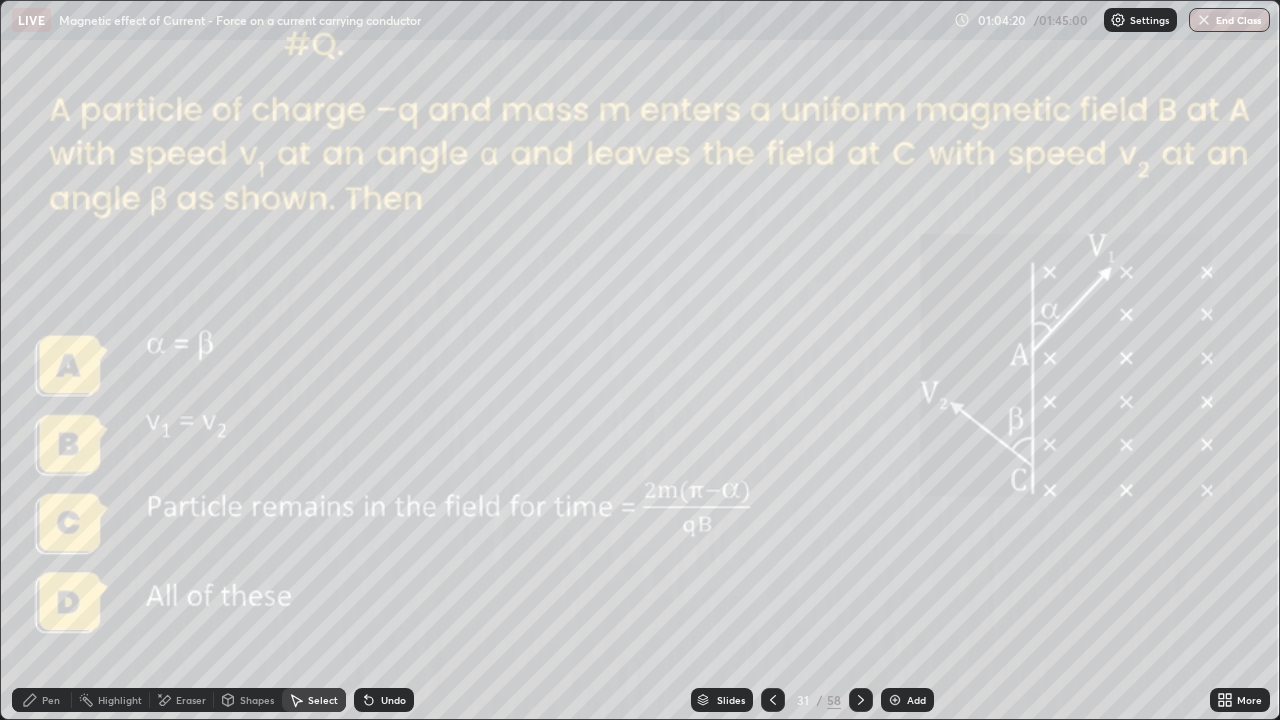 click on "Pen" at bounding box center (51, 700) 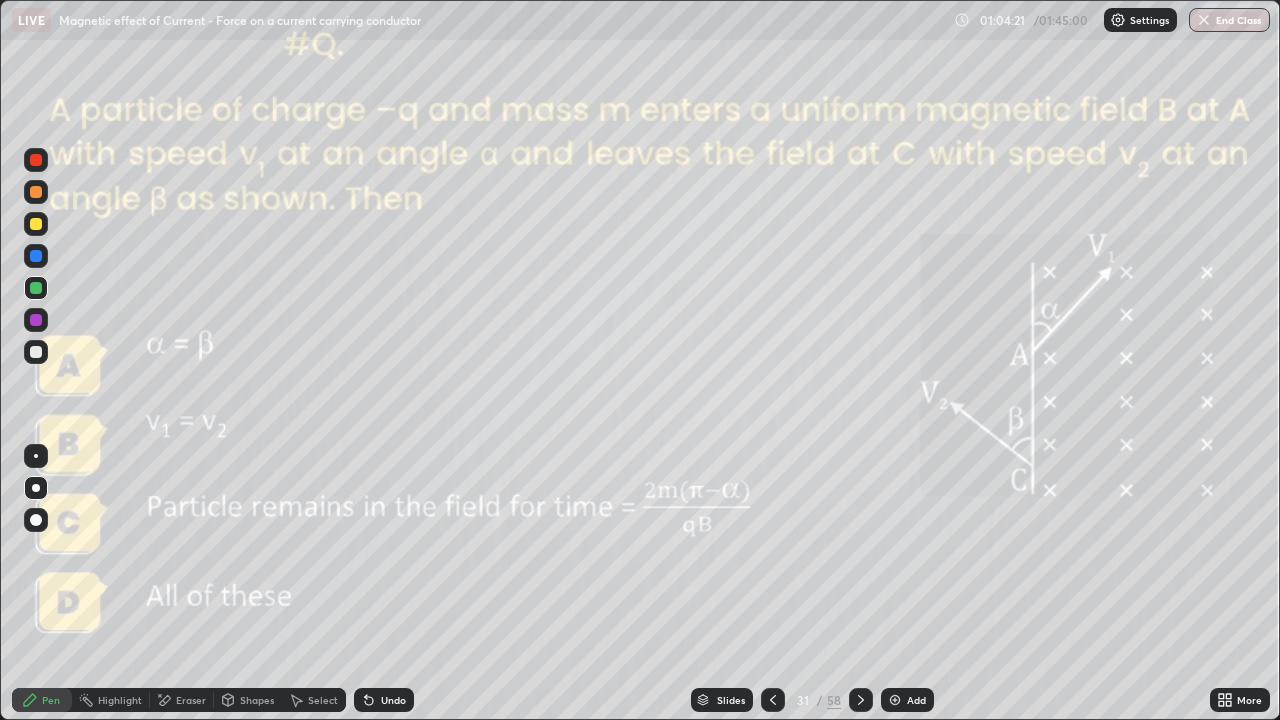 click at bounding box center (36, 224) 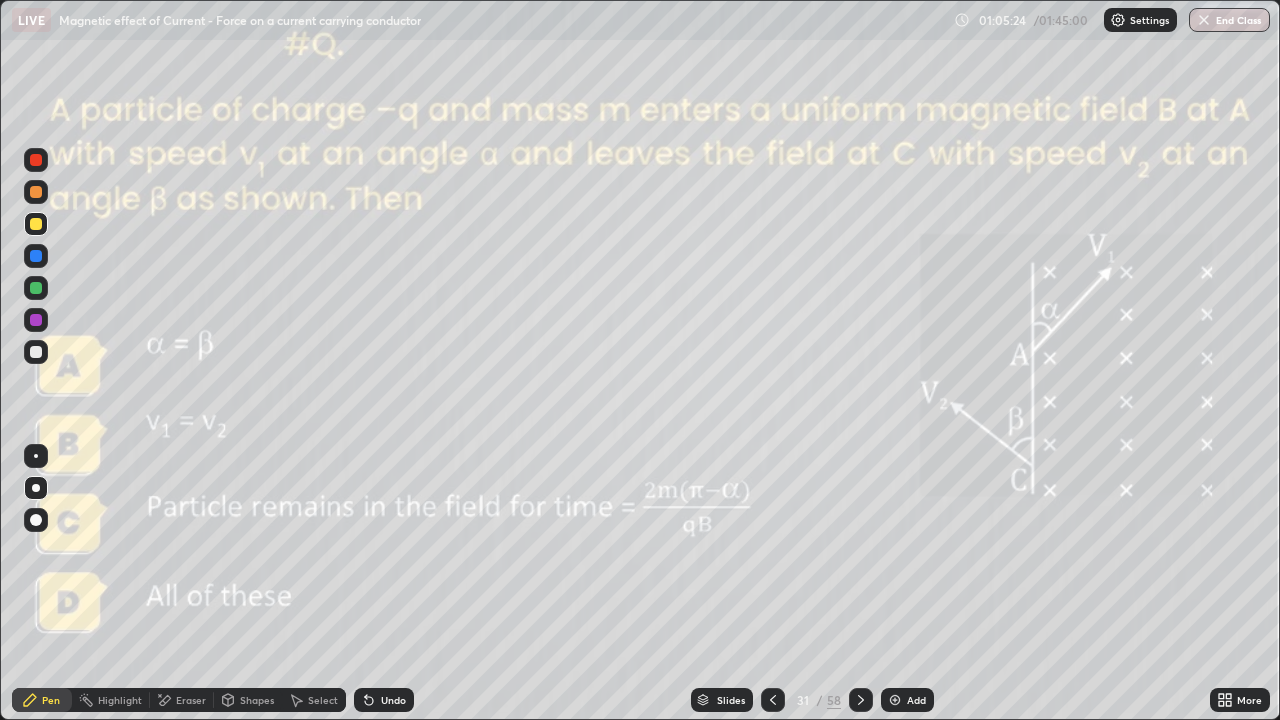 click on "Eraser" at bounding box center [191, 700] 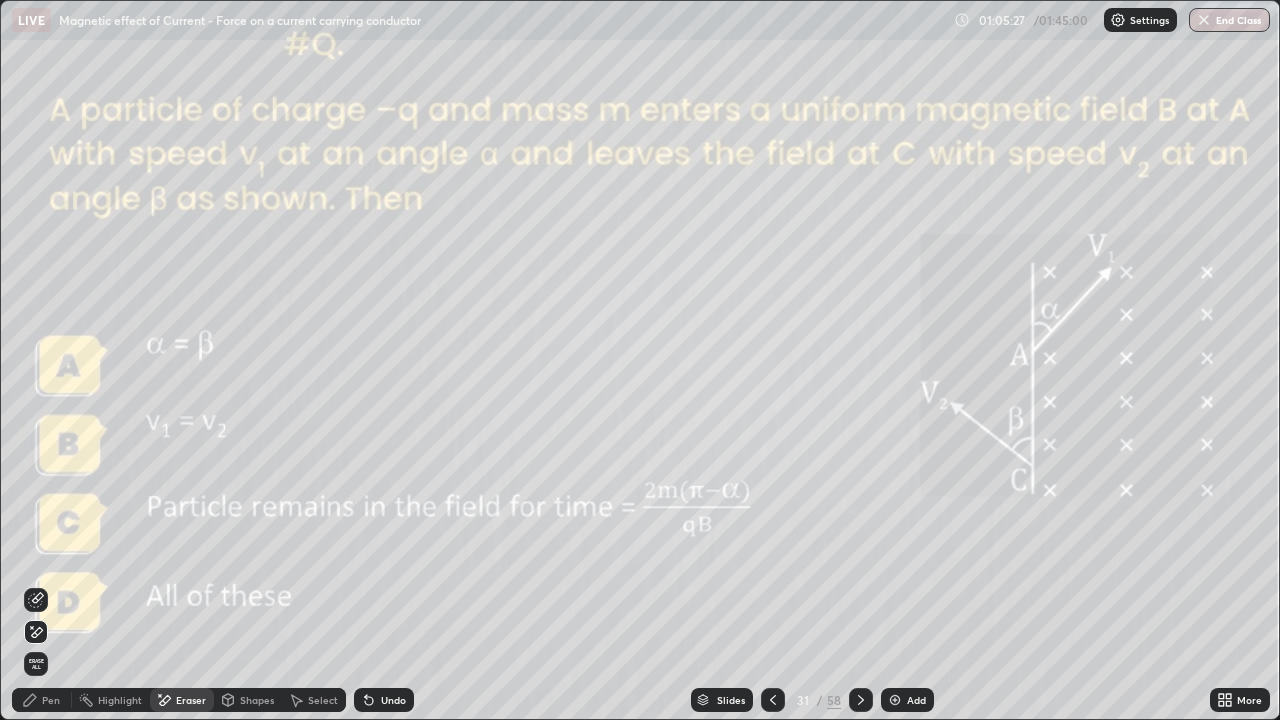 click on "Pen" at bounding box center [51, 700] 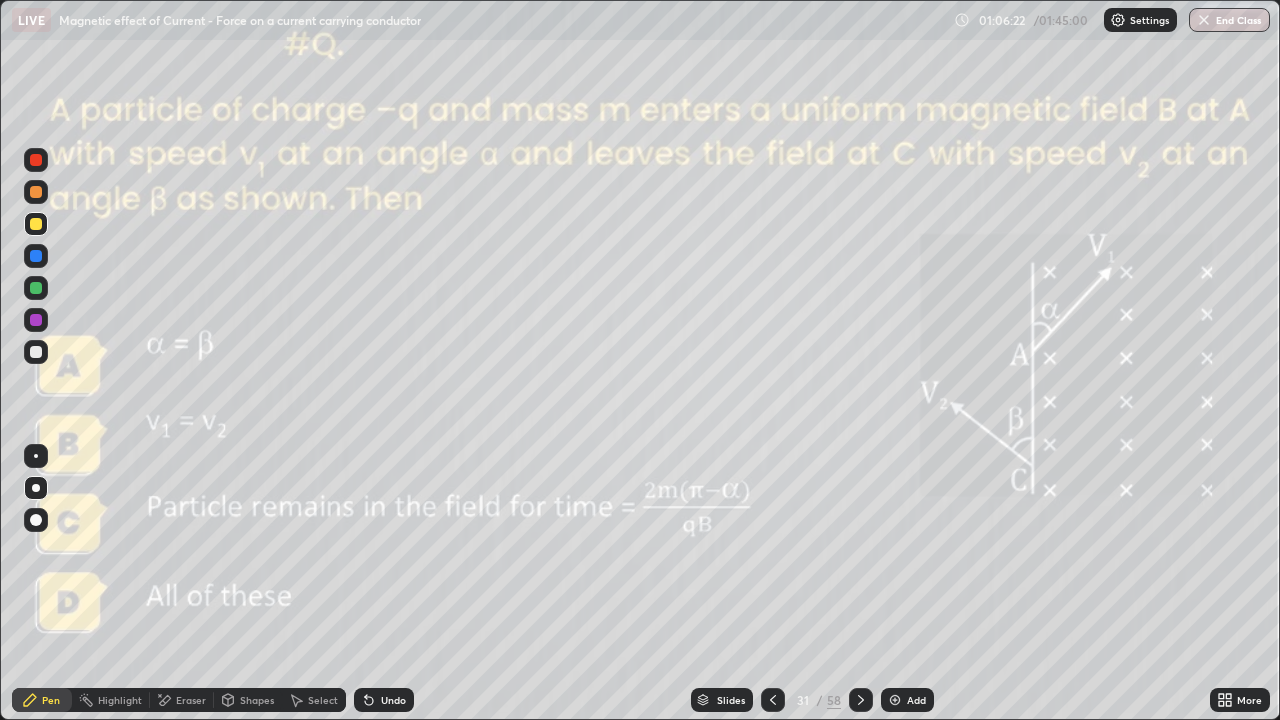 click 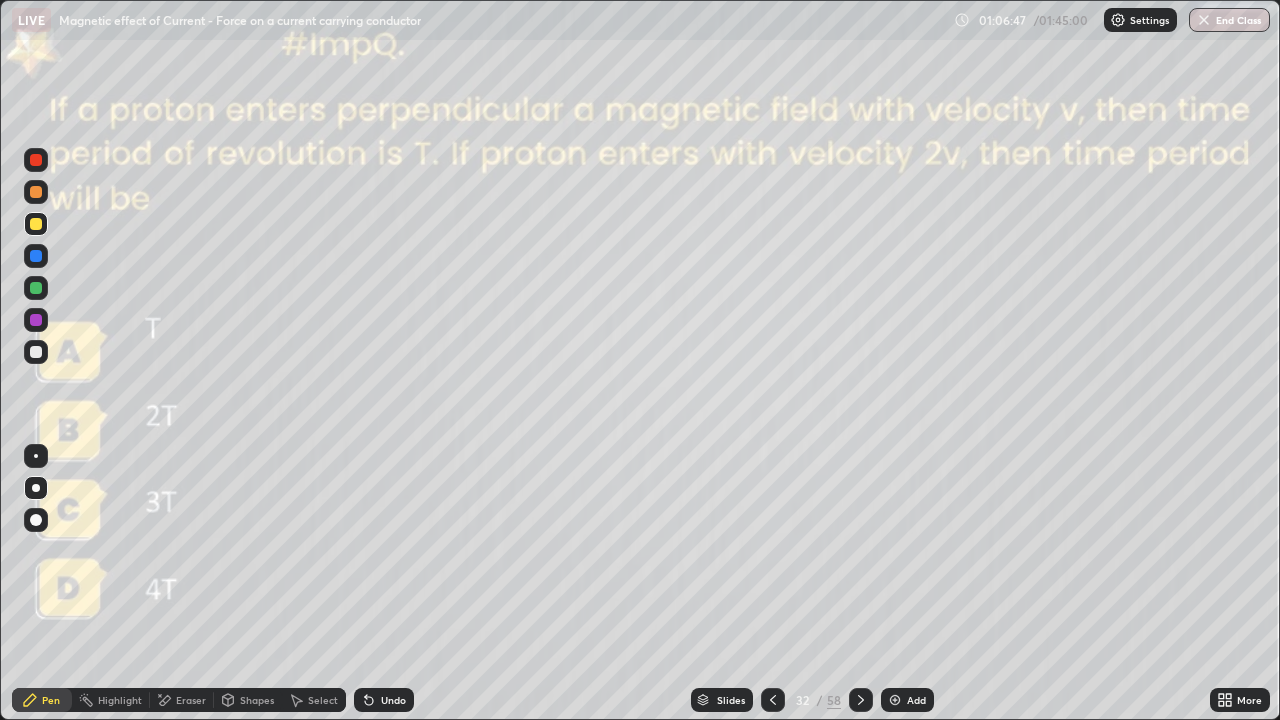 click at bounding box center (861, 700) 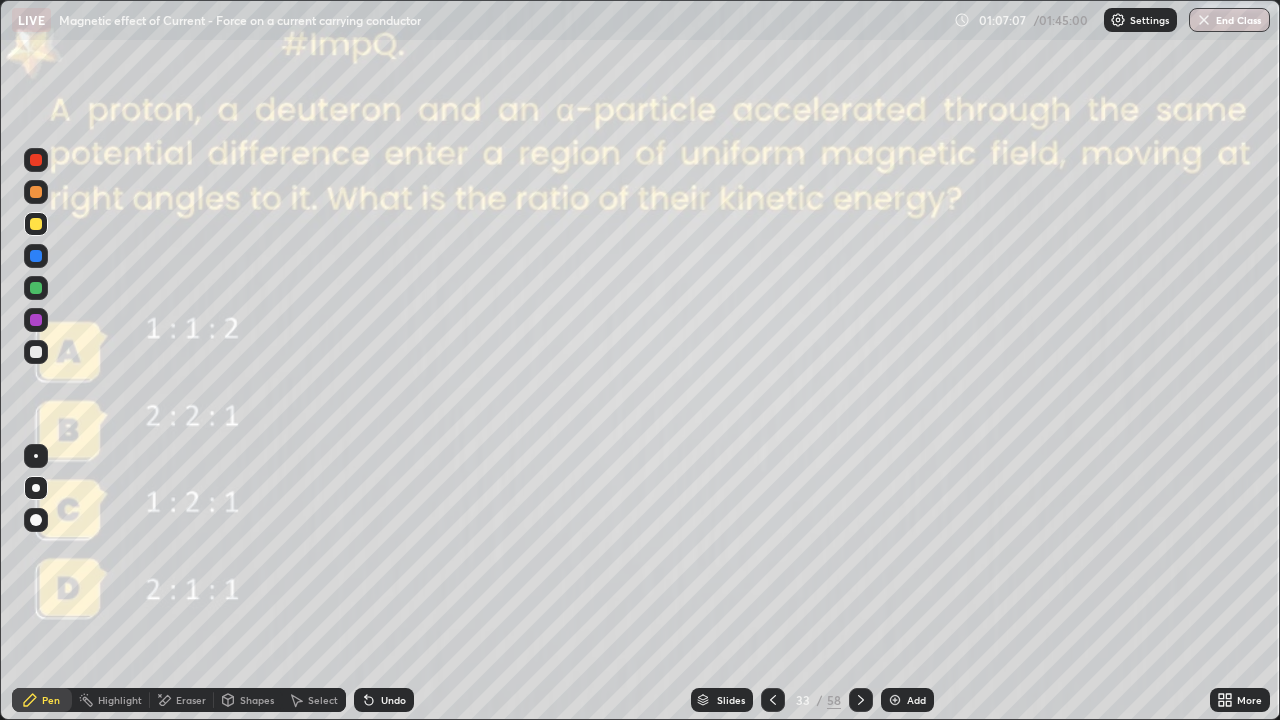 click 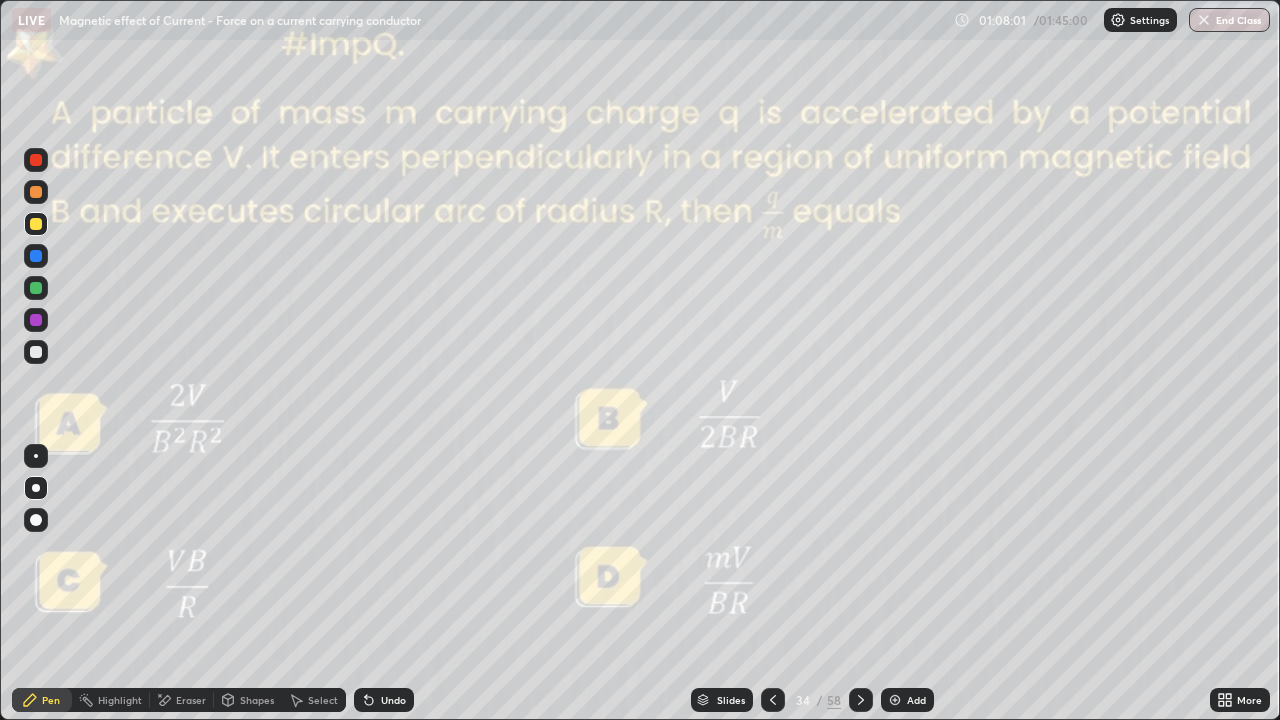 click at bounding box center (36, 352) 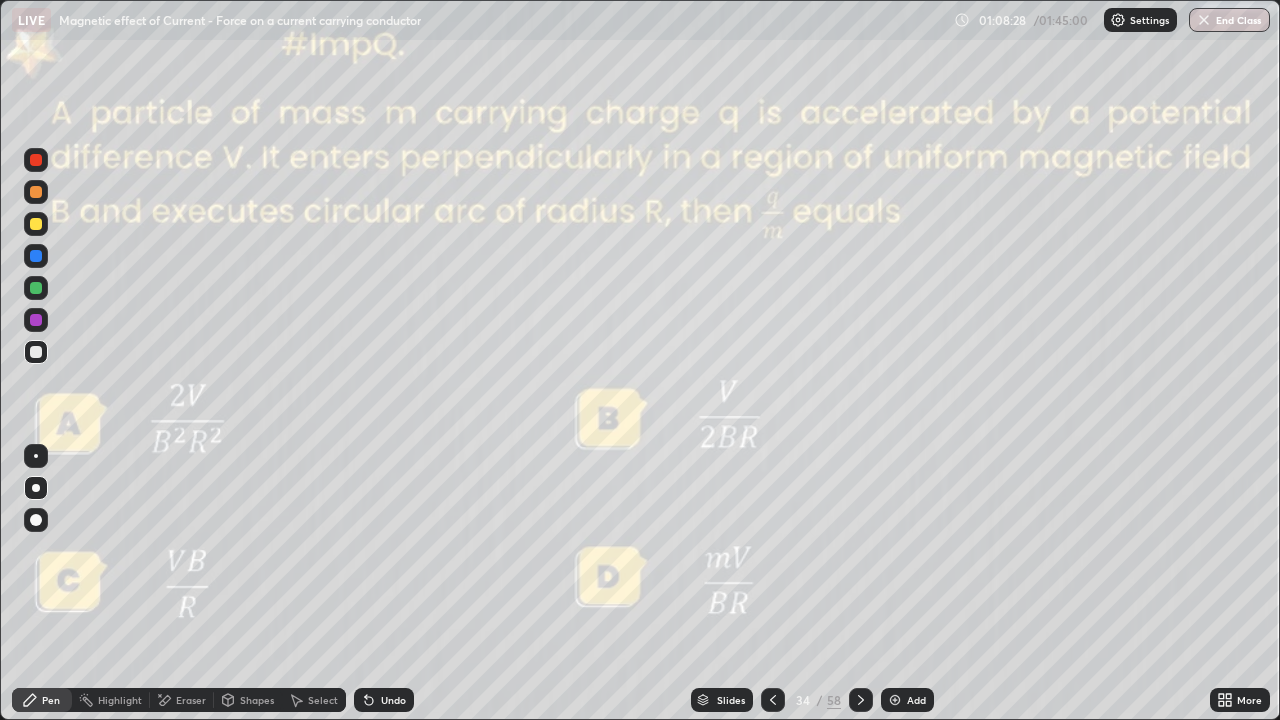 click 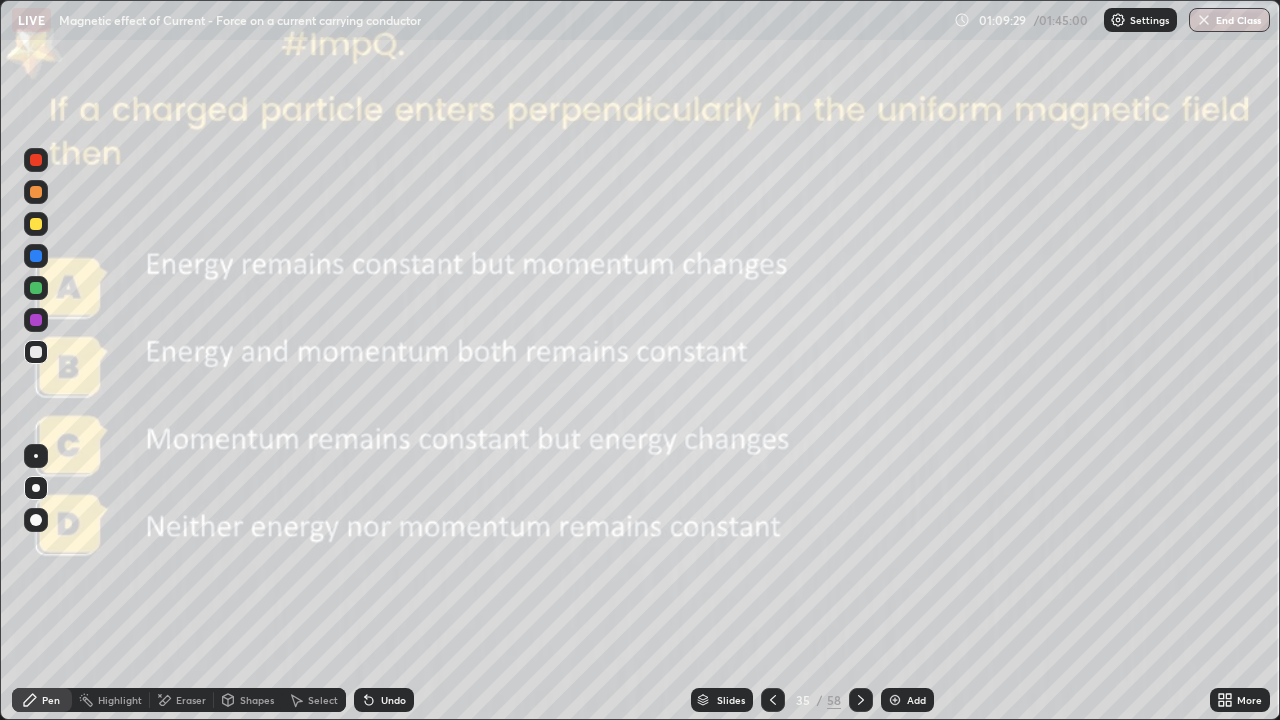 click at bounding box center [861, 700] 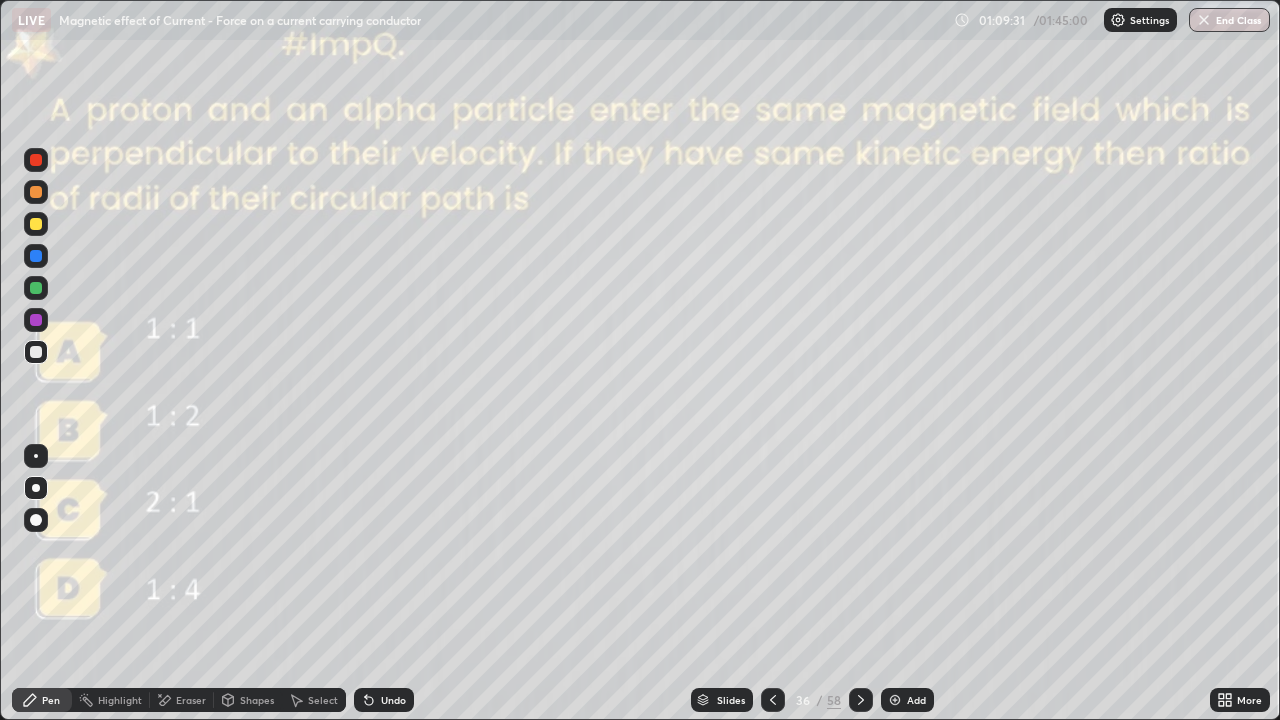 click at bounding box center (36, 288) 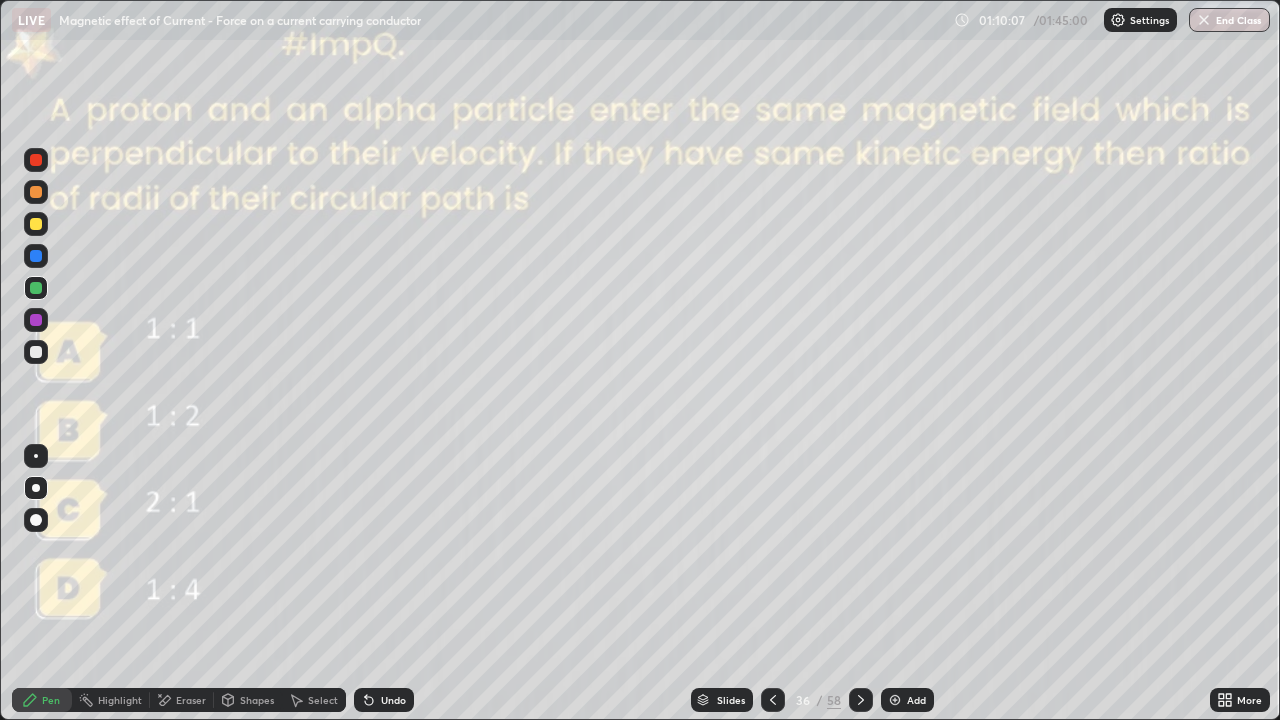 click at bounding box center [36, 352] 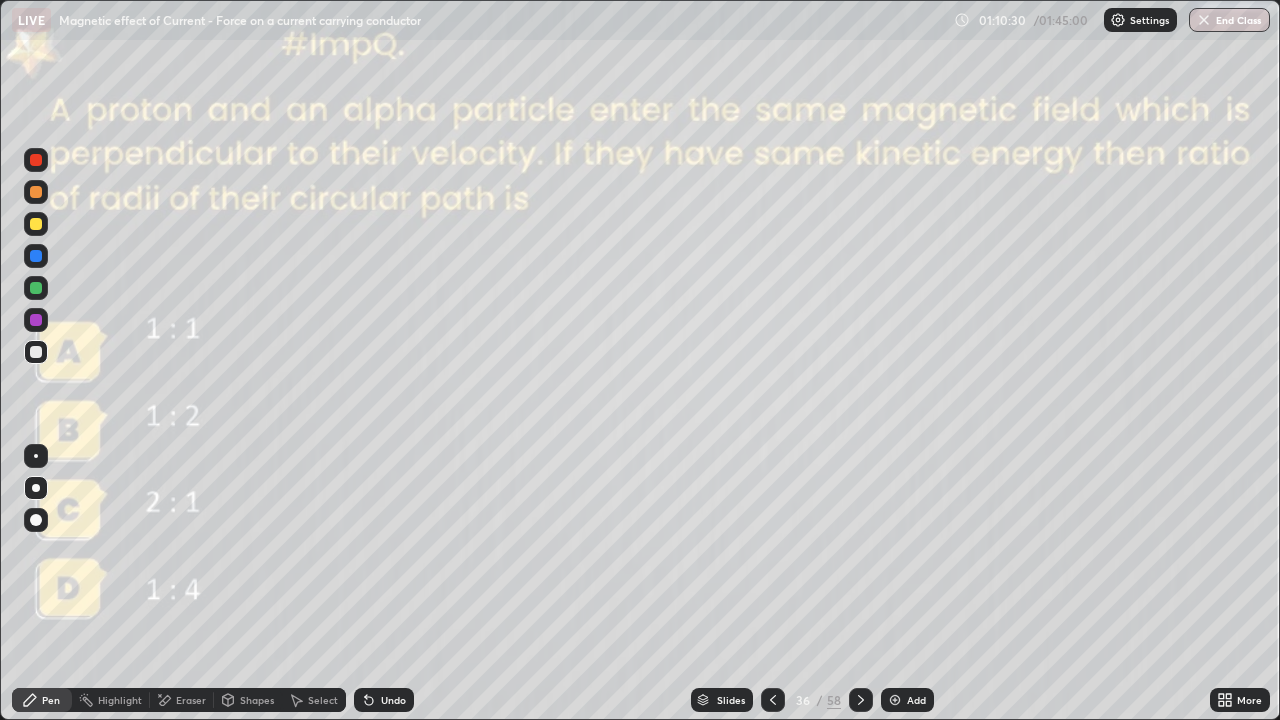 click on "Eraser" at bounding box center [191, 700] 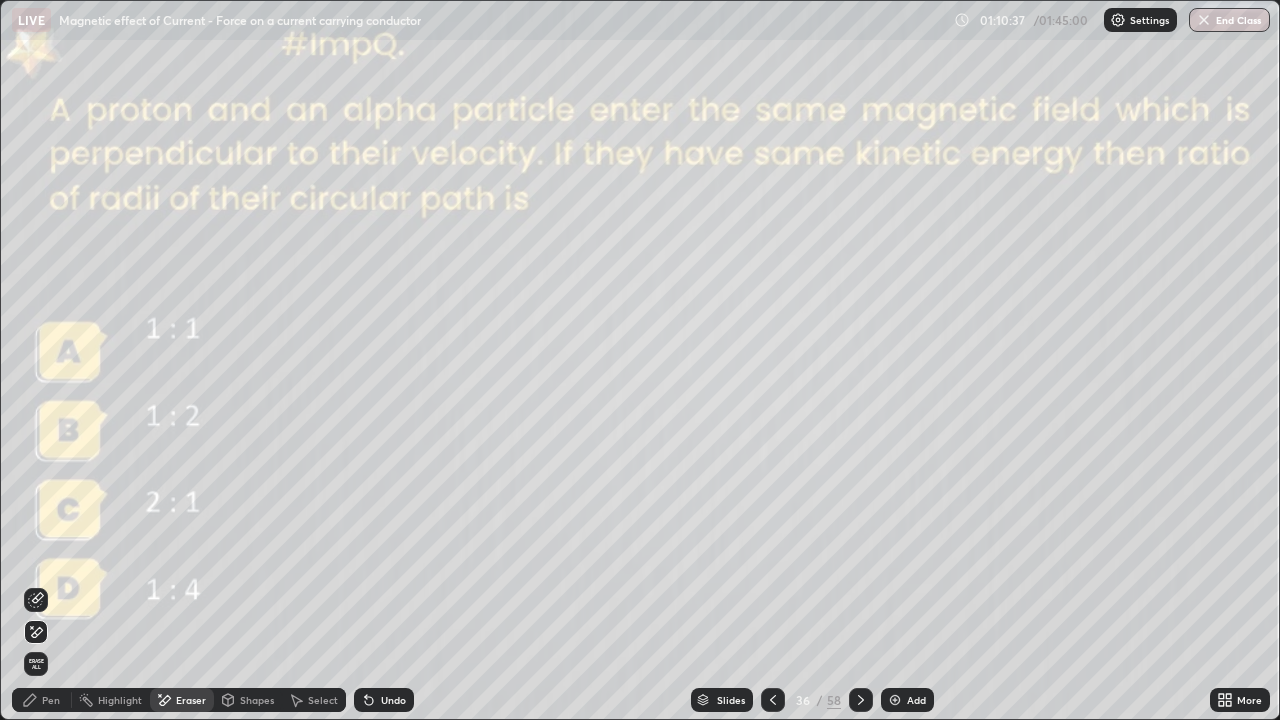 click on "Pen" at bounding box center [51, 700] 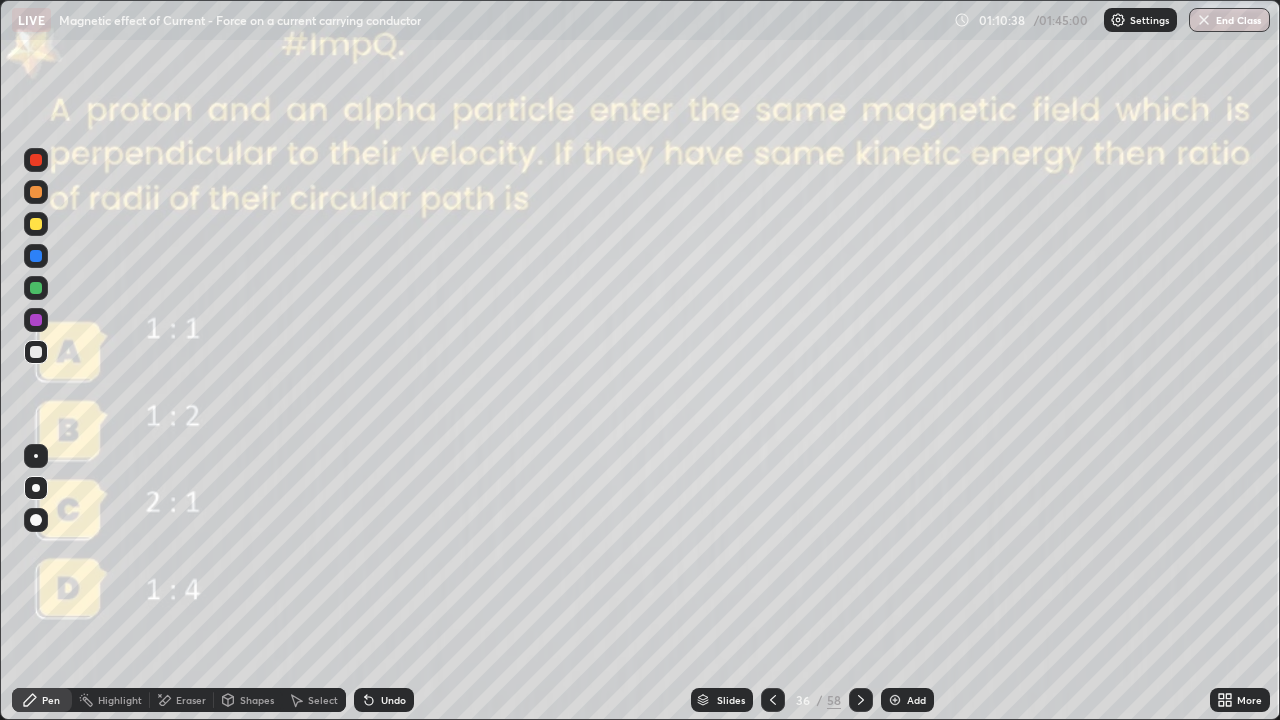 click at bounding box center (36, 352) 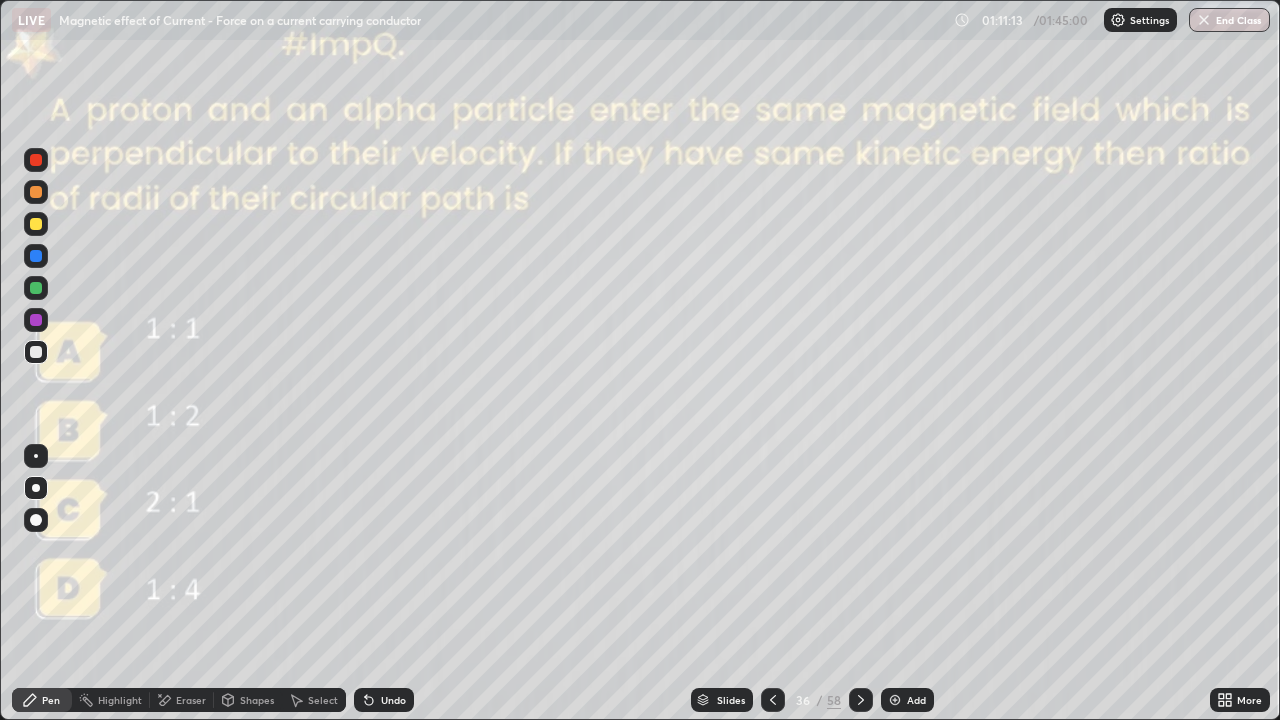 click at bounding box center (36, 288) 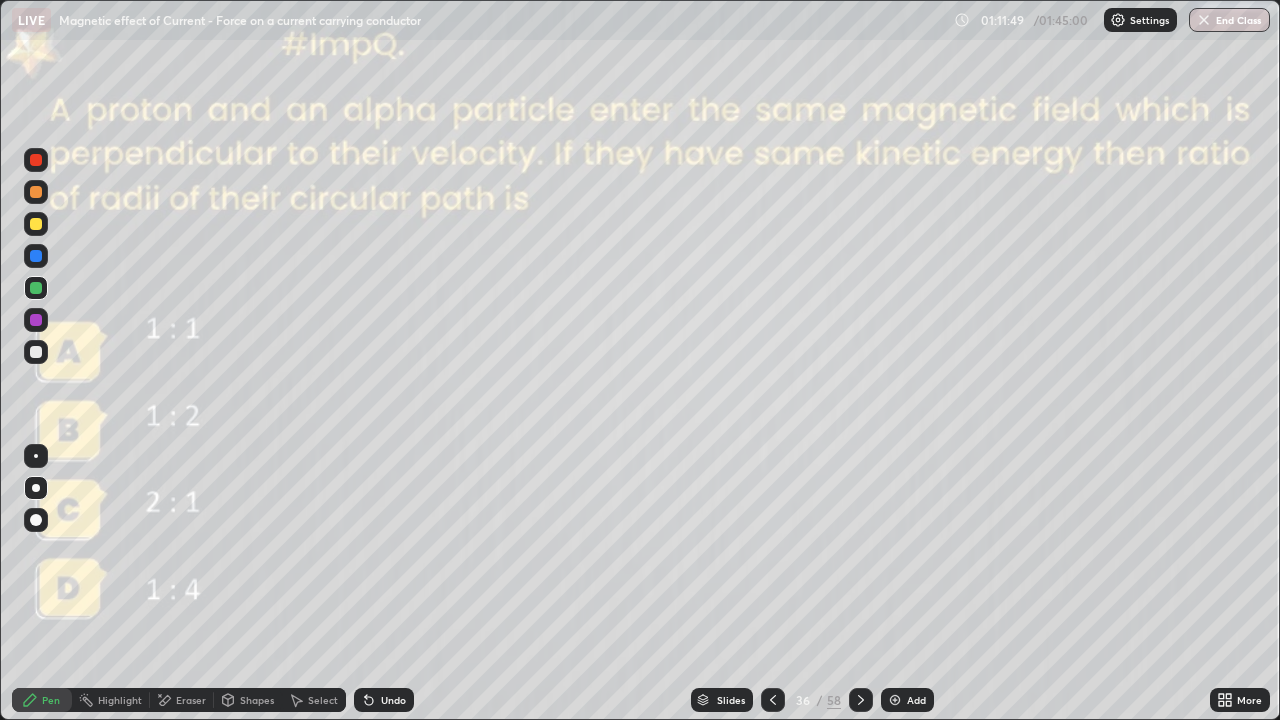 click 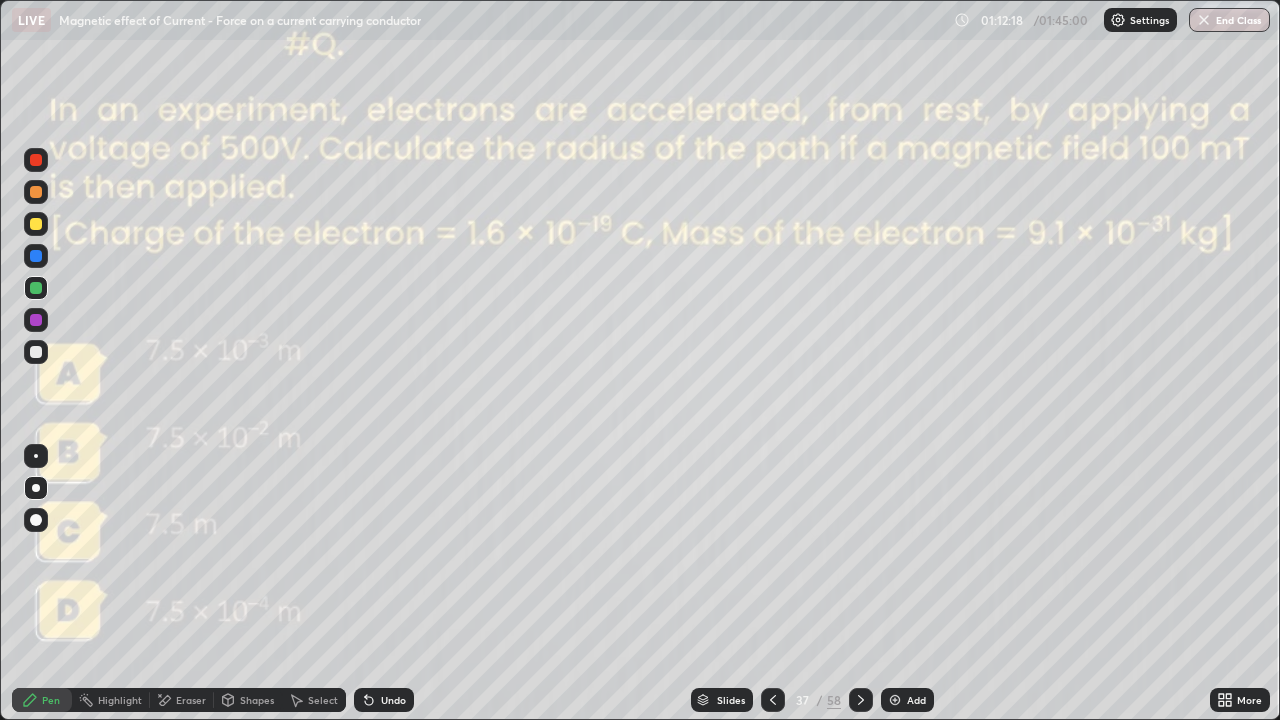 click 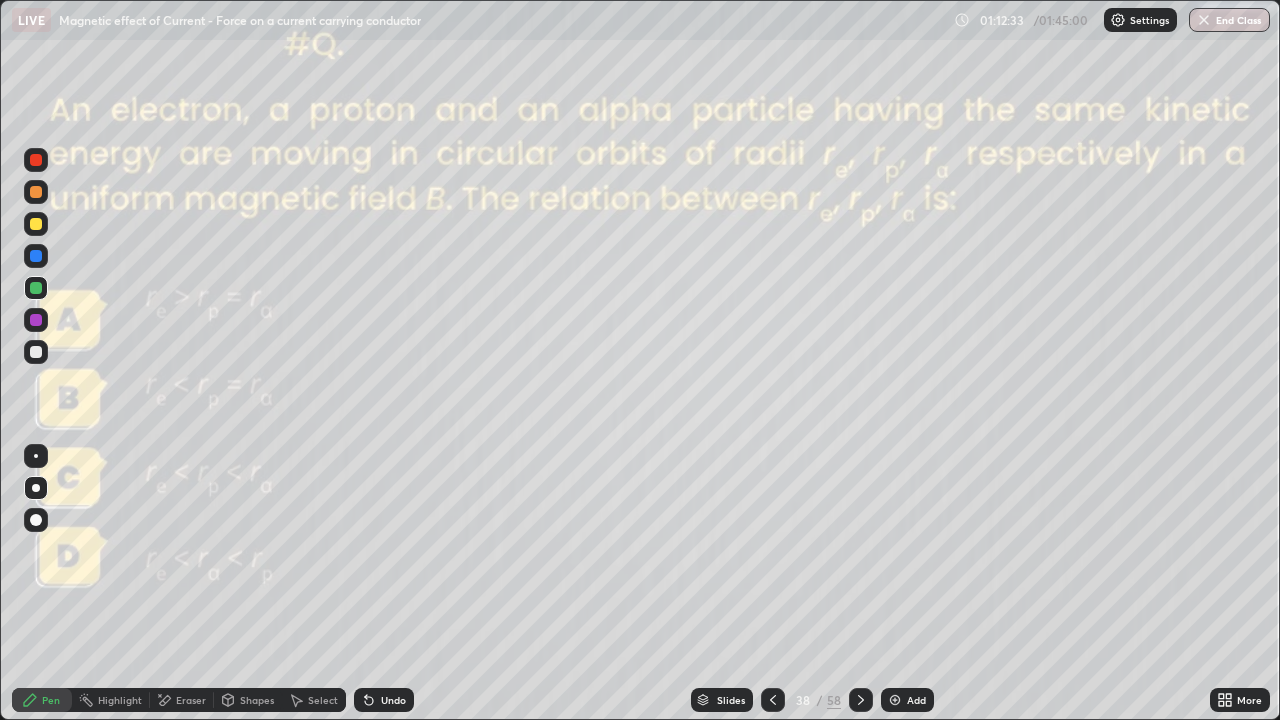 click 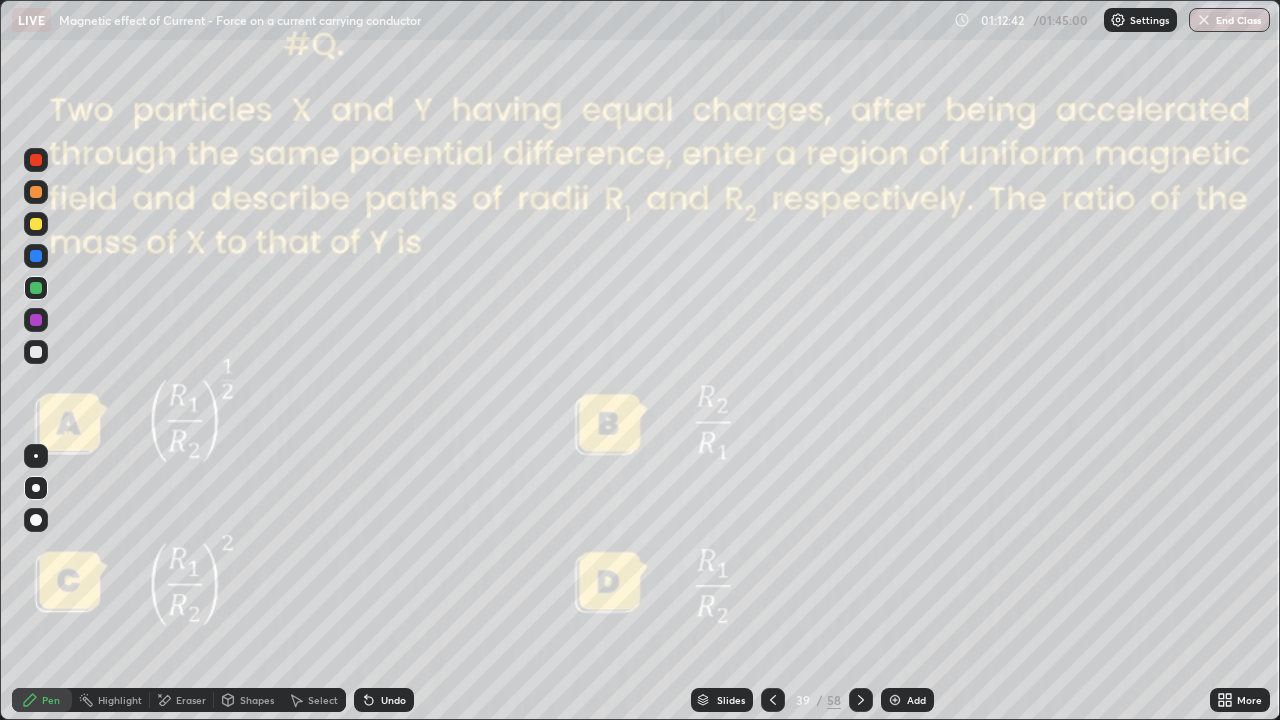 click 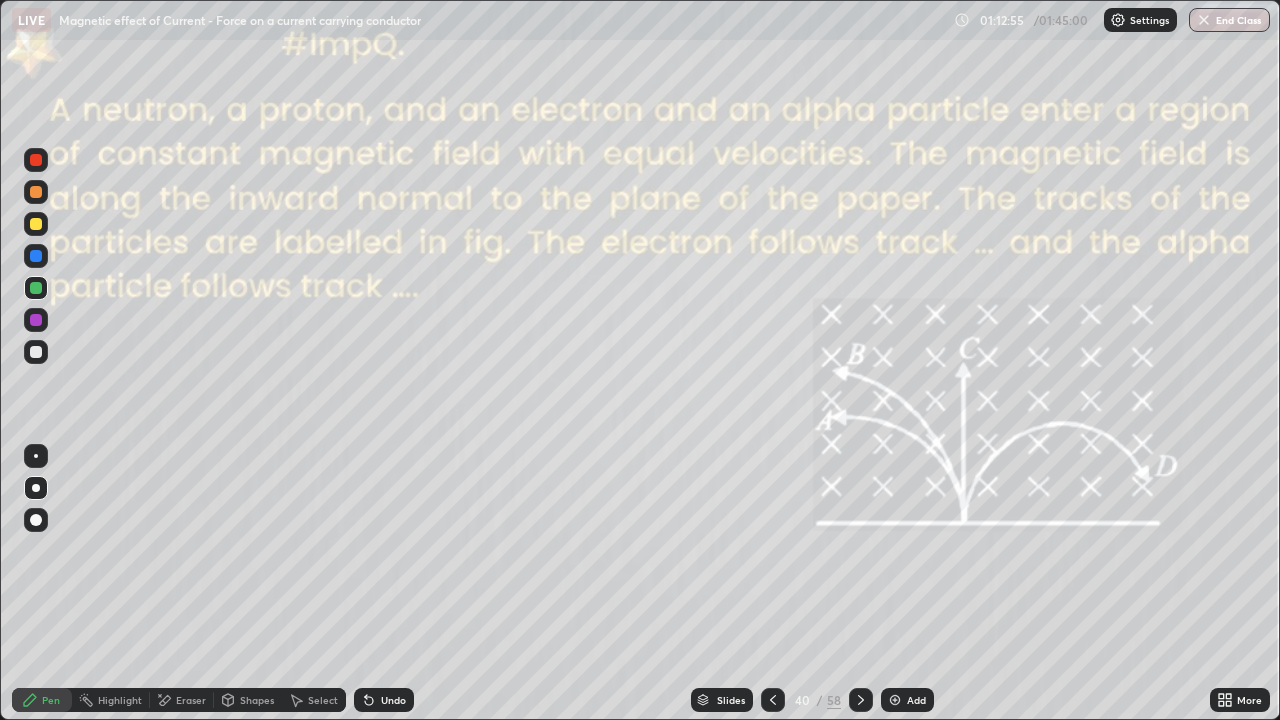 click on "End Class" at bounding box center (1229, 20) 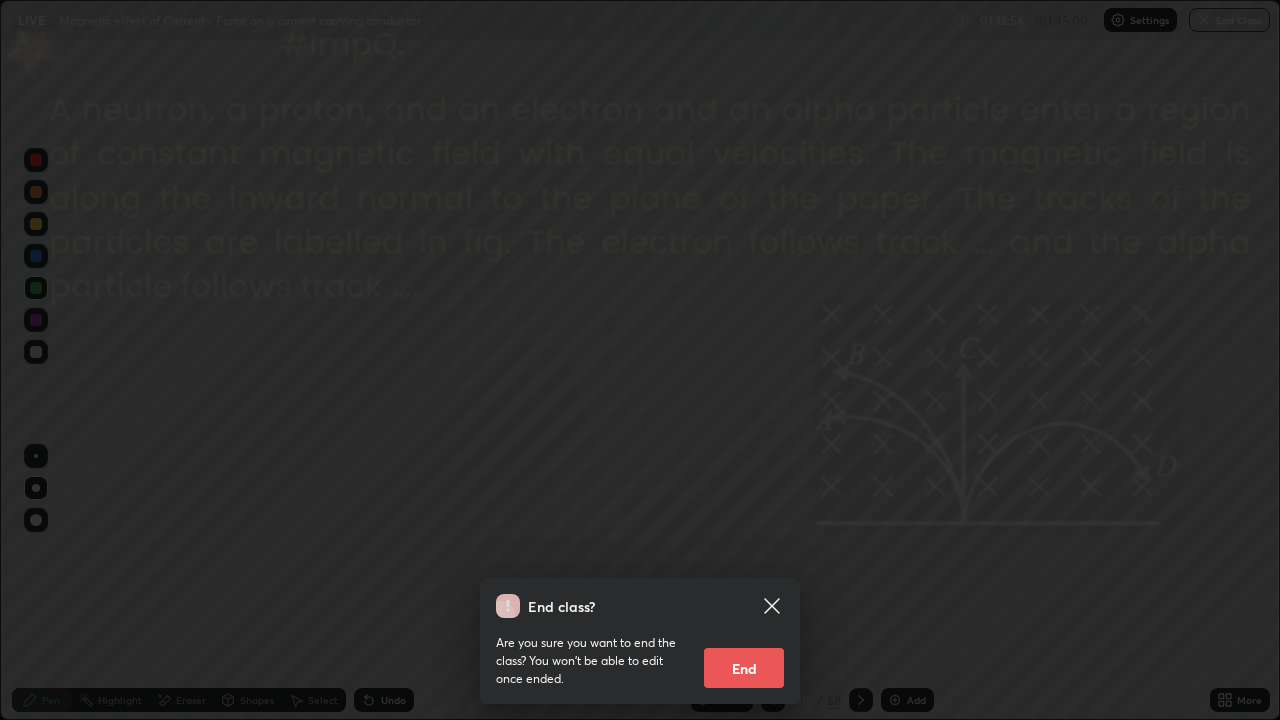 click on "End" at bounding box center [744, 668] 